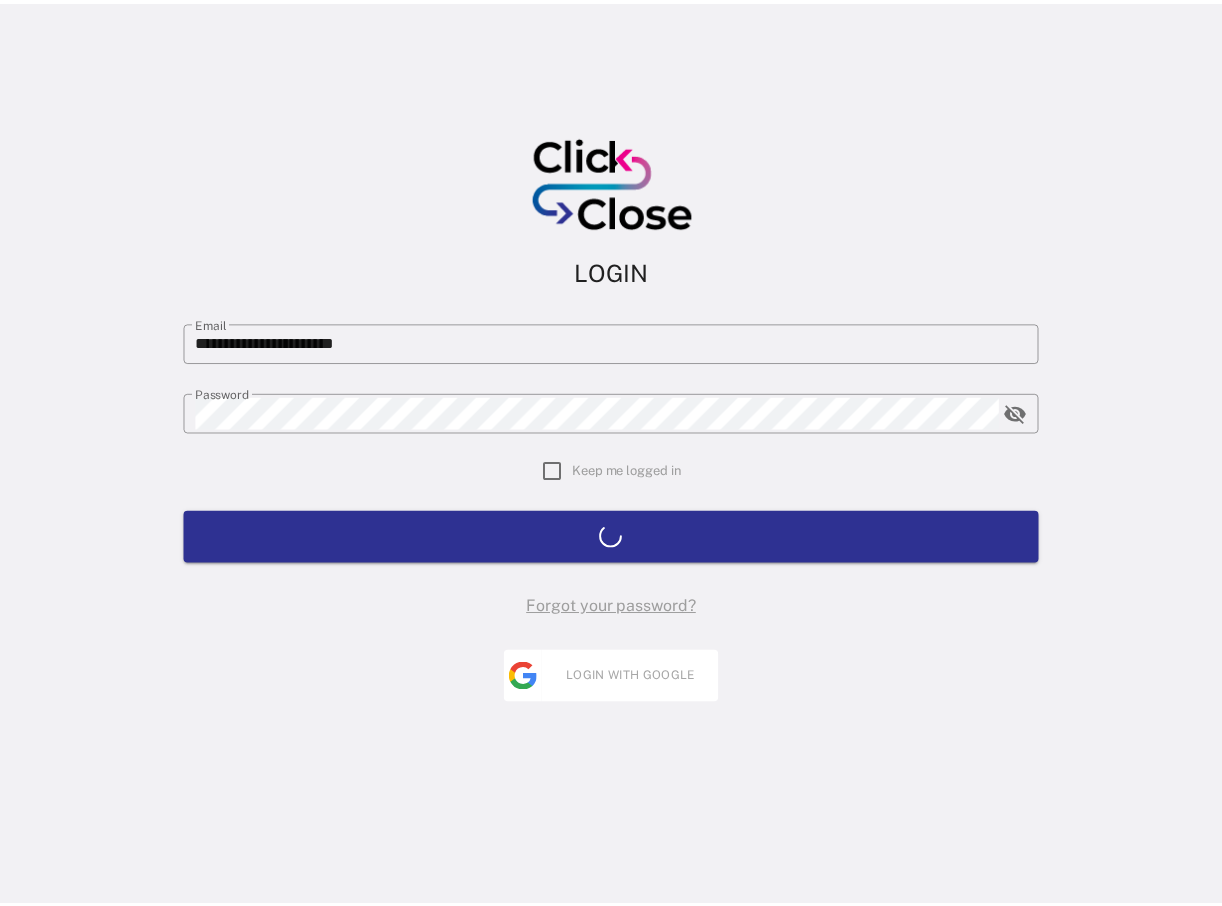 scroll, scrollTop: 0, scrollLeft: 0, axis: both 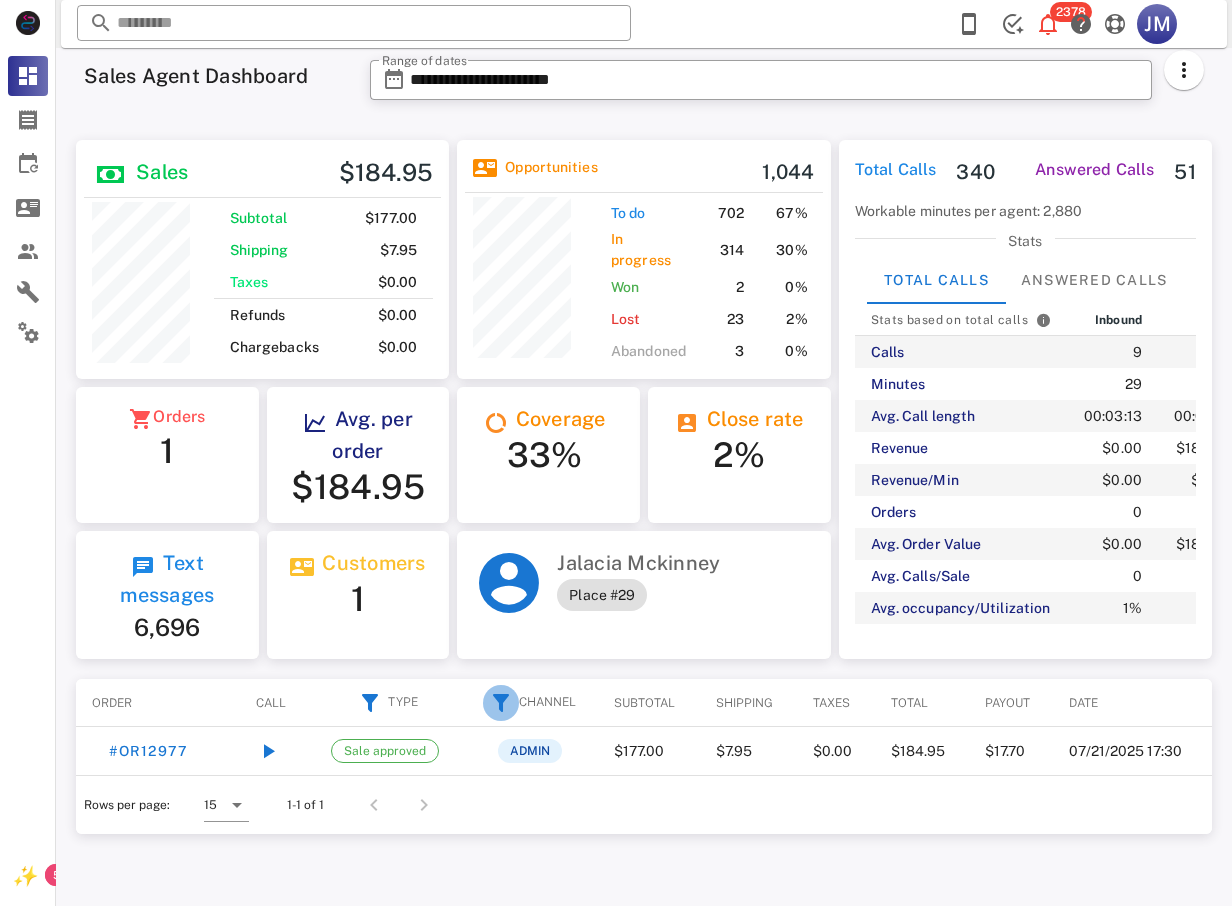 click at bounding box center (501, 703) 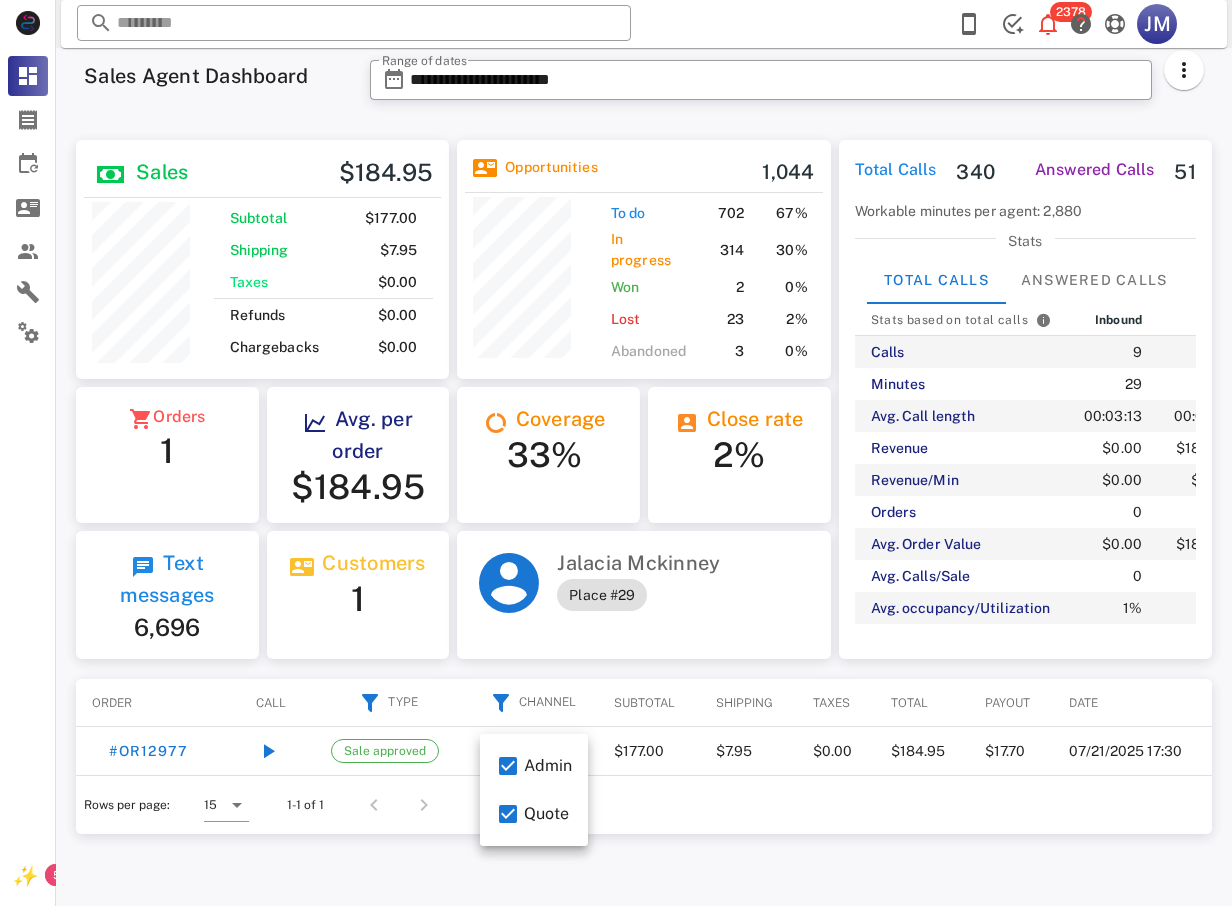 click on "Jalacia Mckinney Place #29" at bounding box center [643, 595] 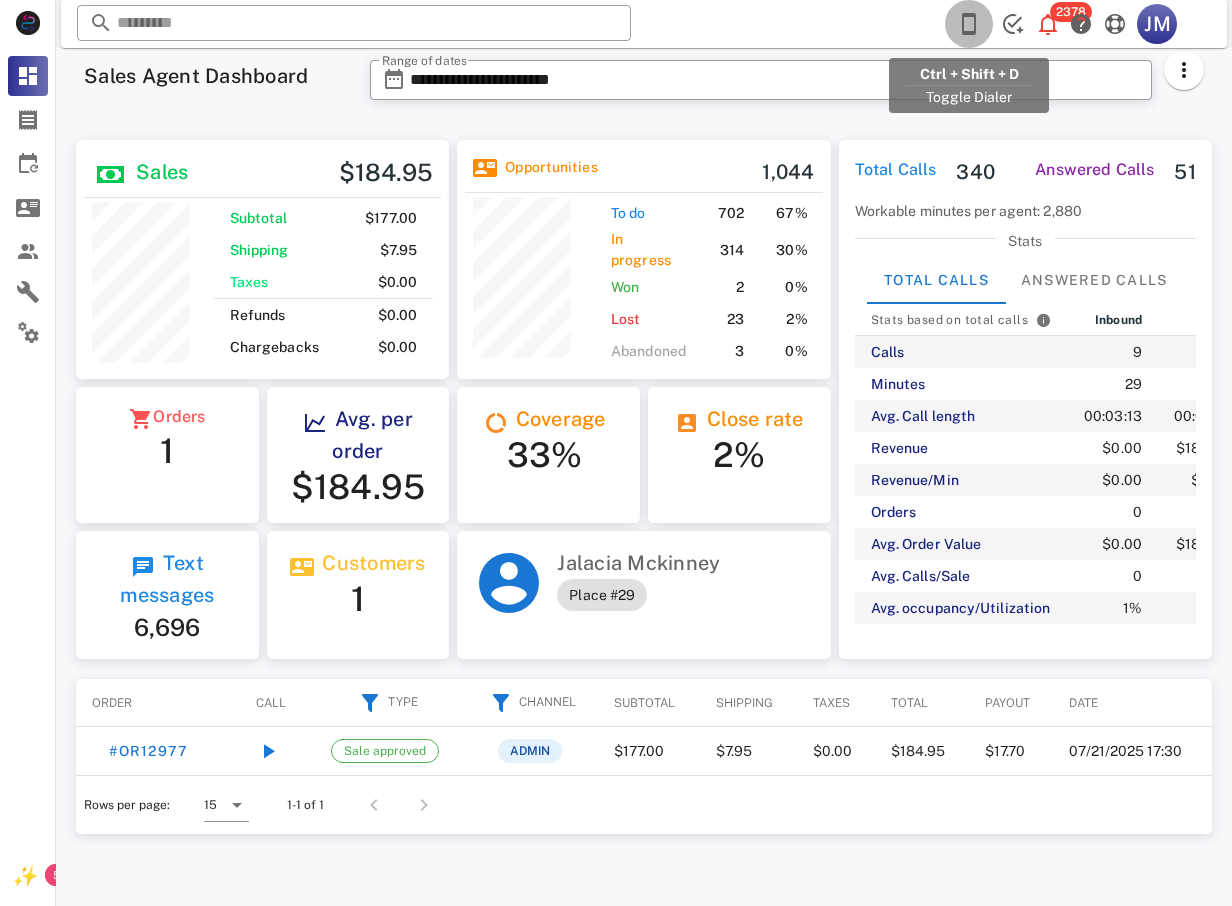 click at bounding box center (969, 24) 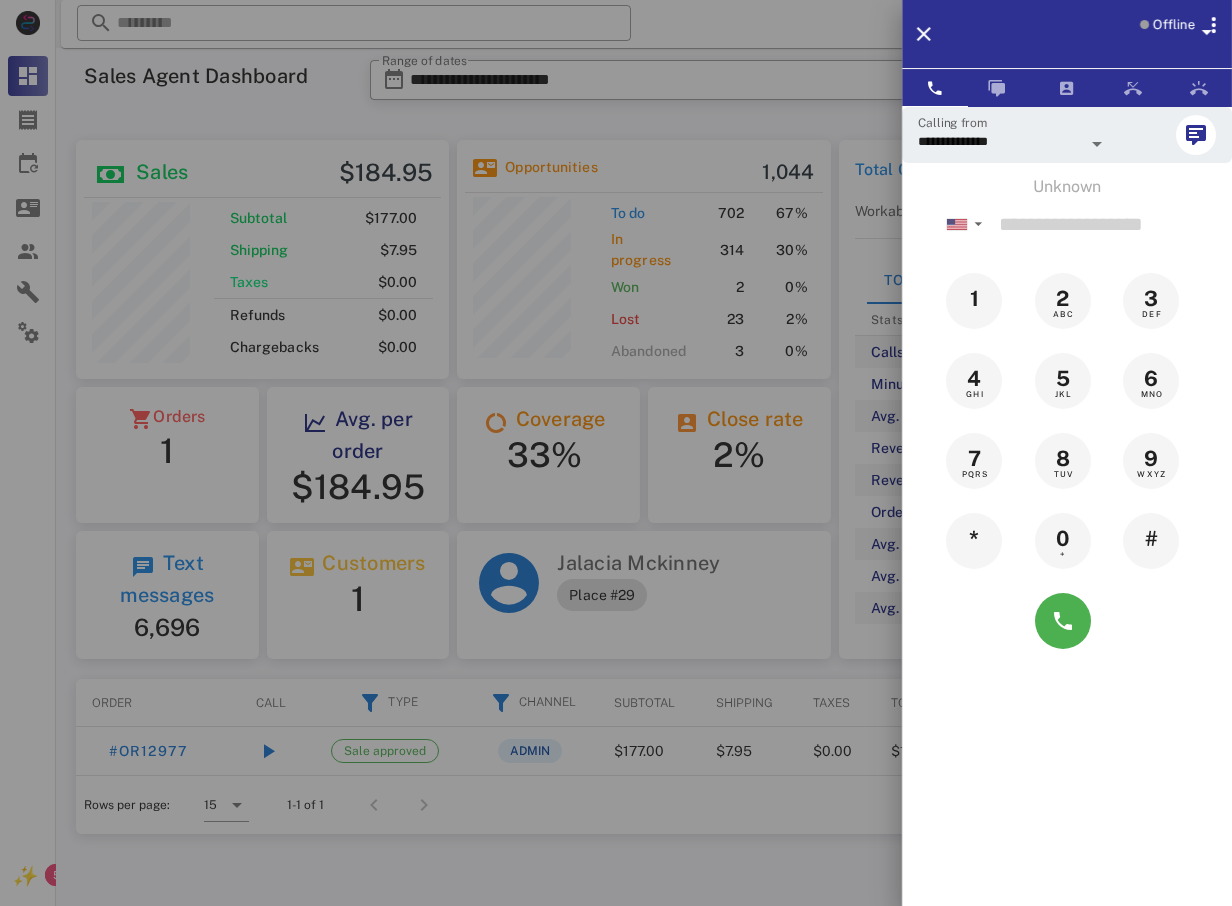 drag, startPoint x: 818, startPoint y: 49, endPoint x: 833, endPoint y: 46, distance: 15.297058 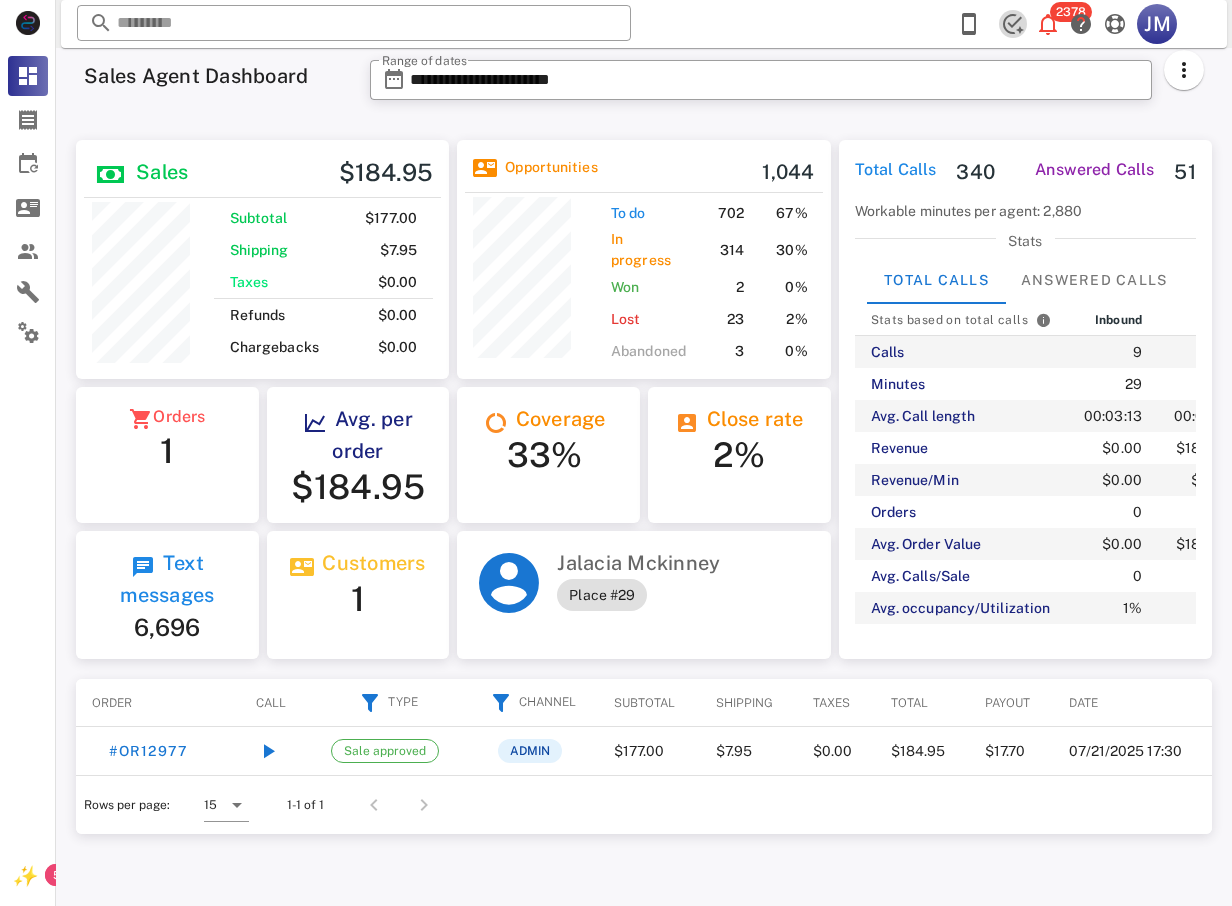 click at bounding box center (1013, 24) 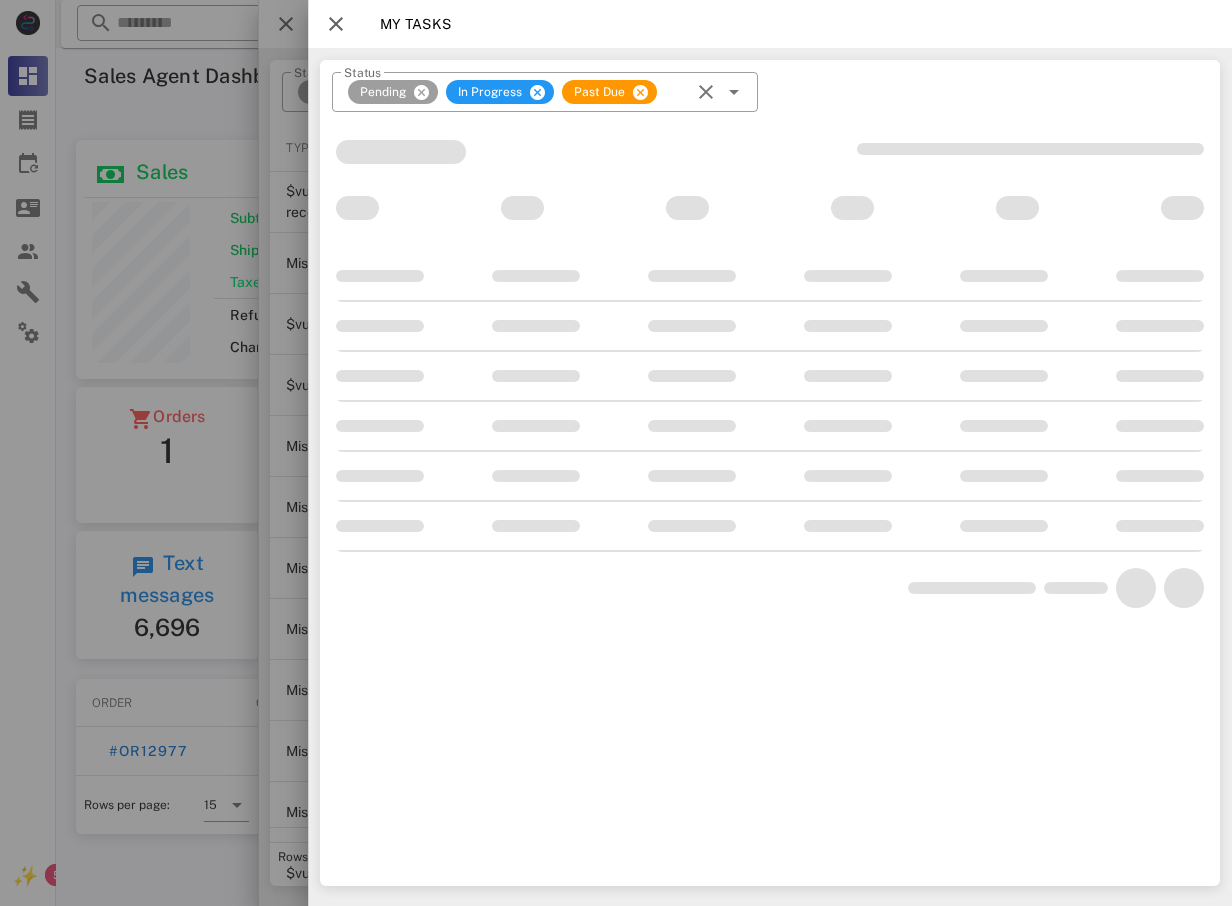 click at bounding box center (616, 453) 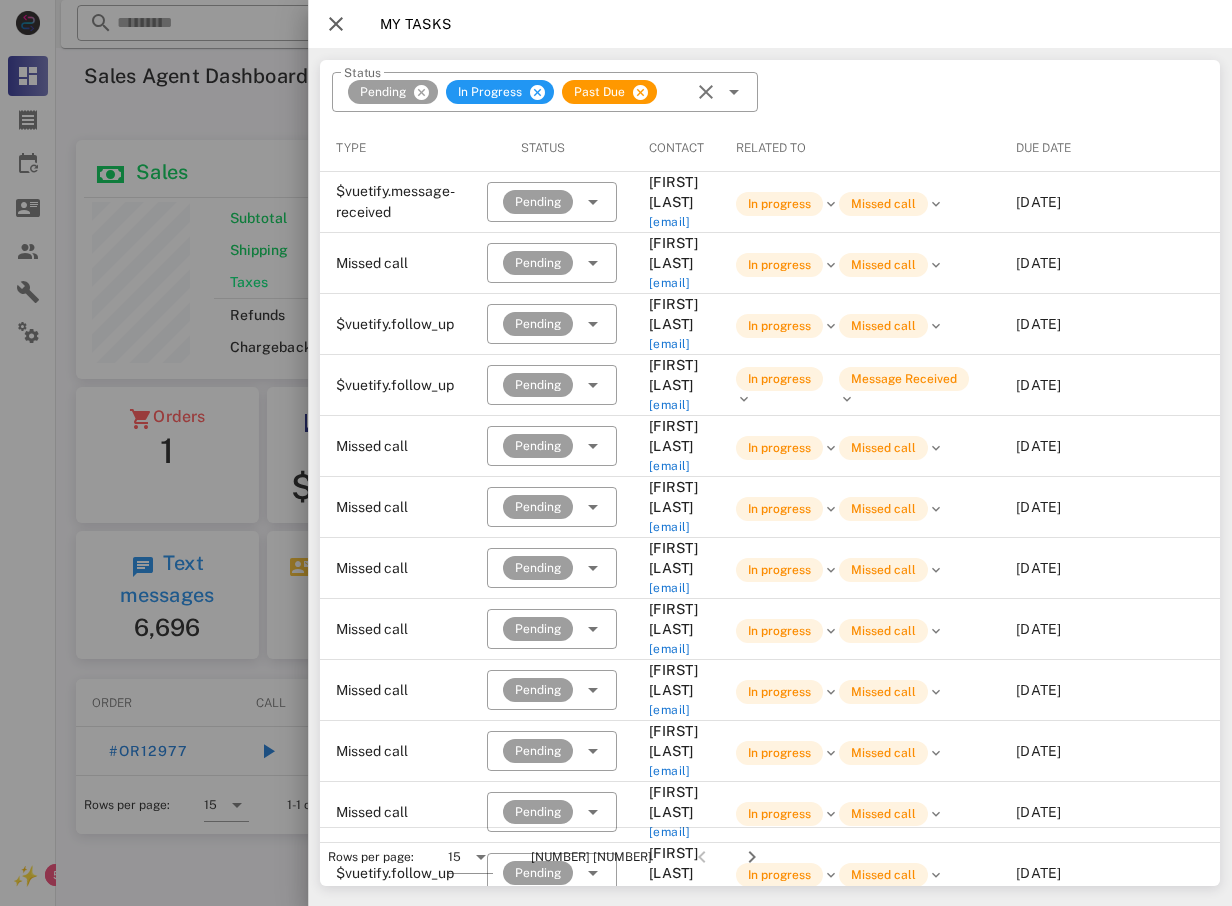 click at bounding box center (616, 453) 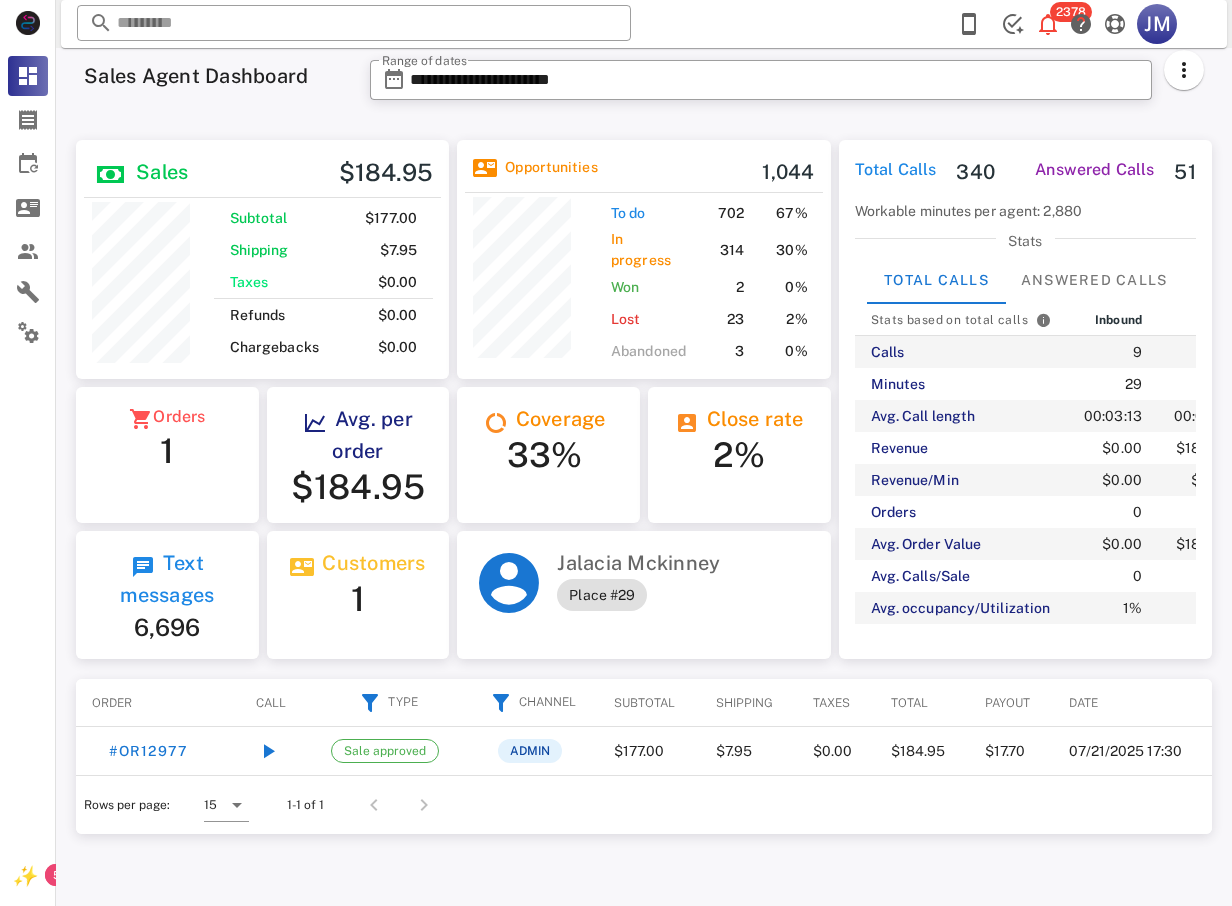 click on "Channel" at bounding box center [529, 703] 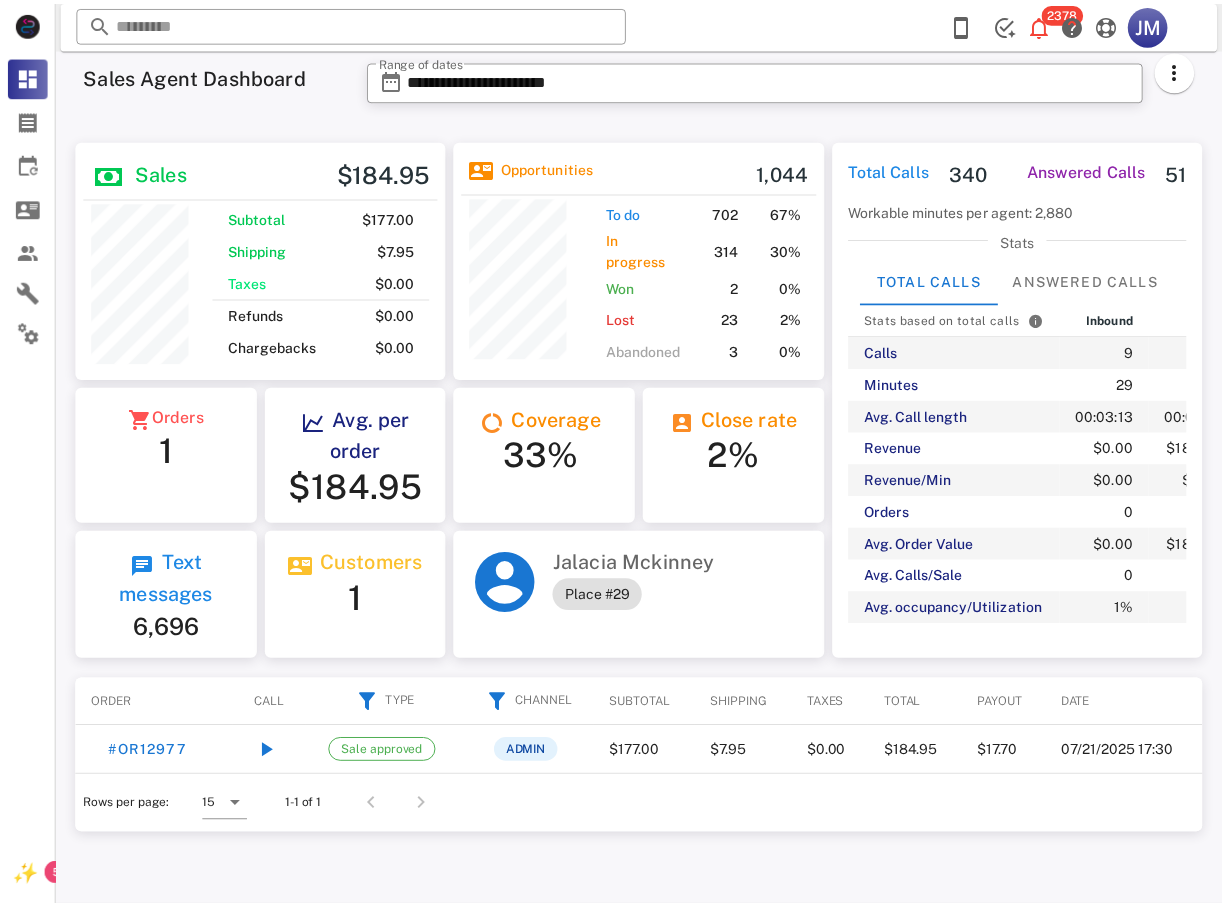 scroll, scrollTop: 999751, scrollLeft: 999691, axis: both 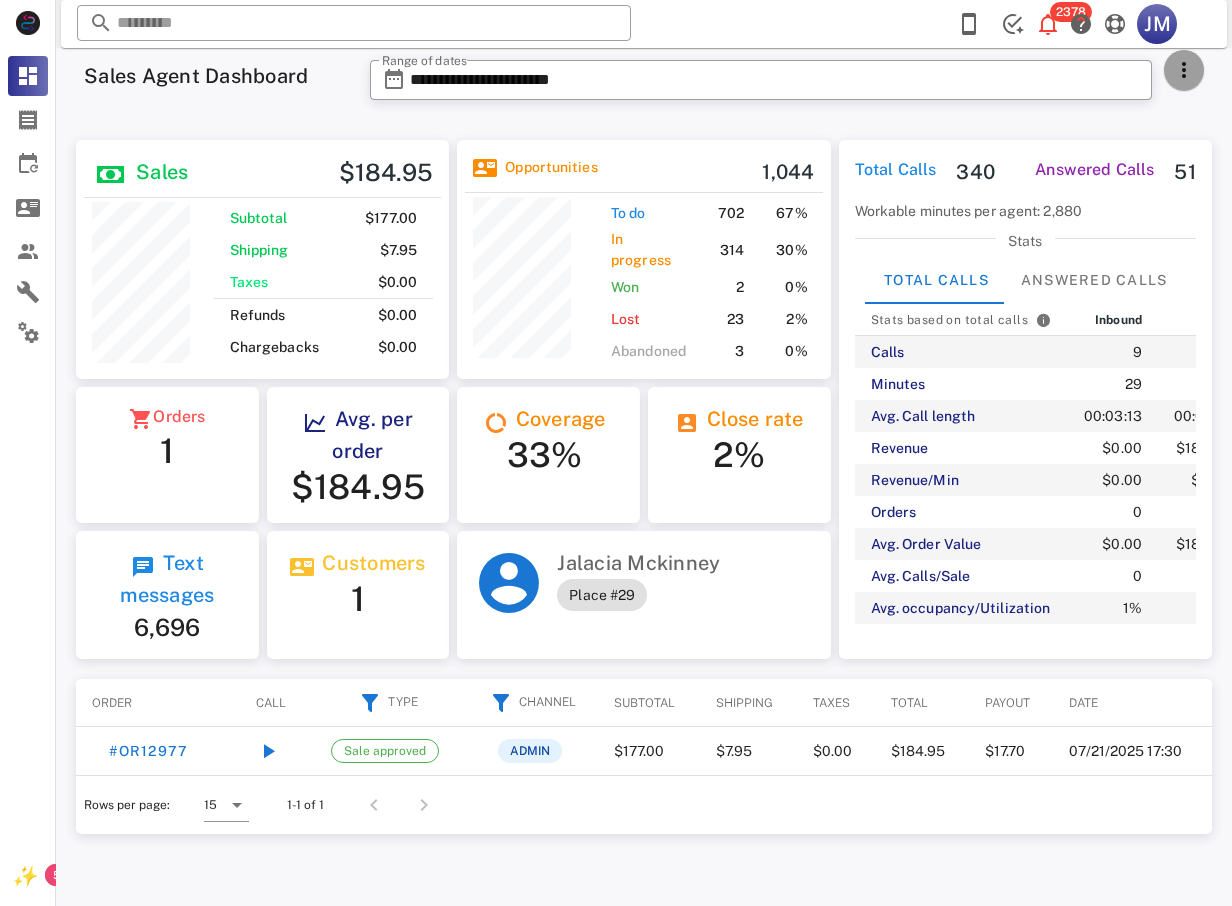 click at bounding box center [1184, 70] 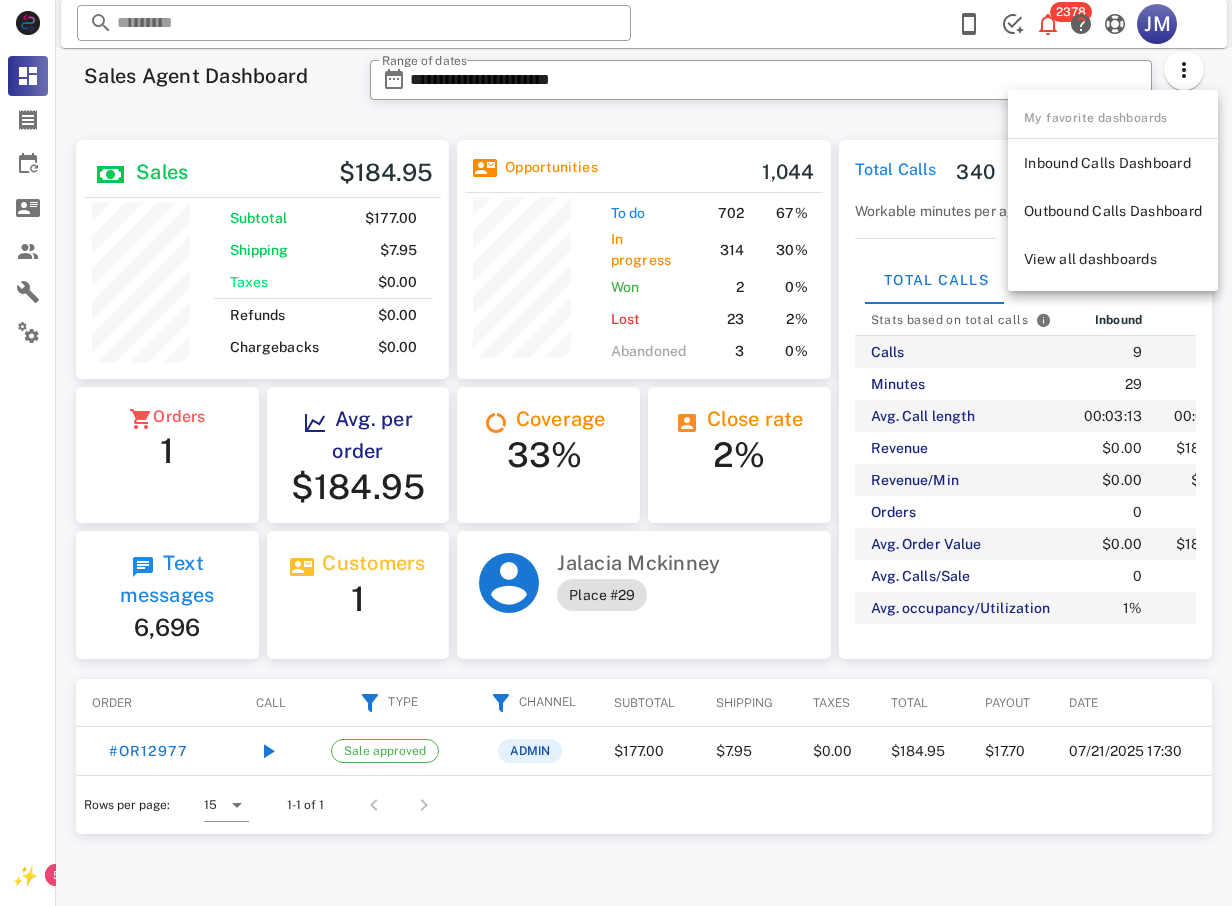 click on "Total Calls   340   Answered Calls   51   Workable minutes per agent: 2,880  Stats  Total Calls   Answered Calls   Stats based on total calls  Inbound Dials Total  Calls   9   331   340   Minutes   29   466   495   Avg. Call length   00:03:13   00:01:24   00:01:27   Revenue   $0.00   $184.95   $184.95   Revenue/Min   $0.00   $0.40   $0.37   Orders   0   1   1   Avg. Order Value   $0.00   $184.95   $184.95   Avg. Calls/Sale   0   331   340   Avg. occupancy/Utilization   1%   16%   17%" at bounding box center (1025, 399) 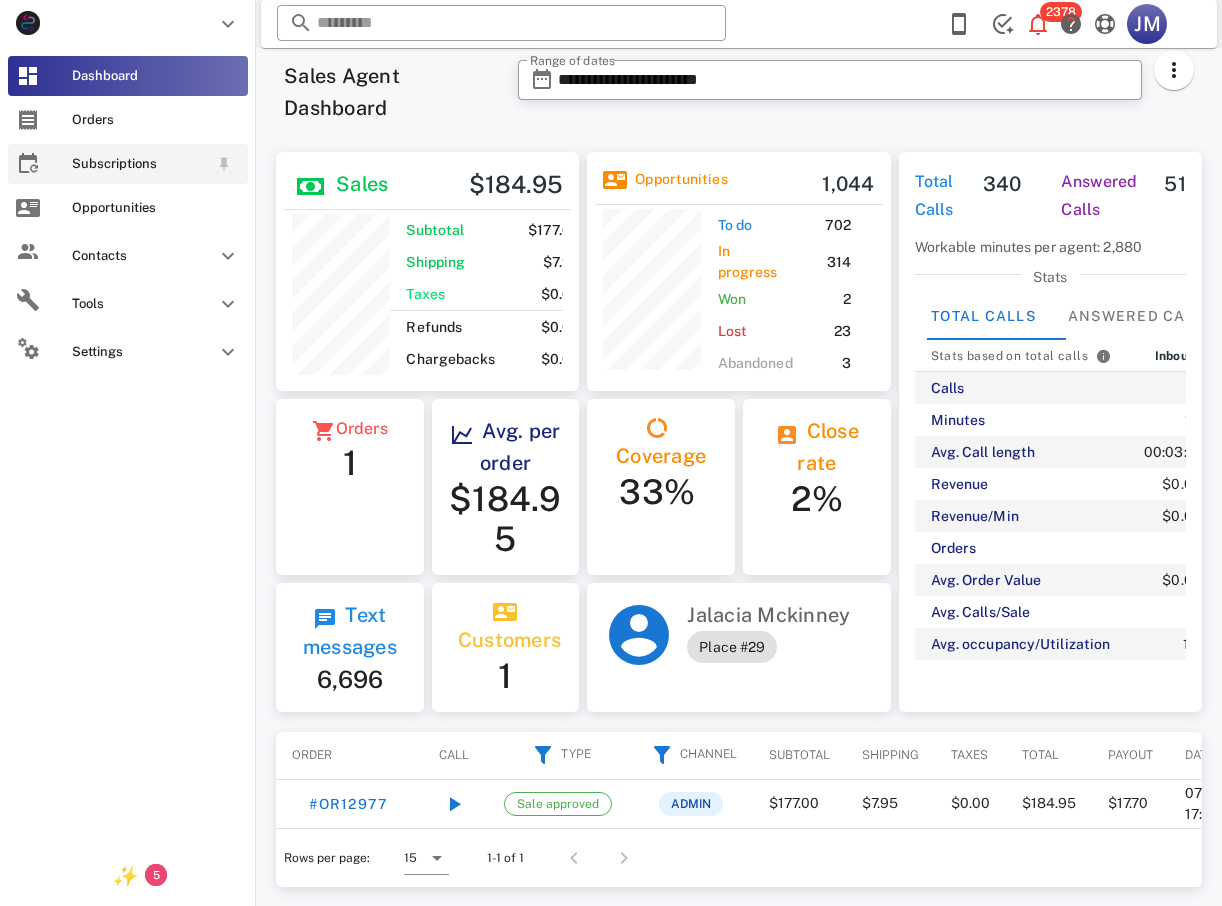 scroll, scrollTop: 250, scrollLeft: 304, axis: both 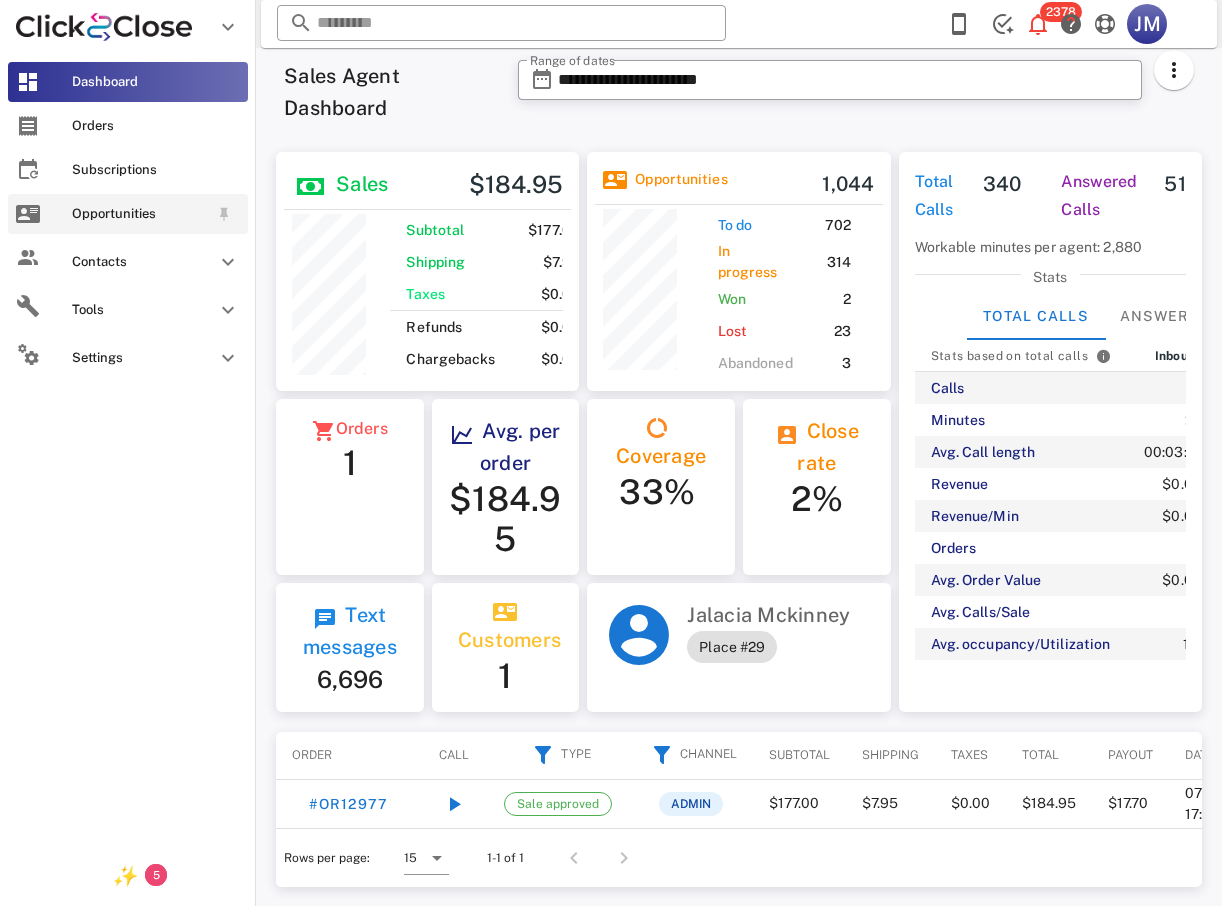 click on "Opportunities" at bounding box center (140, 214) 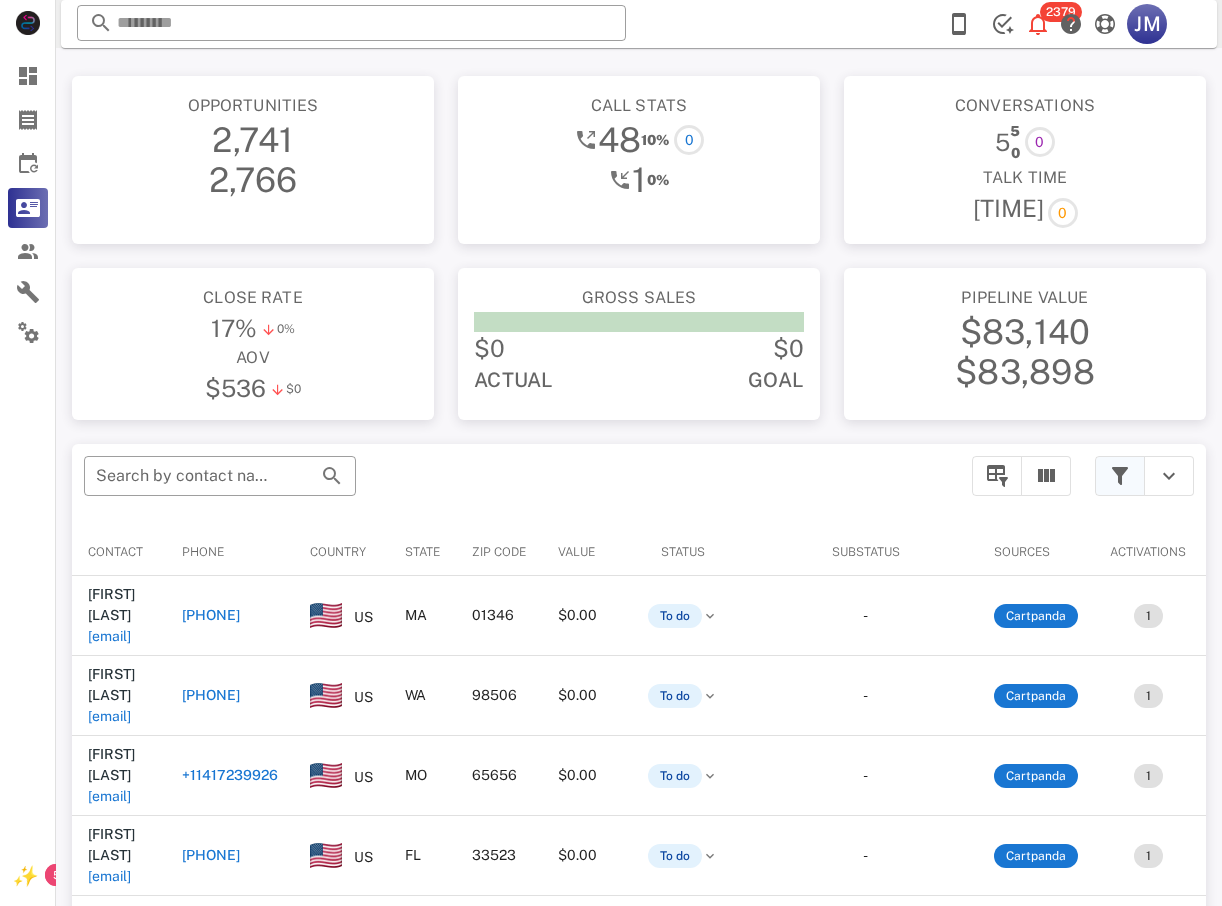 click at bounding box center [1144, 476] 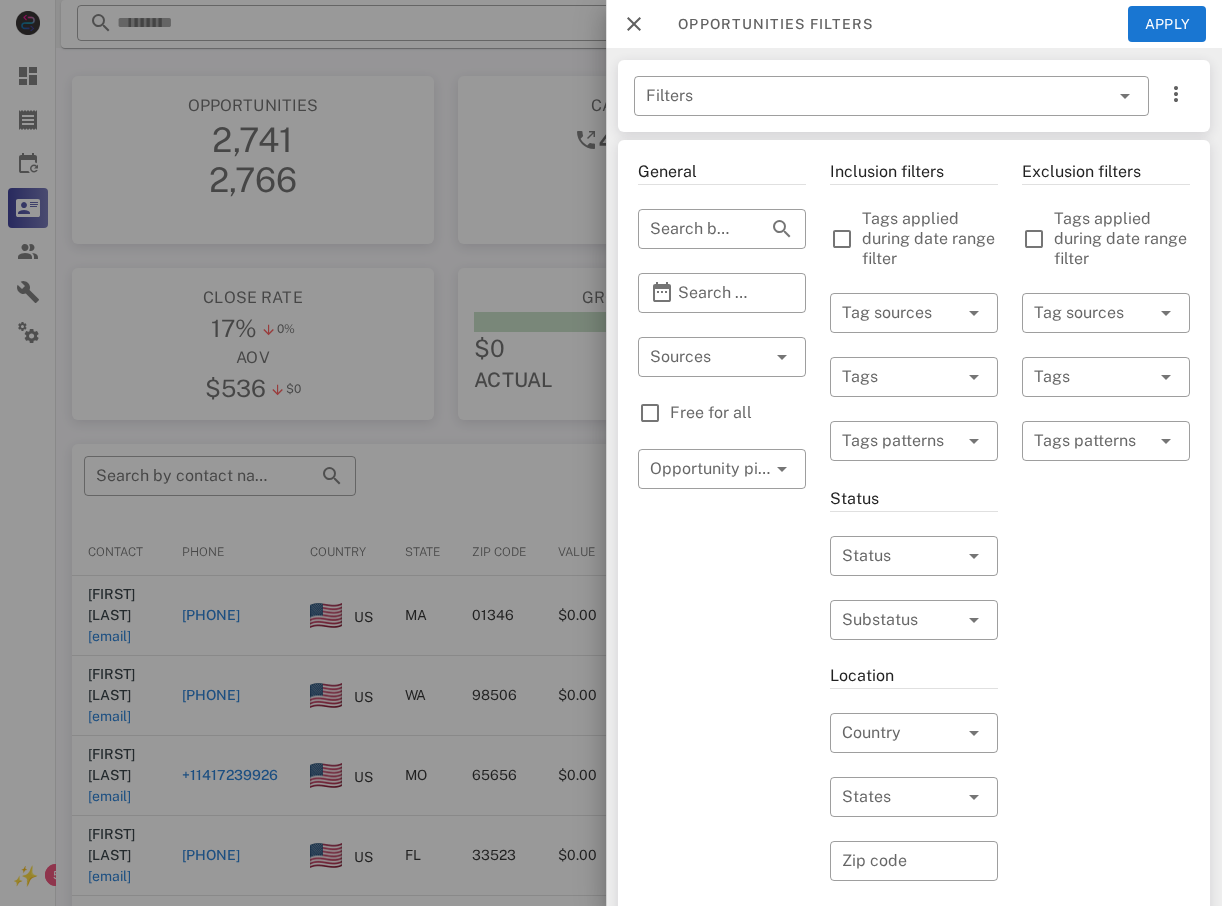 click at bounding box center (611, 453) 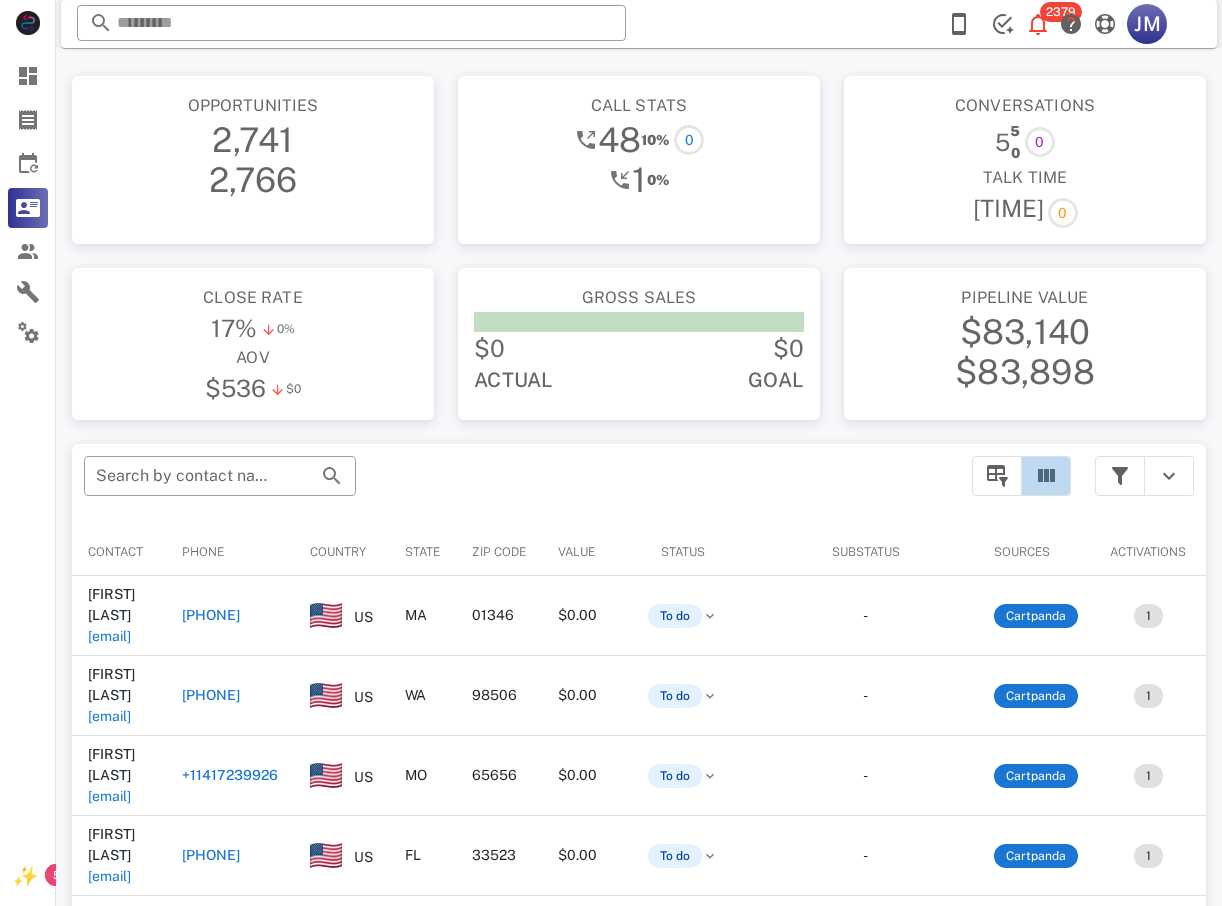 click at bounding box center [1046, 476] 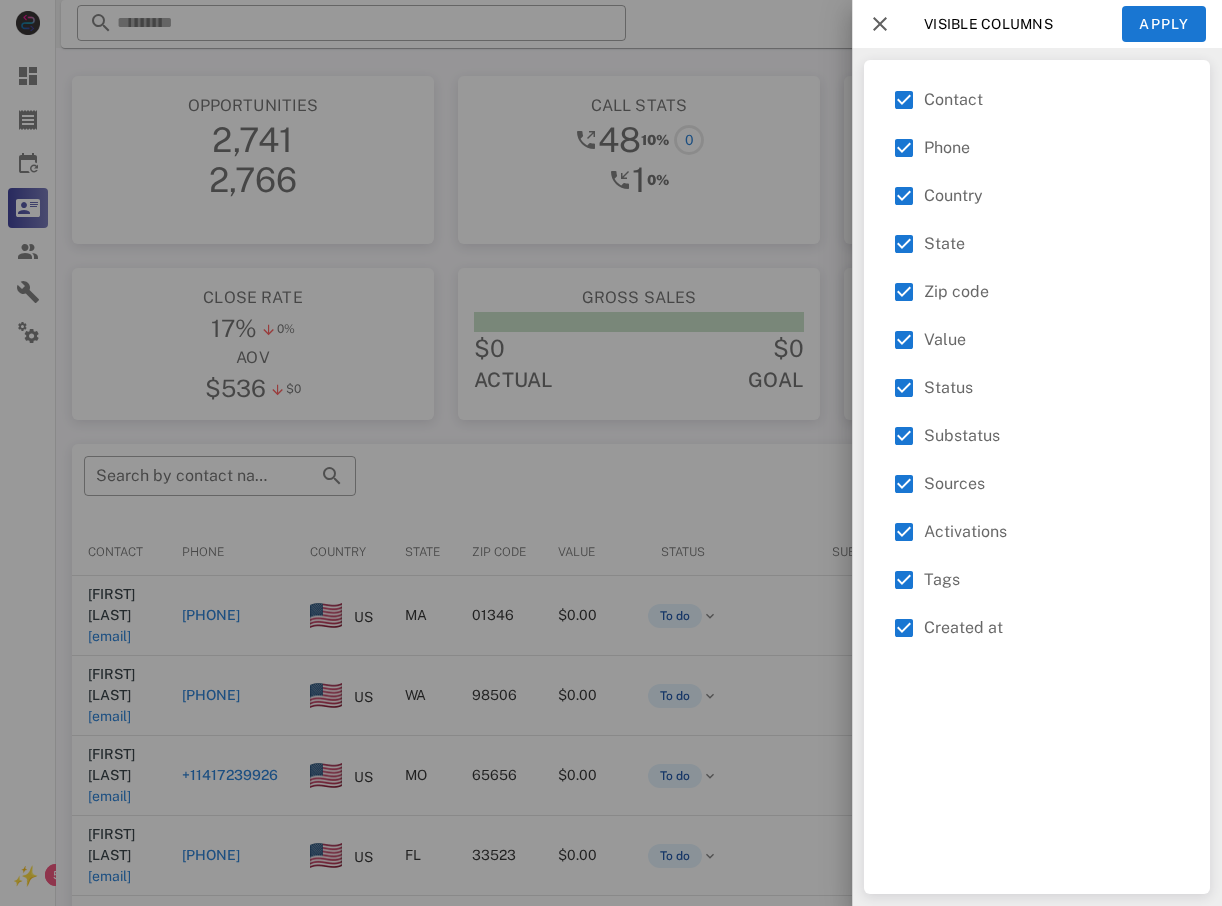 click at bounding box center (611, 453) 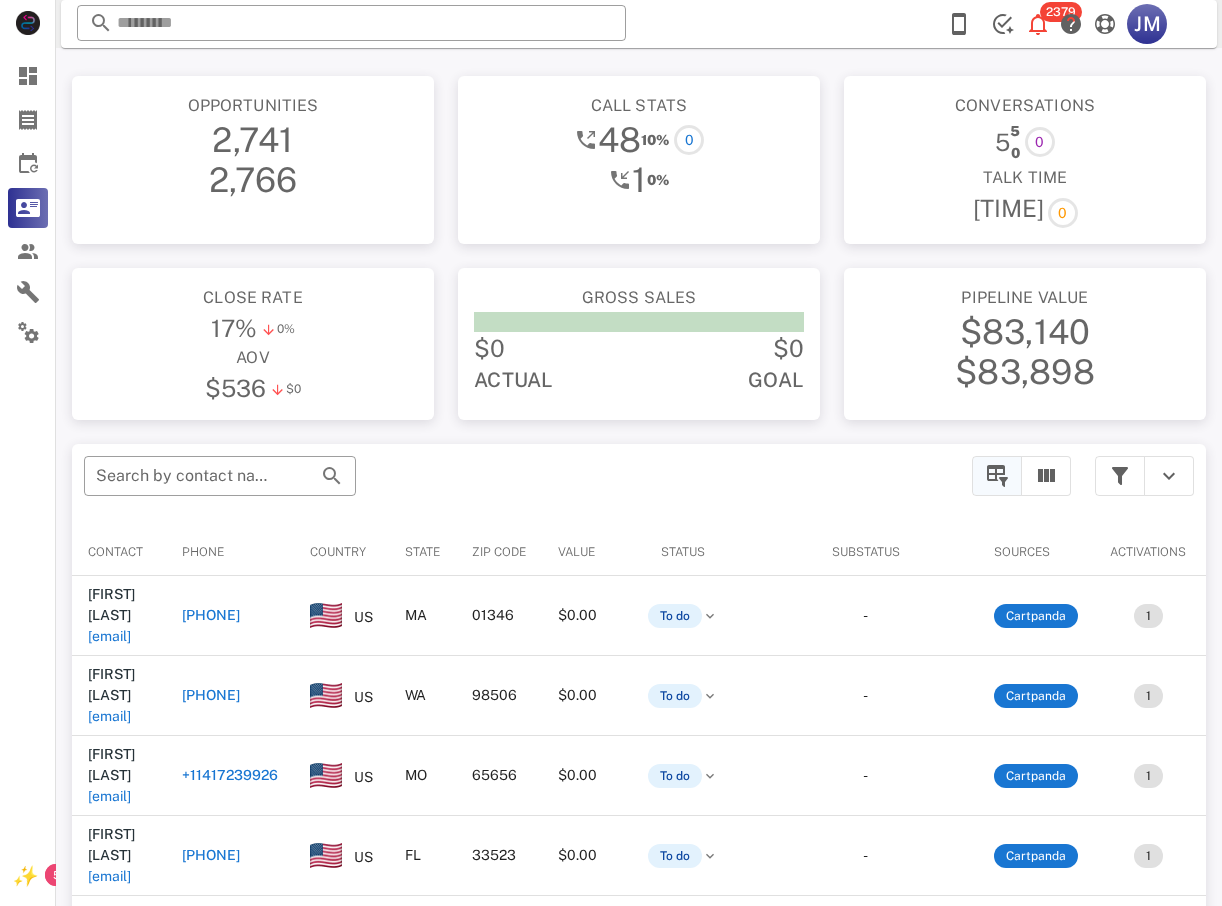 click at bounding box center (997, 476) 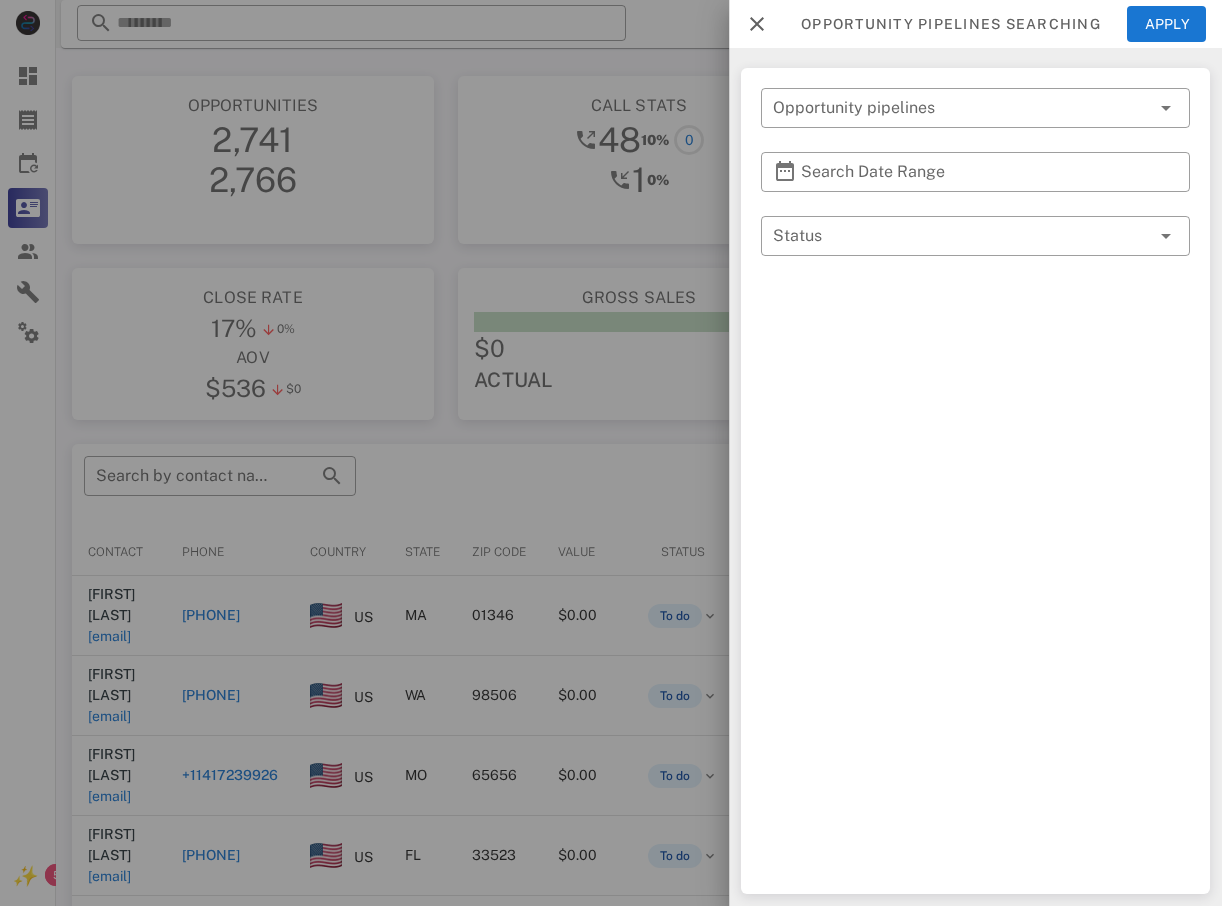click at bounding box center (611, 453) 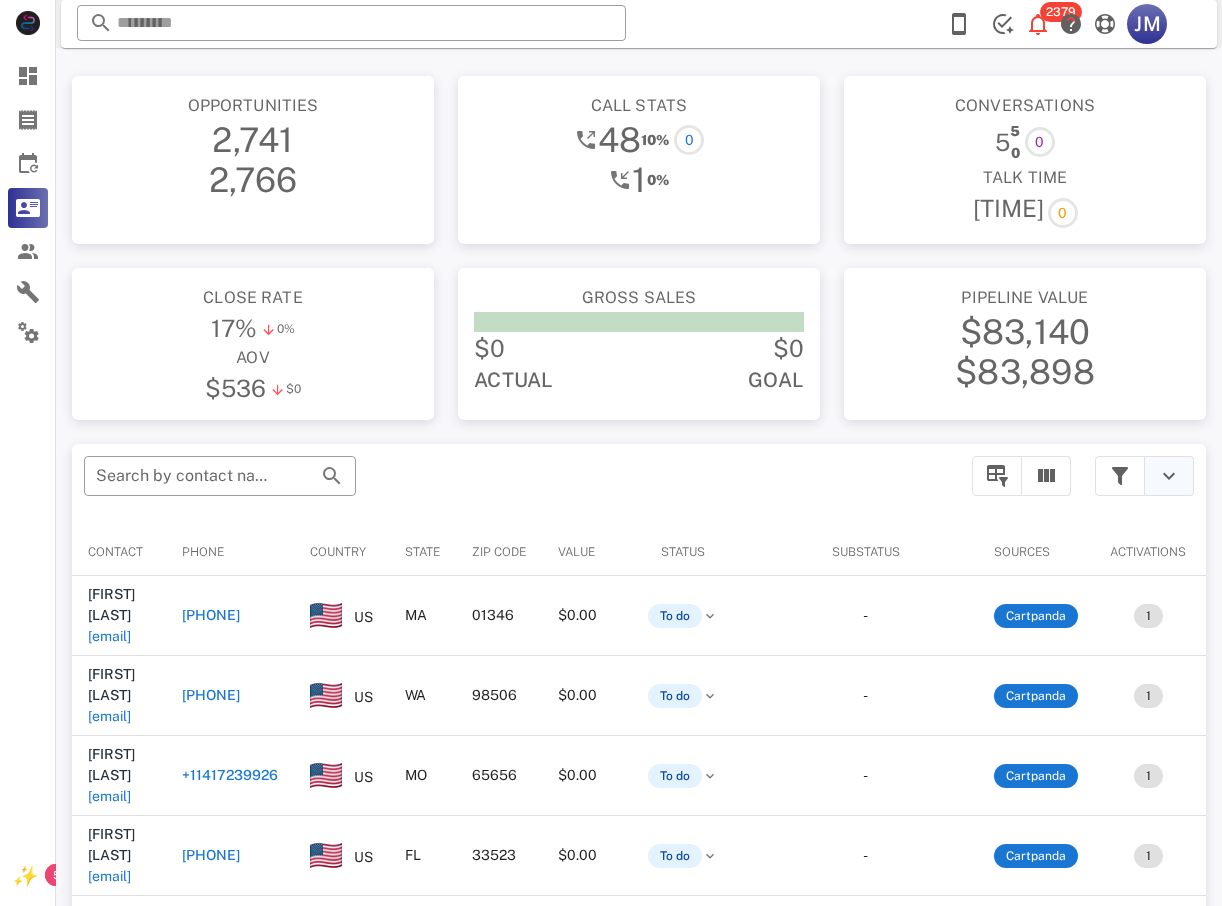 click at bounding box center (1169, 476) 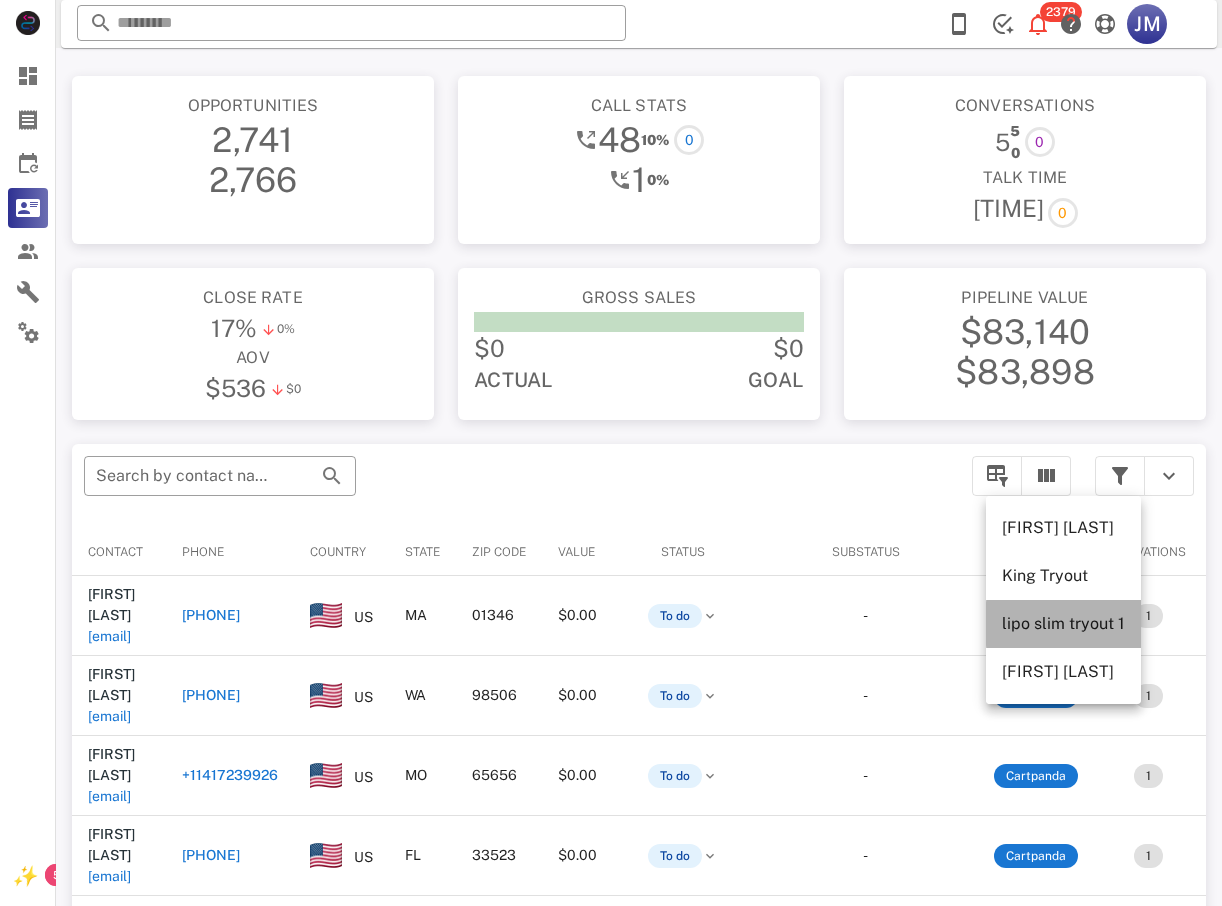 click on "lipo slim tryout 1" at bounding box center (1063, 623) 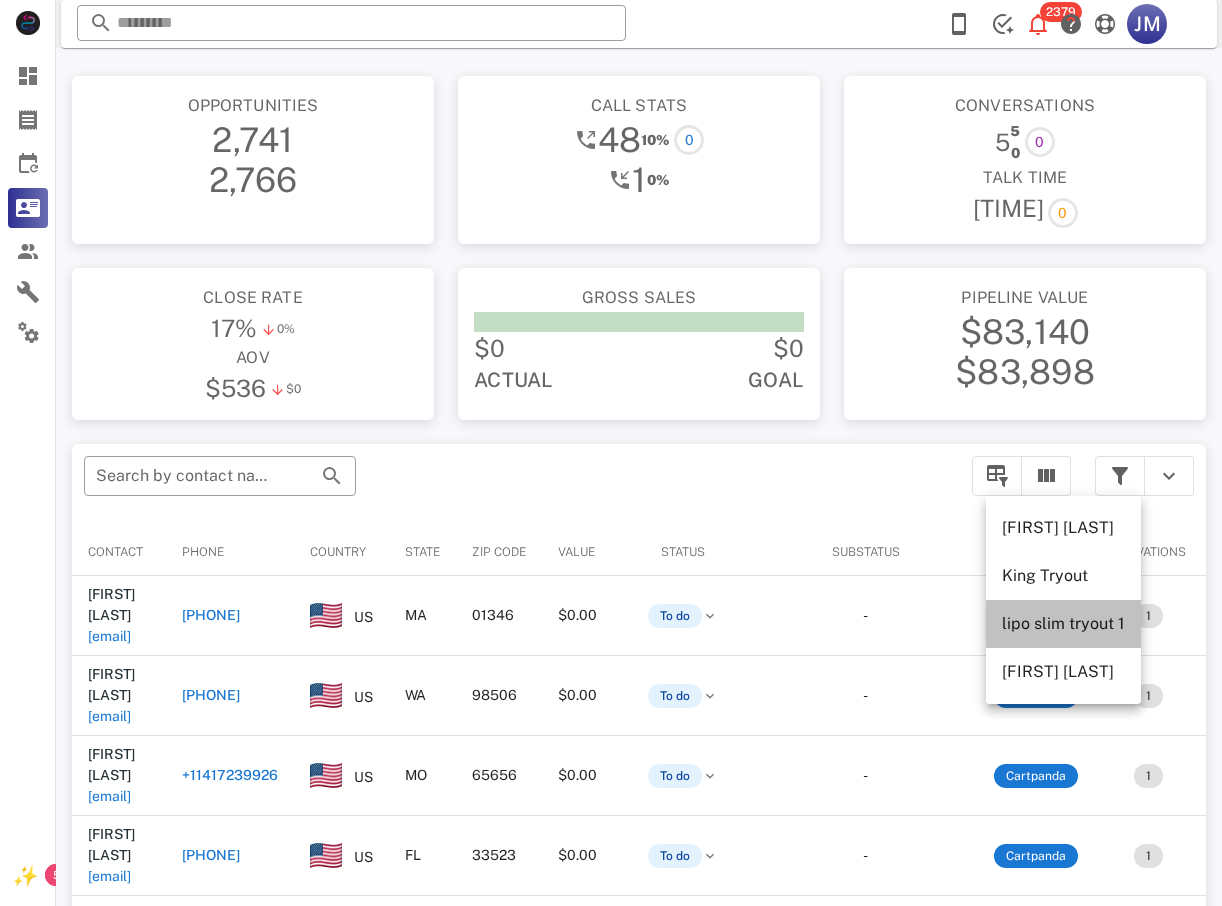 type on "**********" 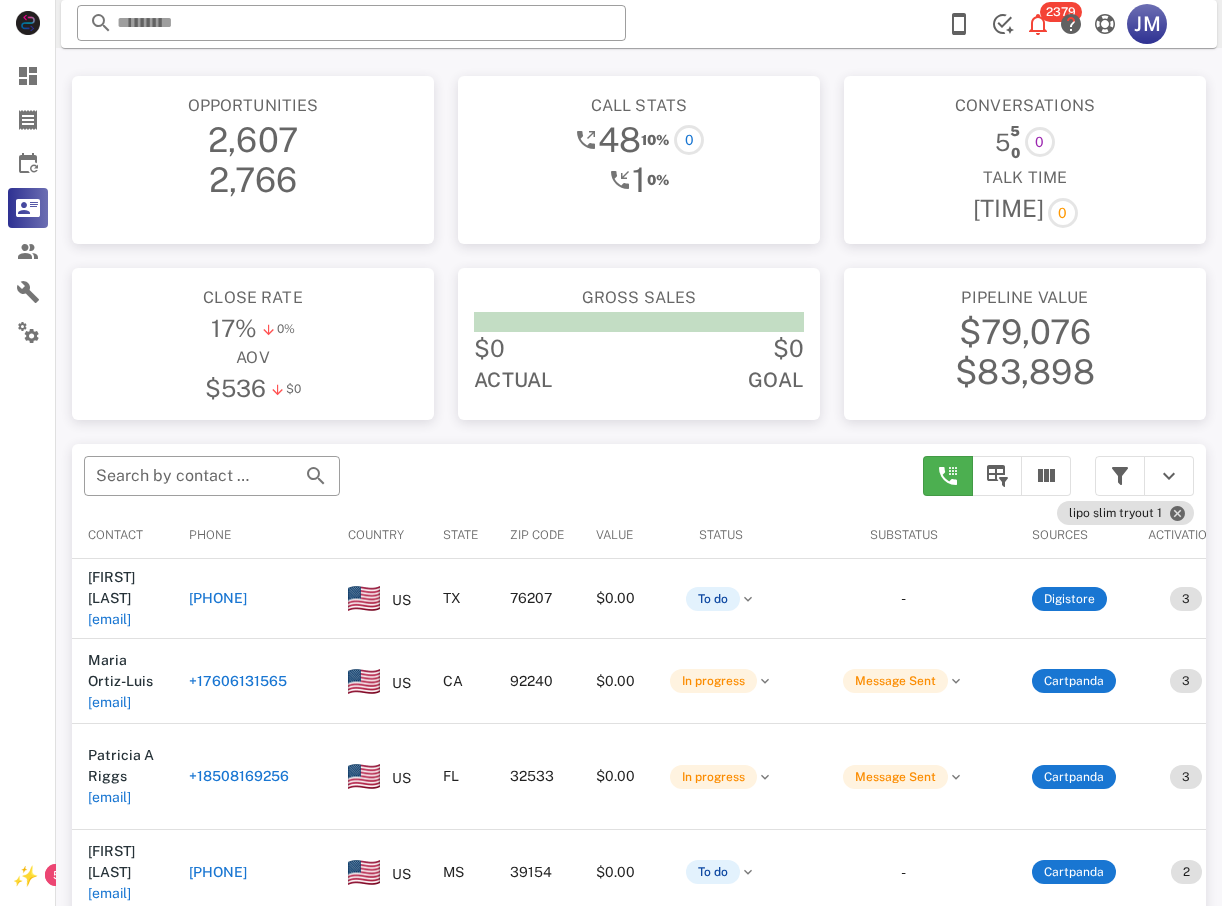 scroll, scrollTop: 0, scrollLeft: 0, axis: both 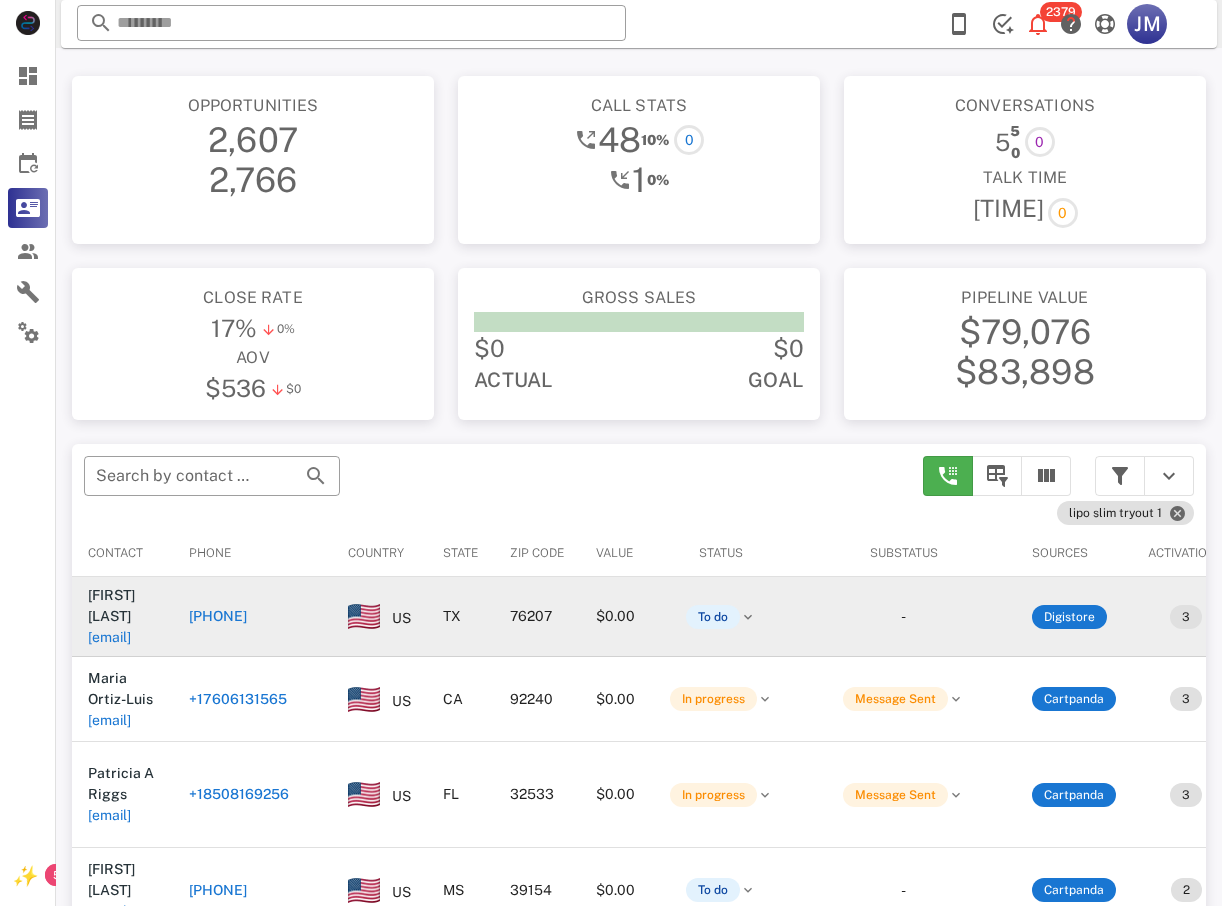 click on "[PHONE]" at bounding box center [218, 616] 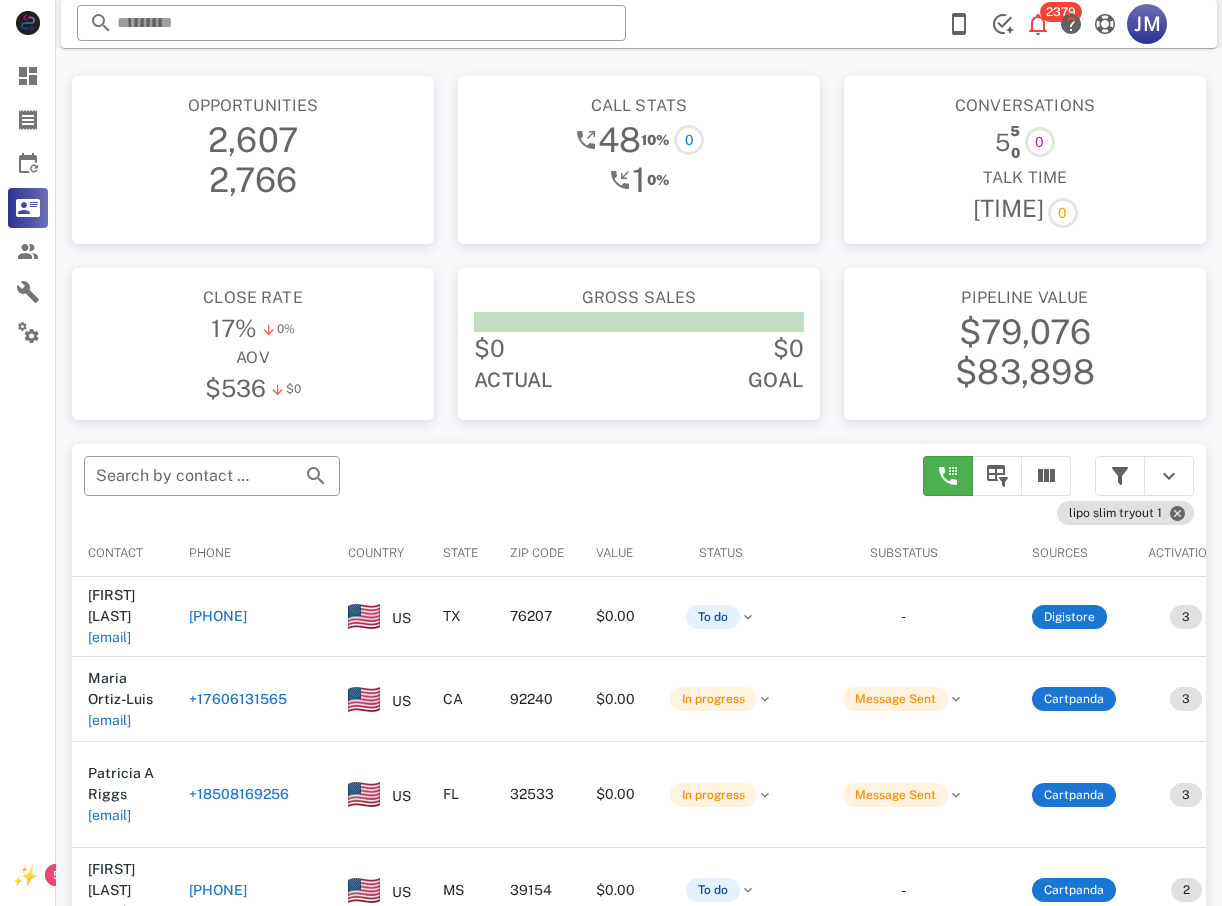 type on "**********" 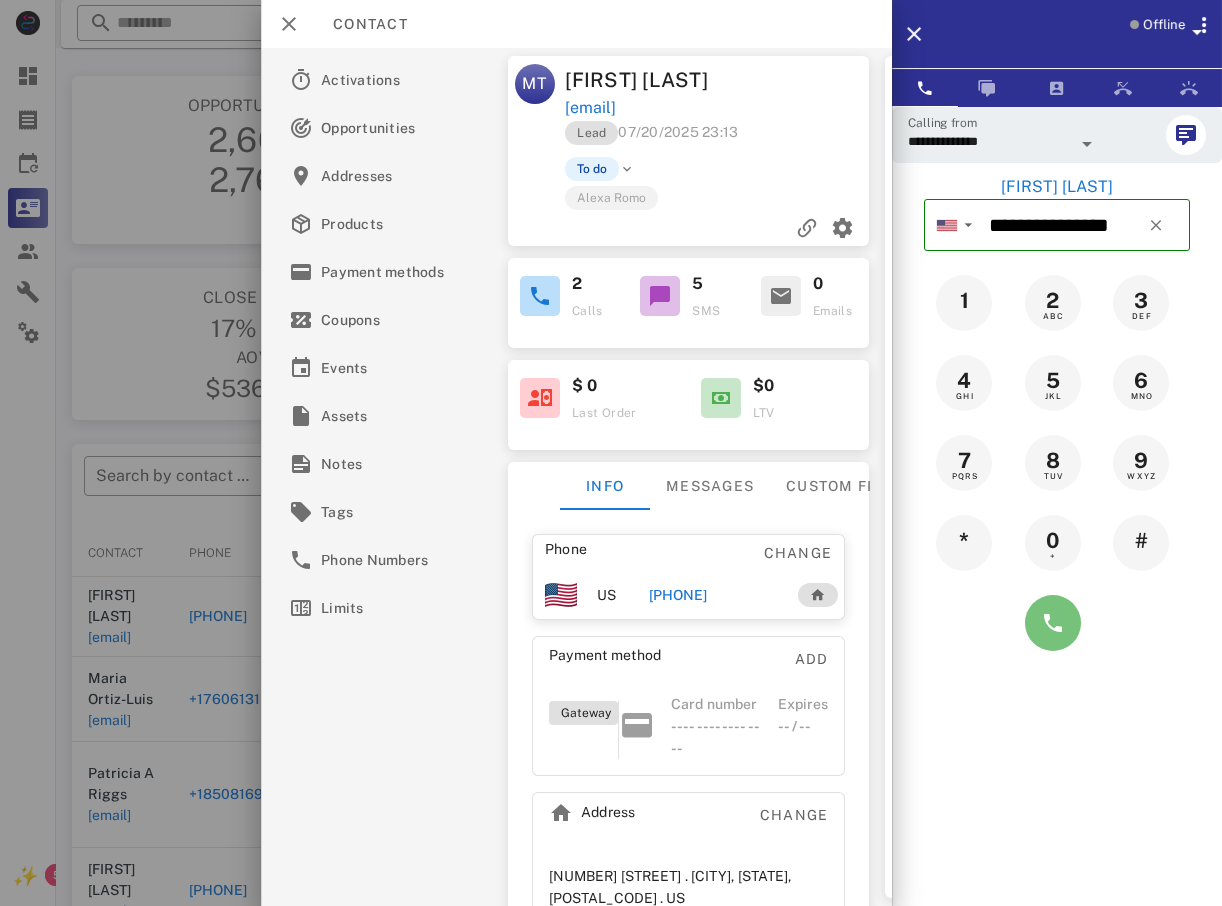 click at bounding box center [1053, 623] 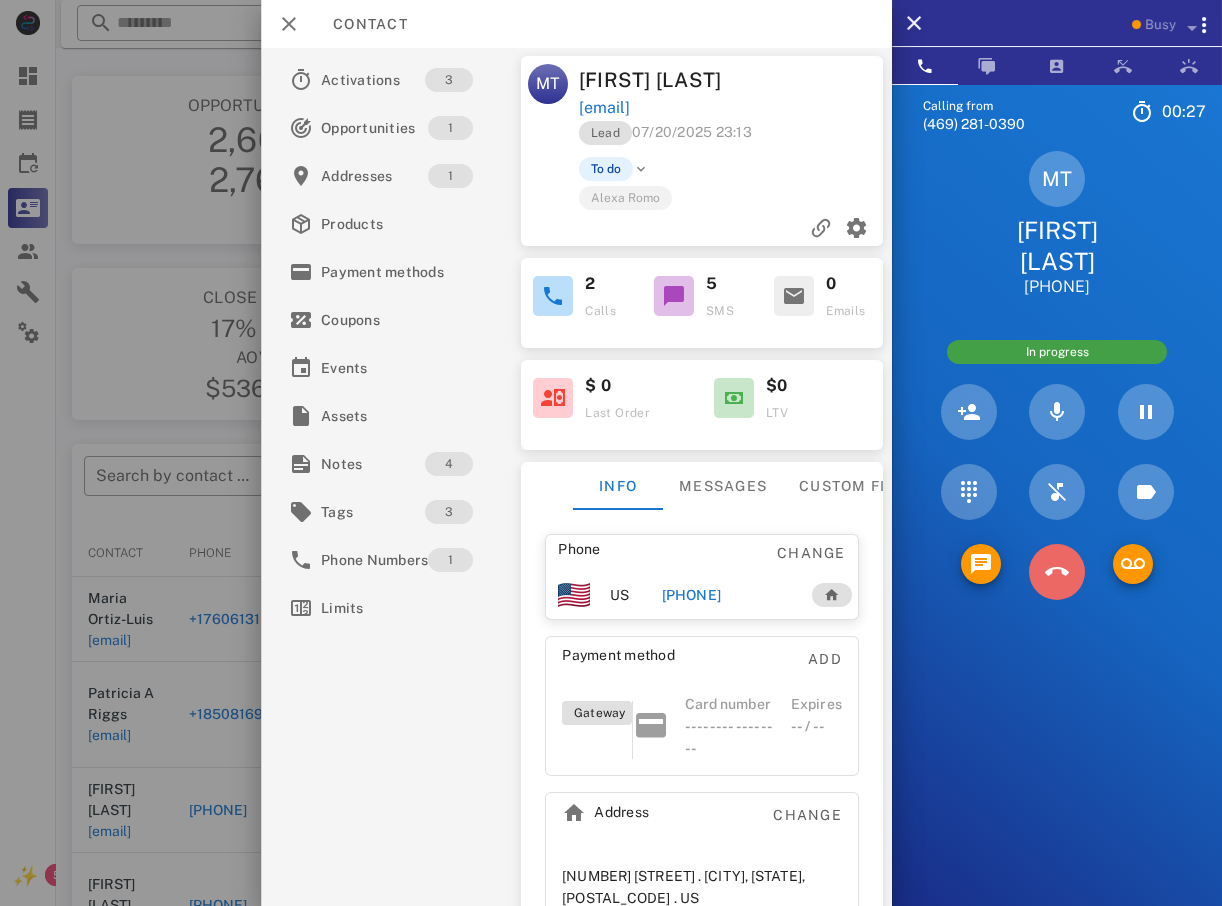 click at bounding box center (1057, 572) 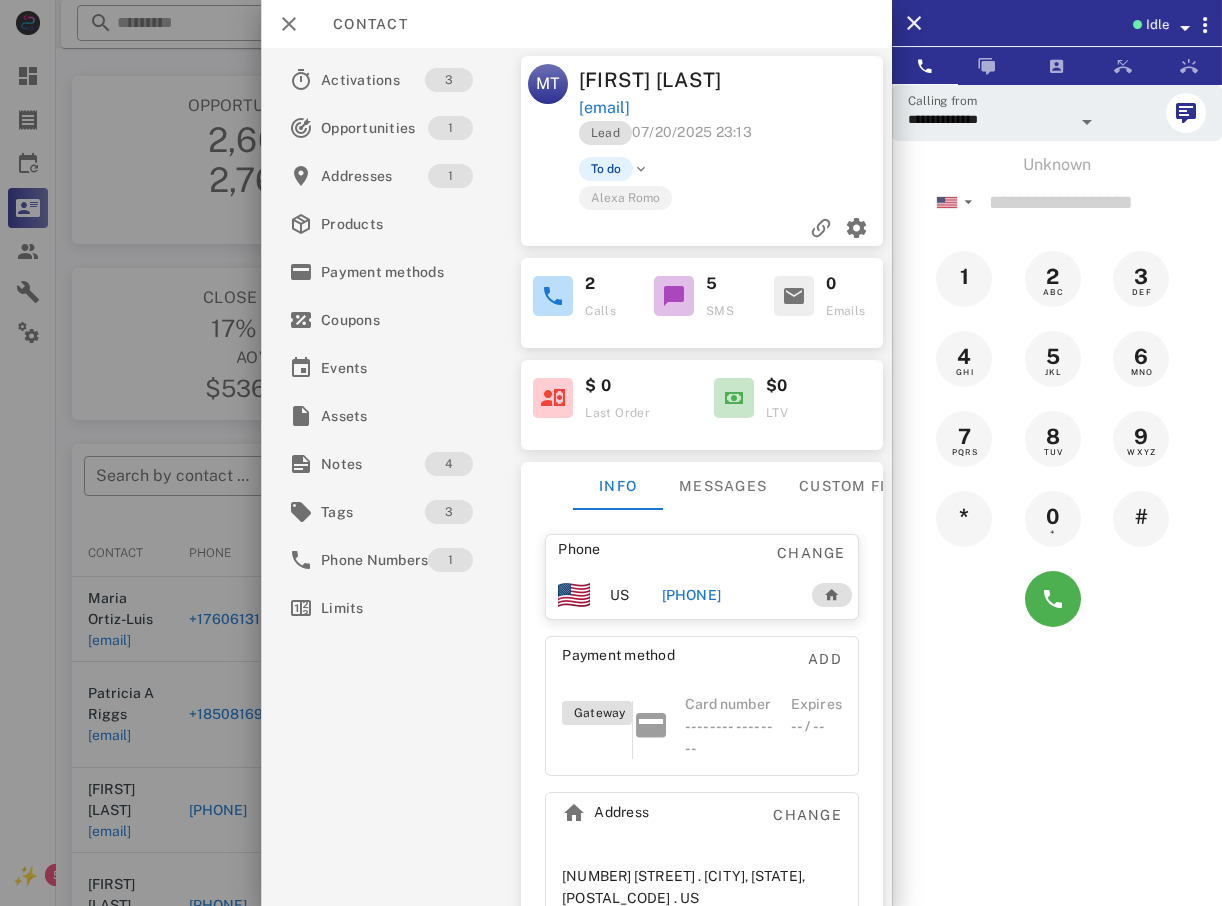 click at bounding box center [611, 453] 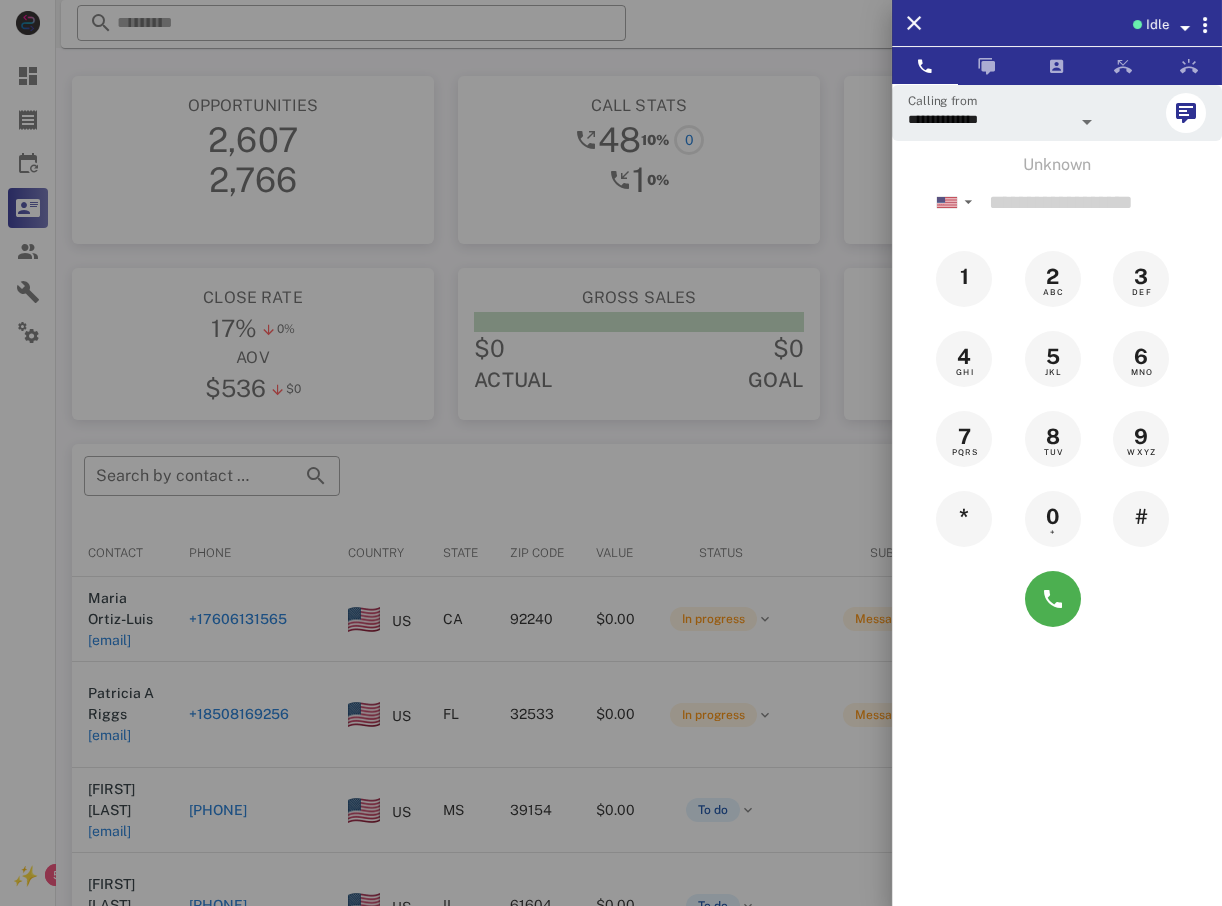 click at bounding box center (611, 453) 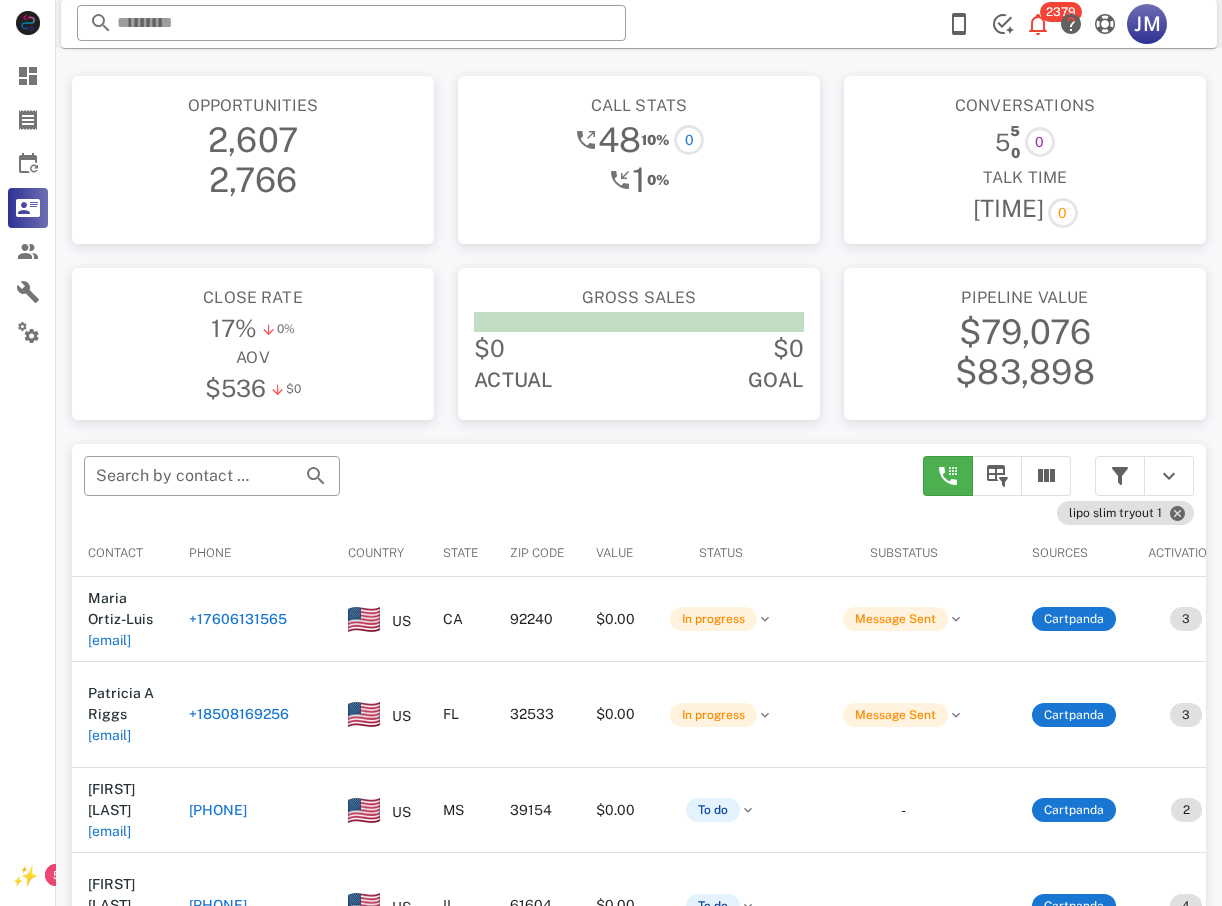 drag, startPoint x: 293, startPoint y: 537, endPoint x: 398, endPoint y: 676, distance: 174.20103 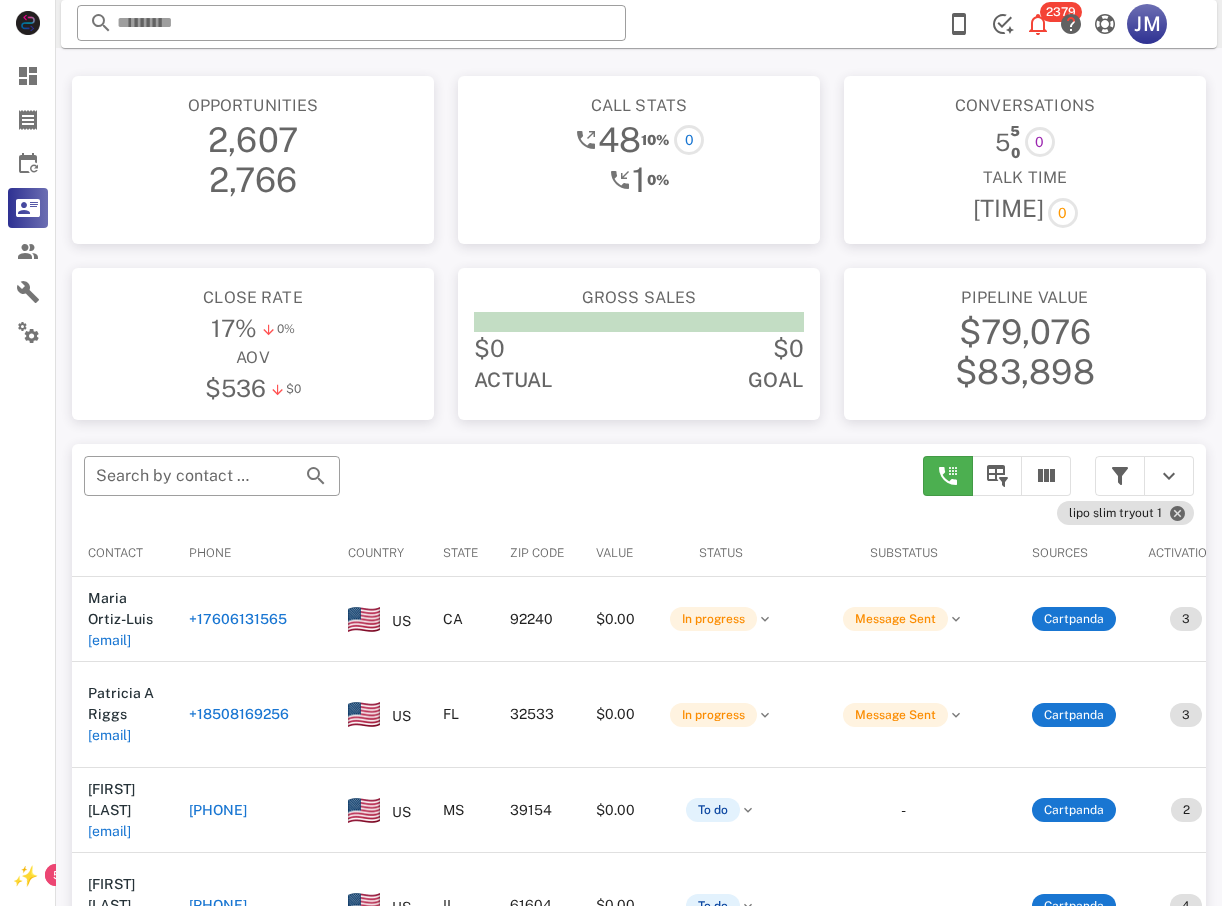 drag, startPoint x: 398, startPoint y: 676, endPoint x: 389, endPoint y: 717, distance: 41.976185 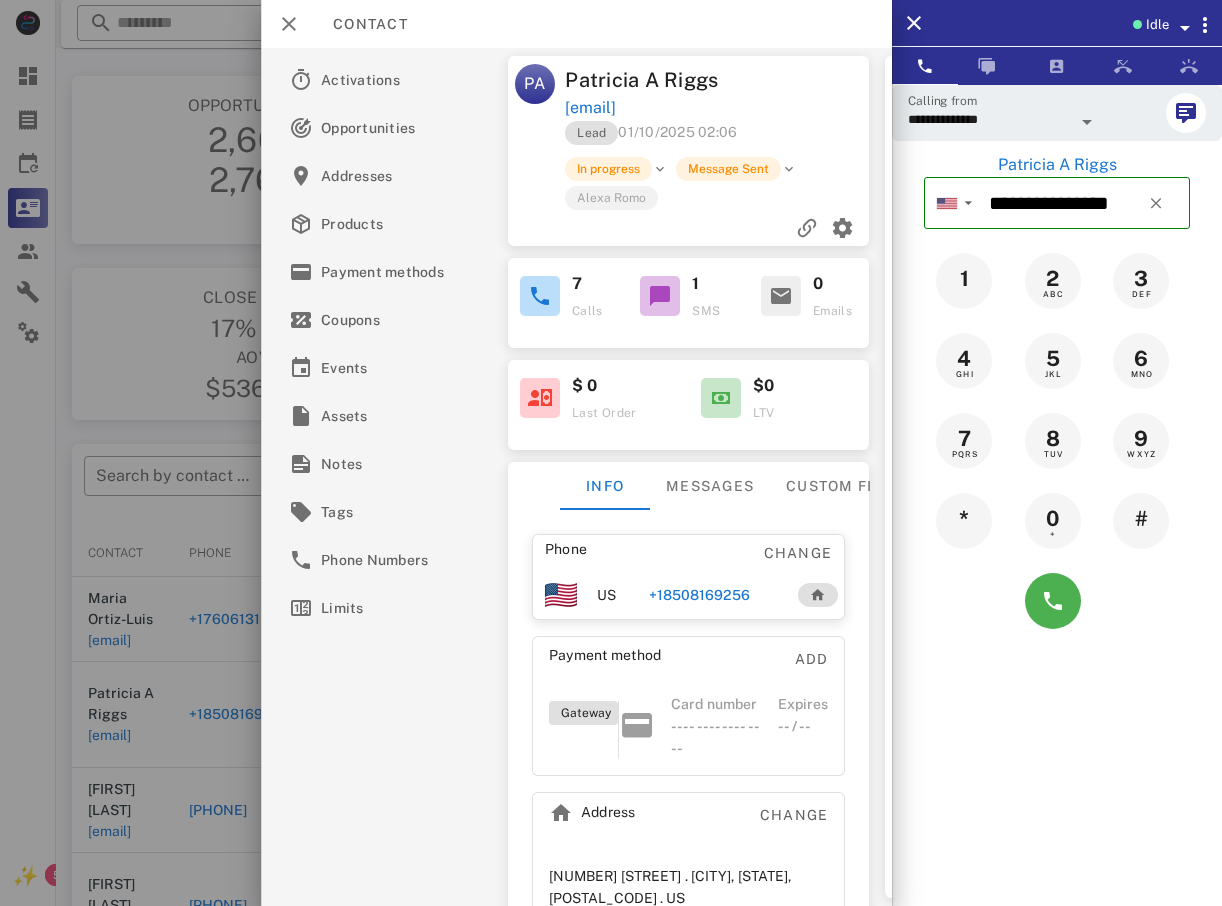 click at bounding box center [611, 453] 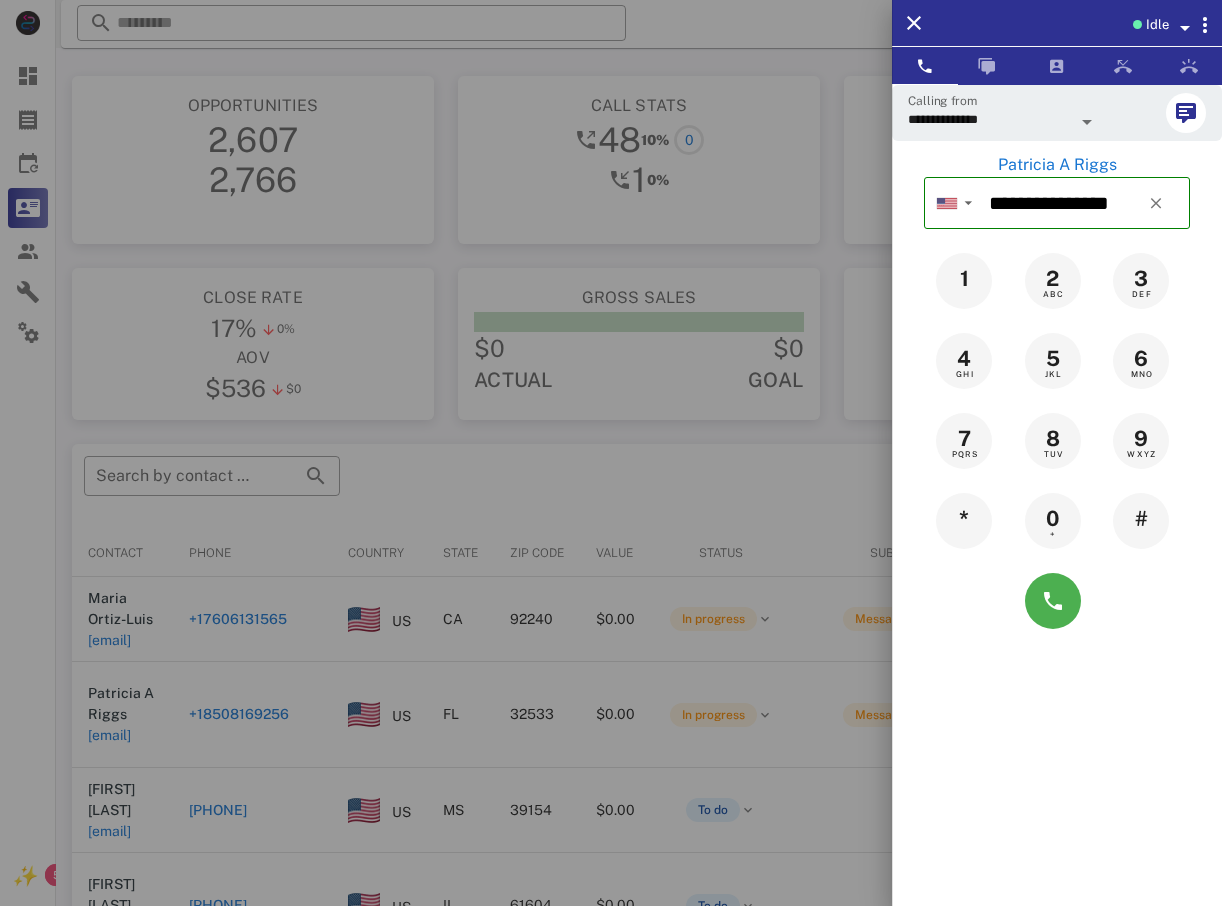 click at bounding box center (611, 453) 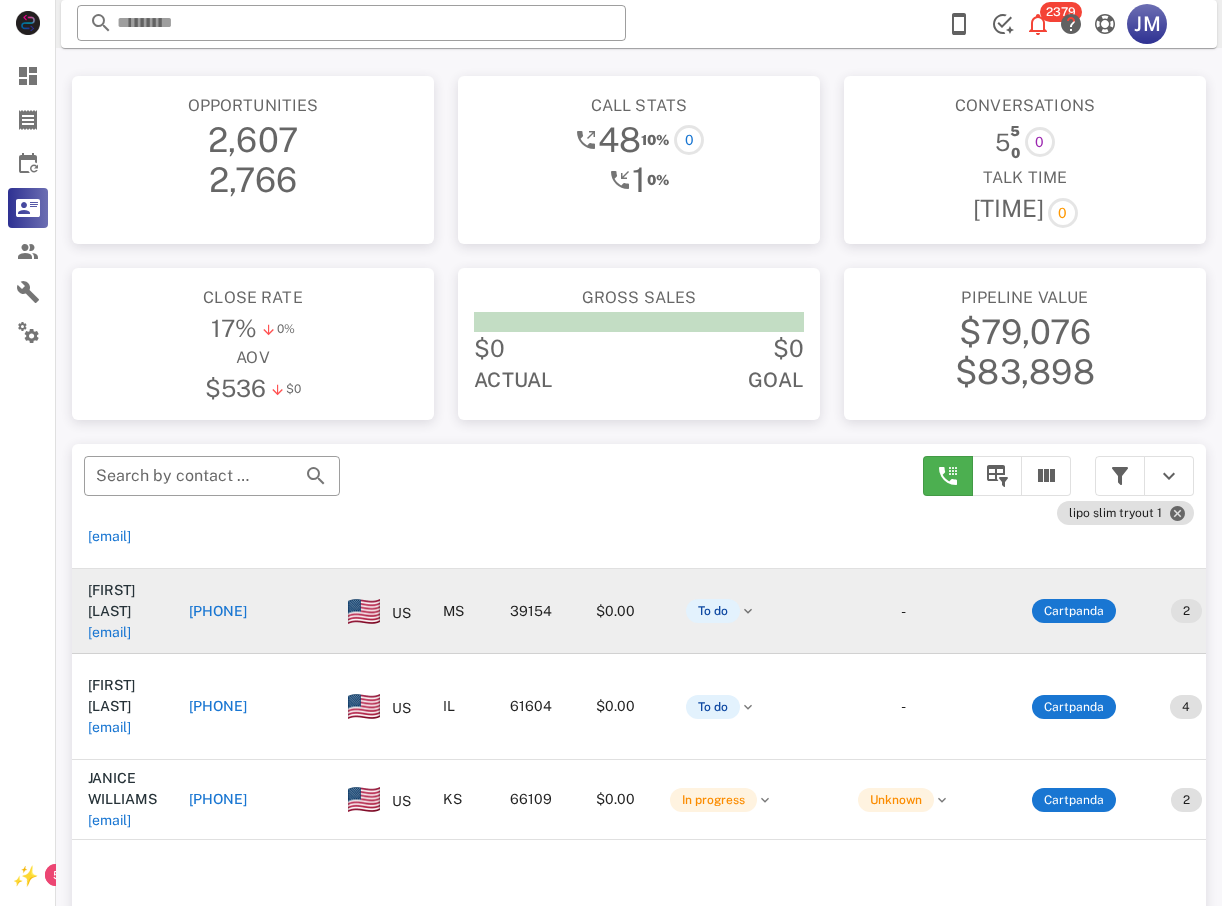 scroll, scrollTop: 200, scrollLeft: 0, axis: vertical 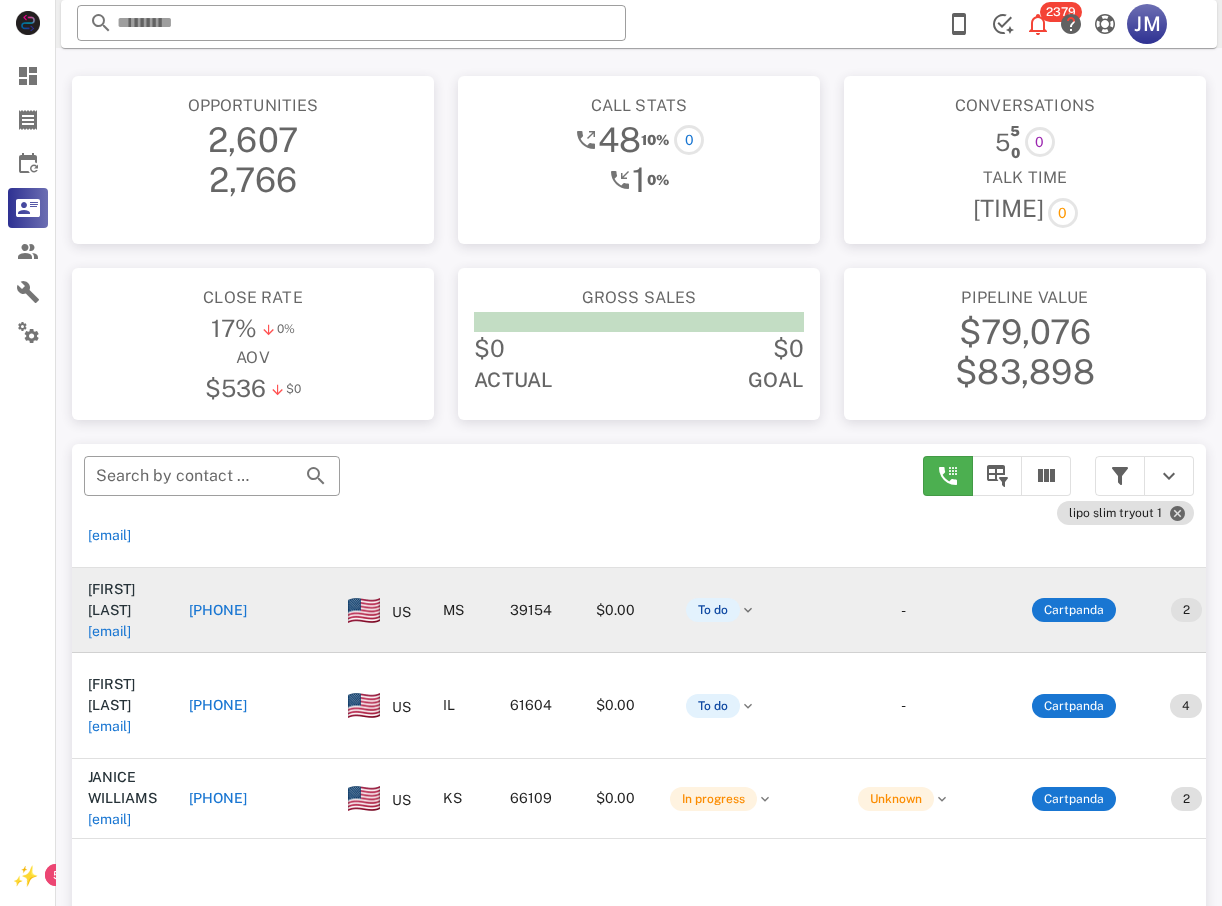 click on "[PHONE]" at bounding box center [218, 610] 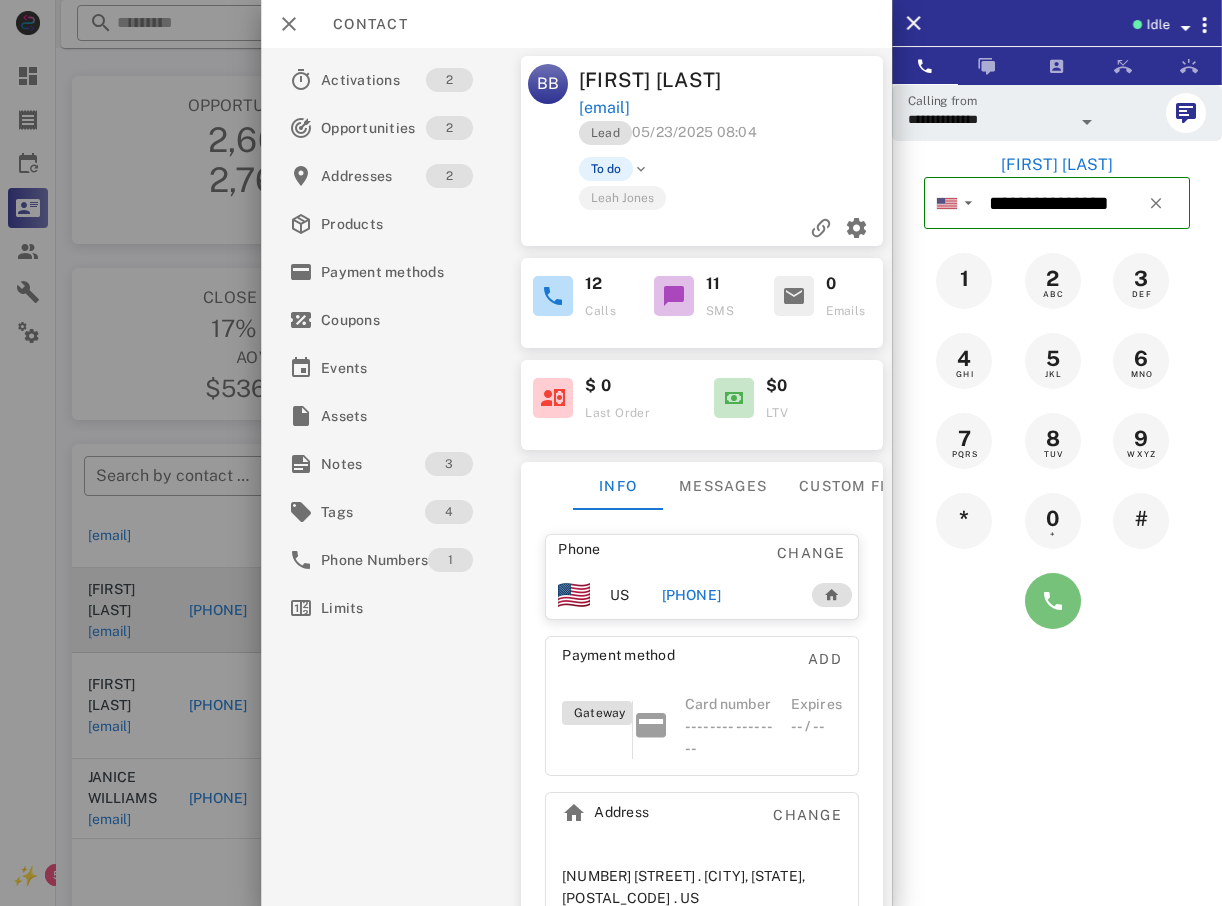 click at bounding box center [1053, 601] 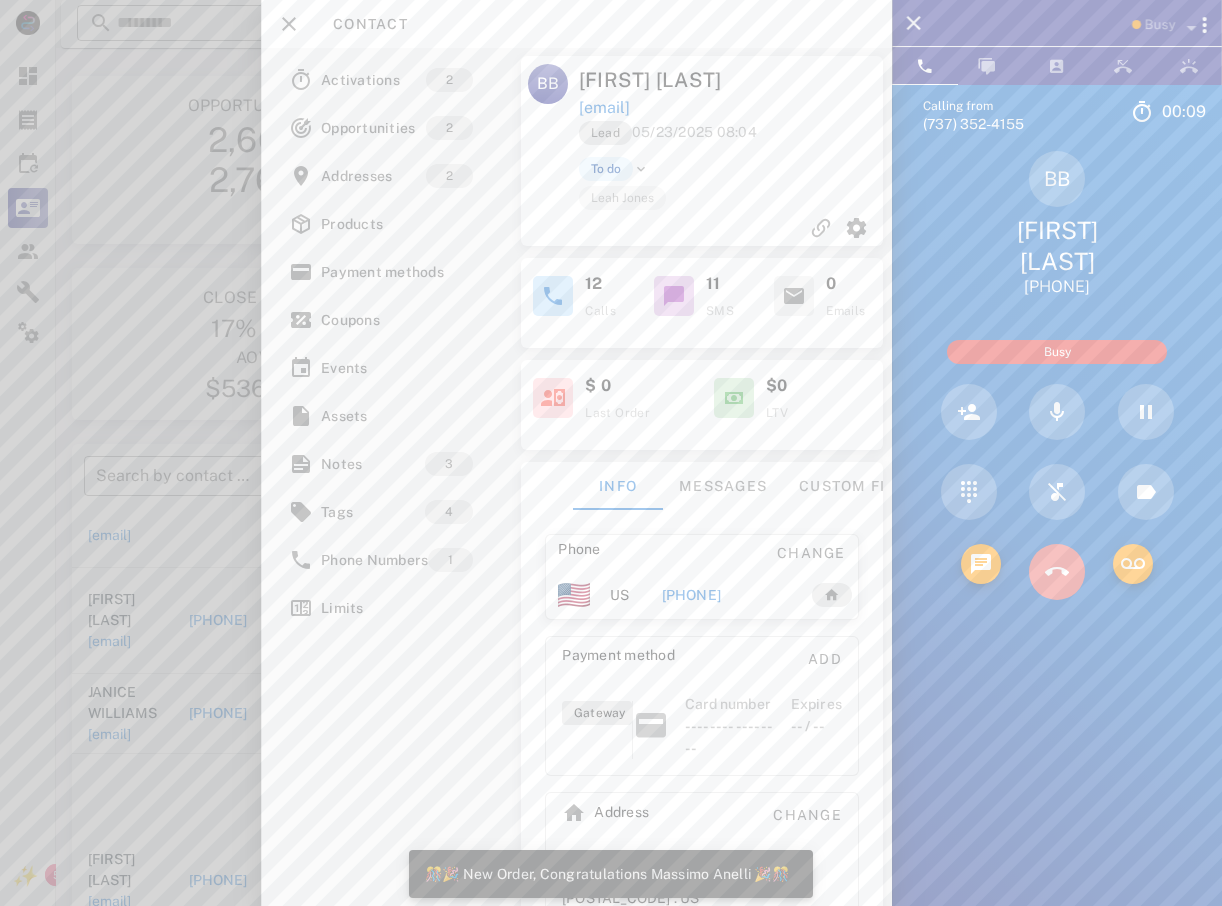 click at bounding box center (1057, 572) 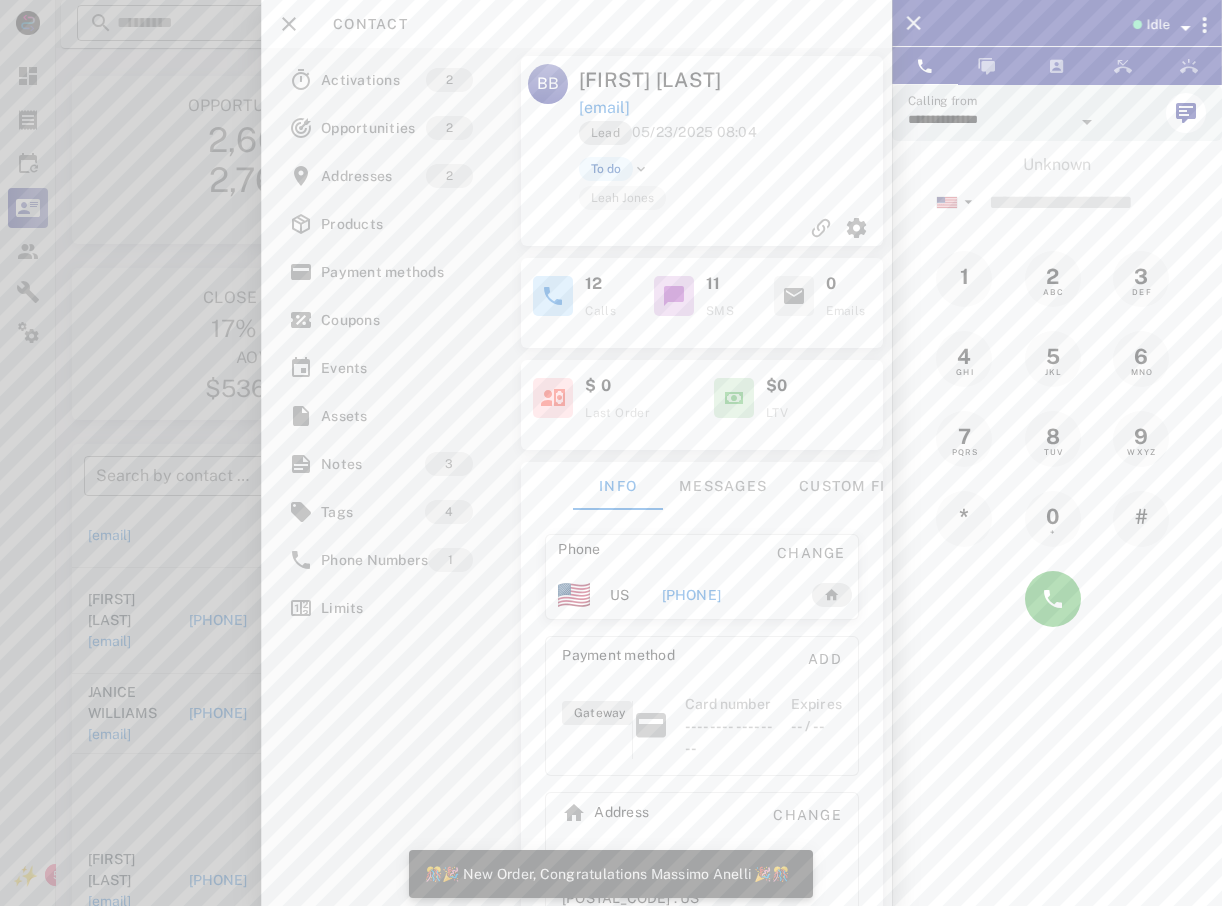 click at bounding box center (611, 453) 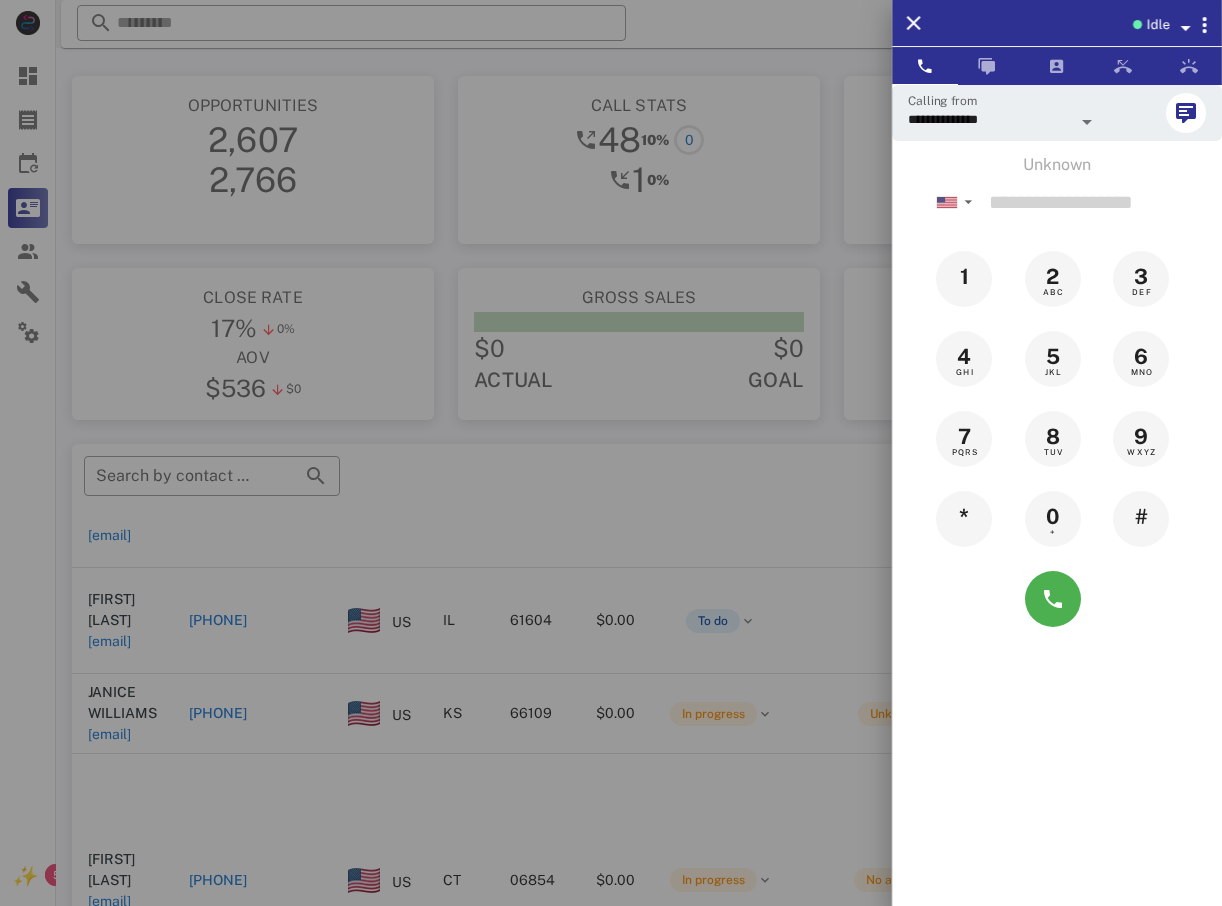 click at bounding box center [611, 453] 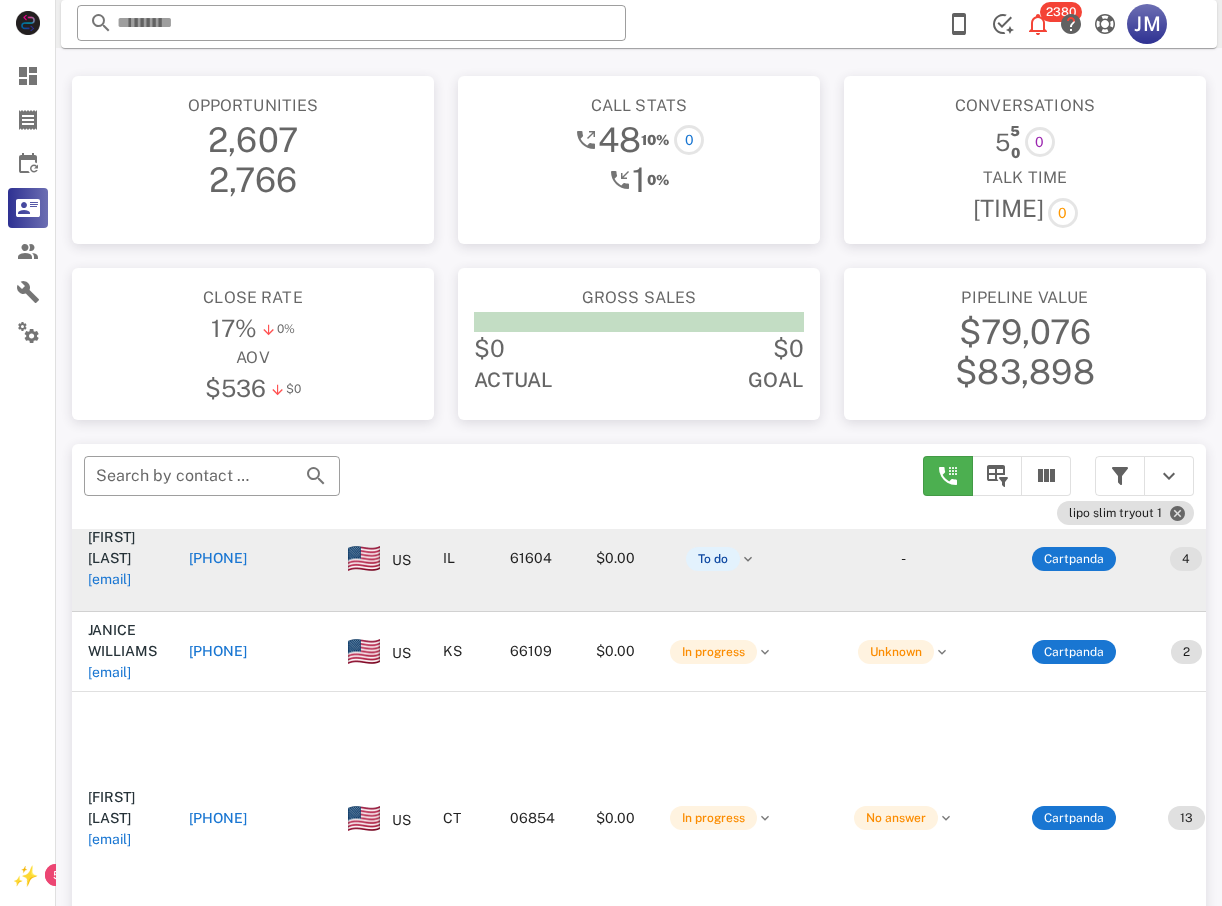 scroll, scrollTop: 200, scrollLeft: 0, axis: vertical 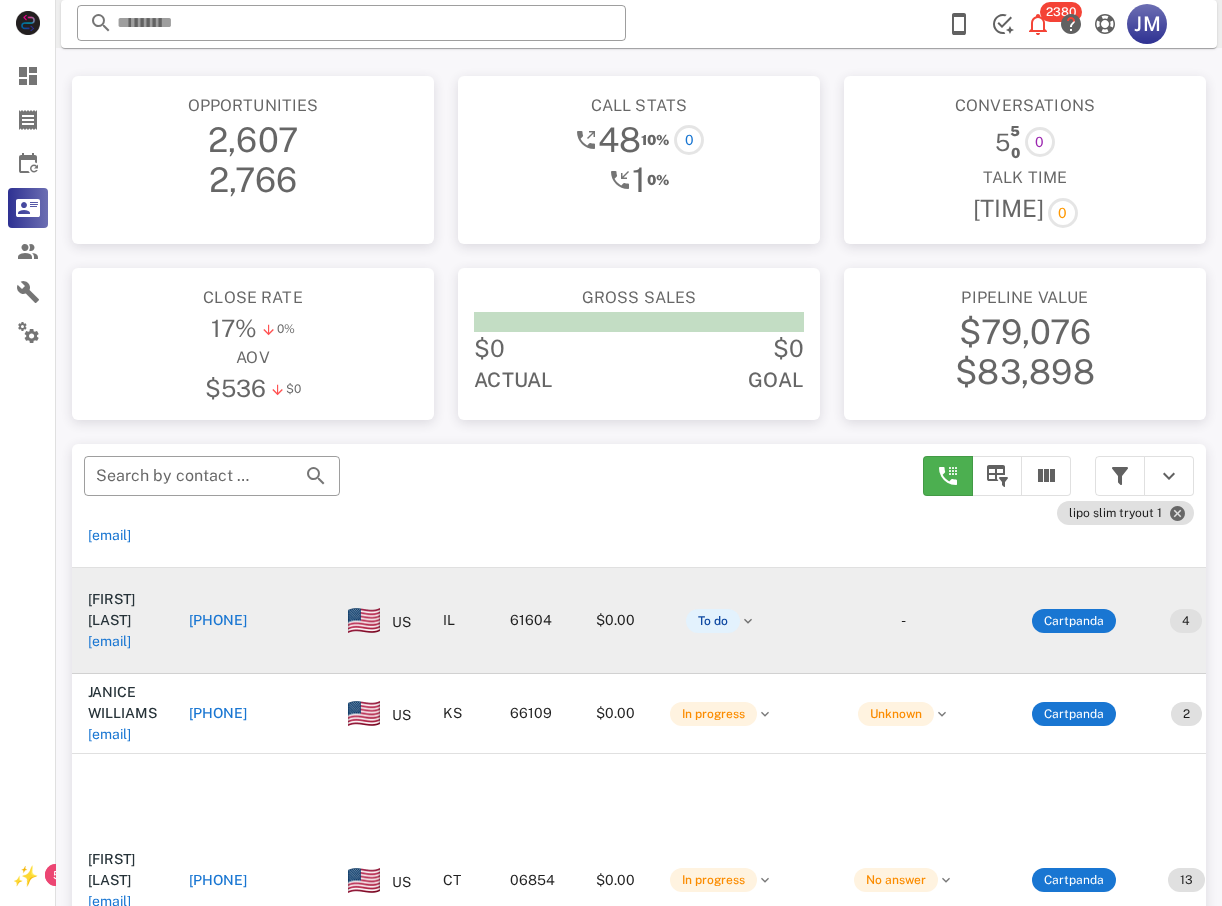 click on "[PHONE]" at bounding box center [218, 620] 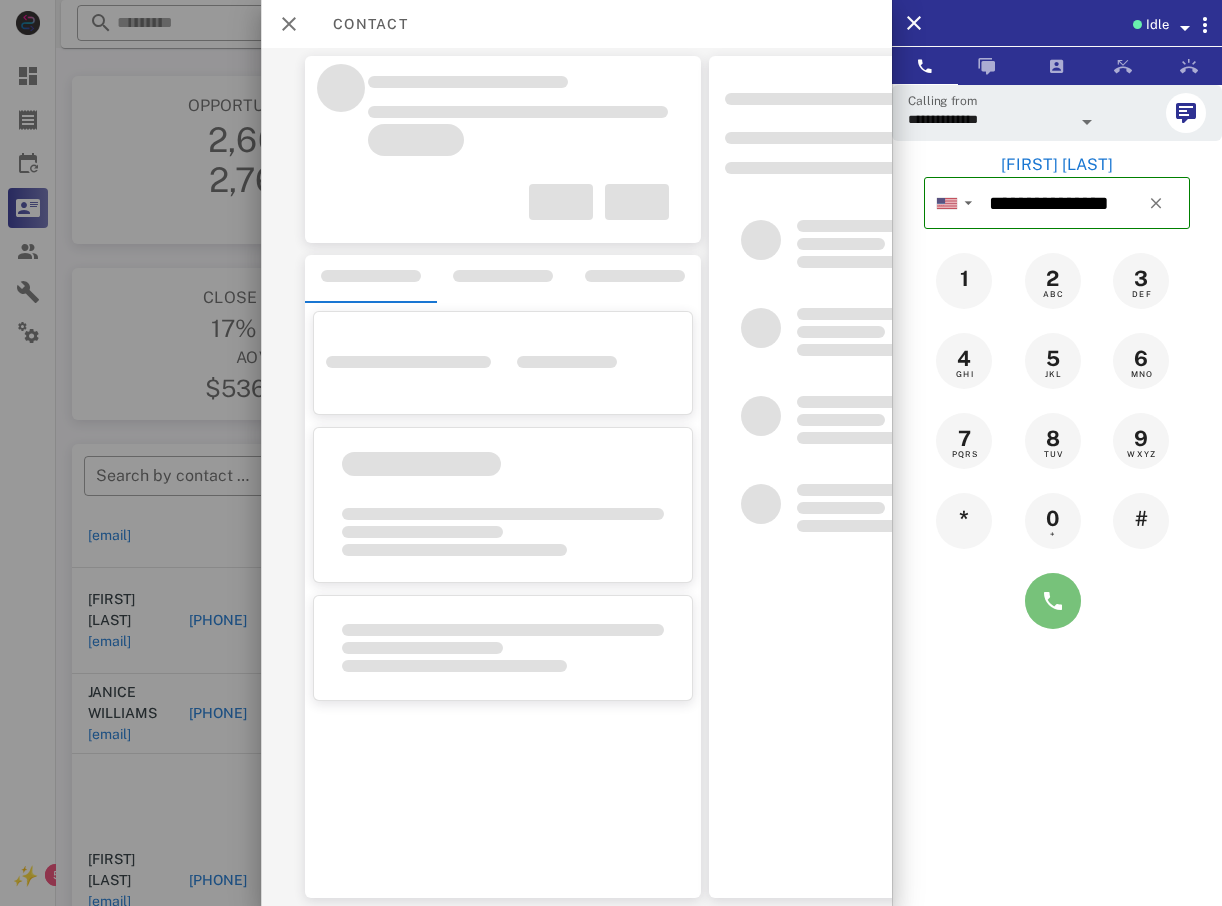 click at bounding box center (1053, 601) 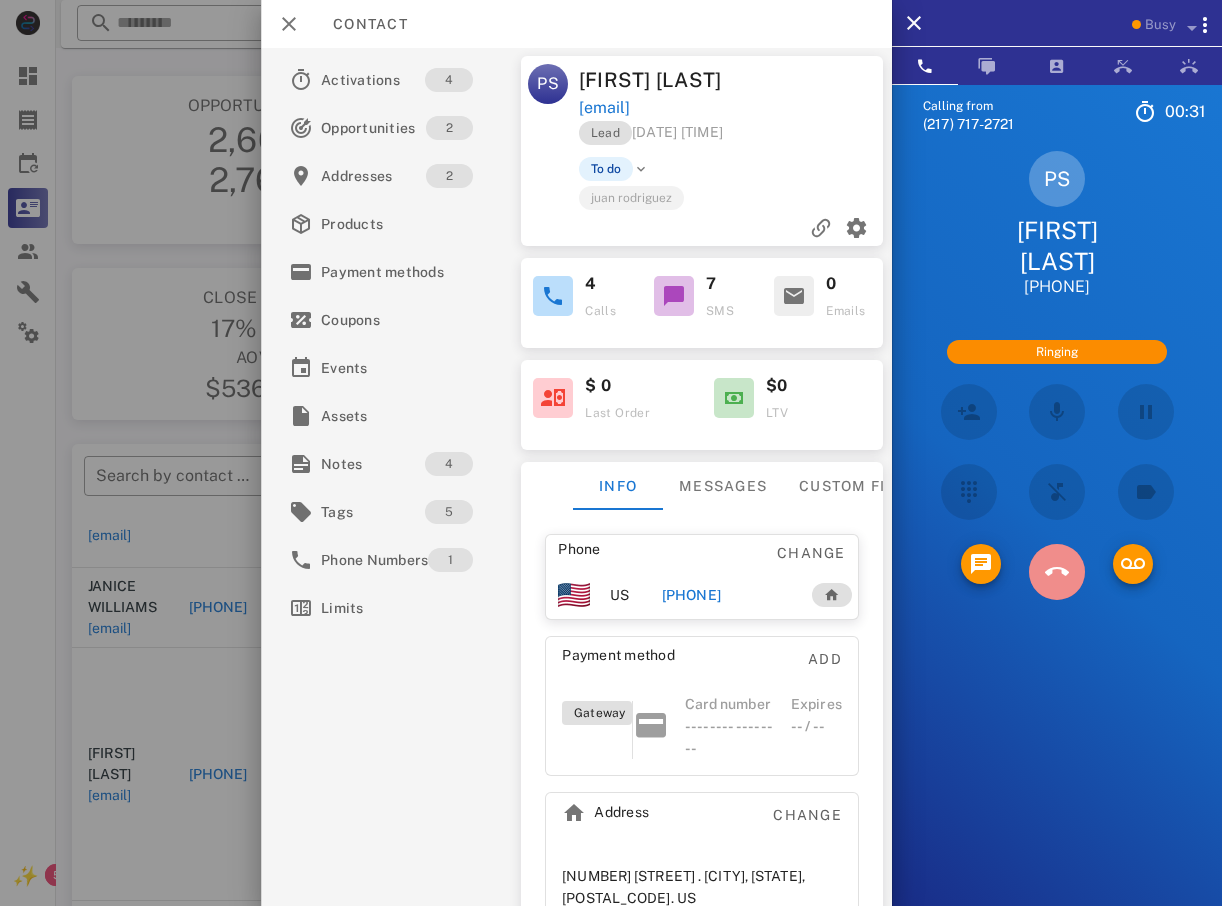 click at bounding box center [1057, 572] 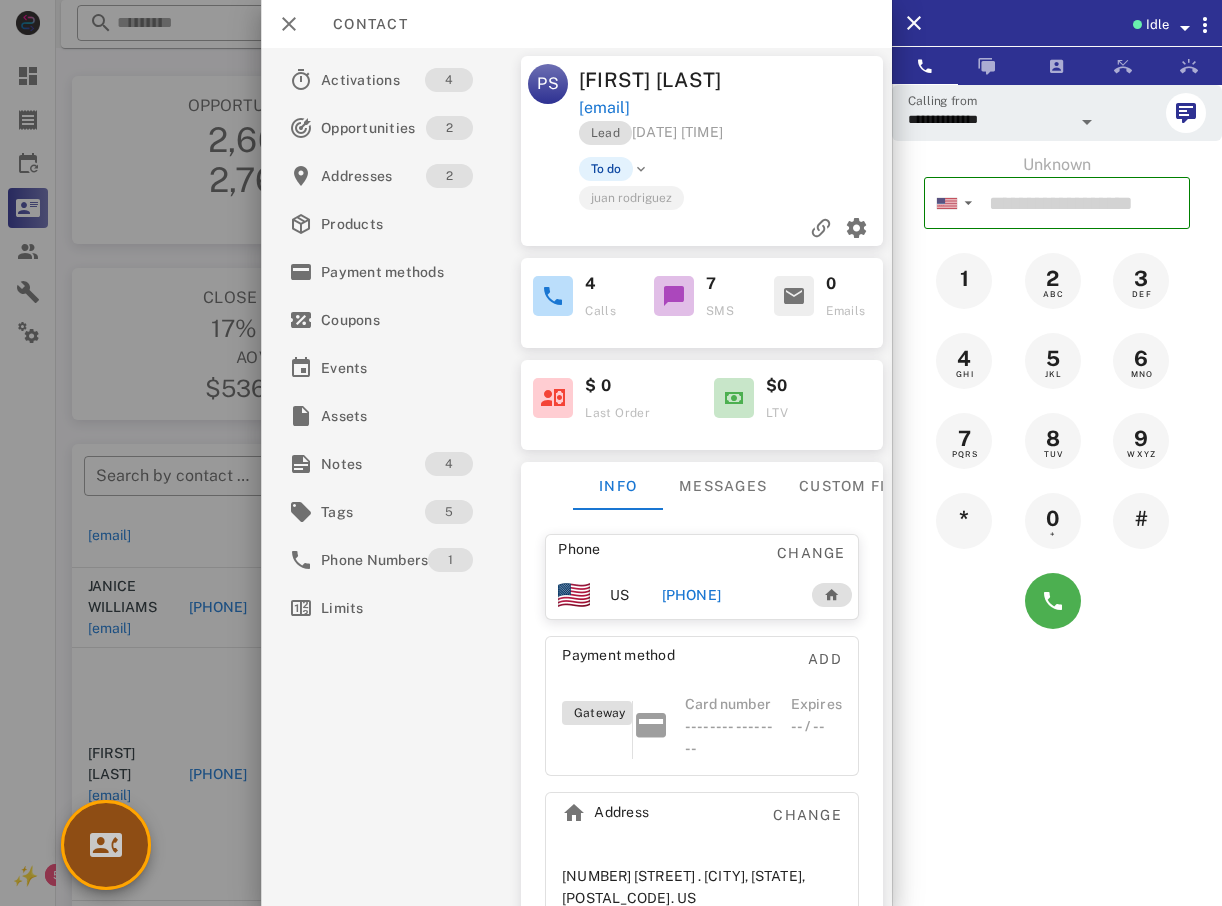 click at bounding box center (106, 845) 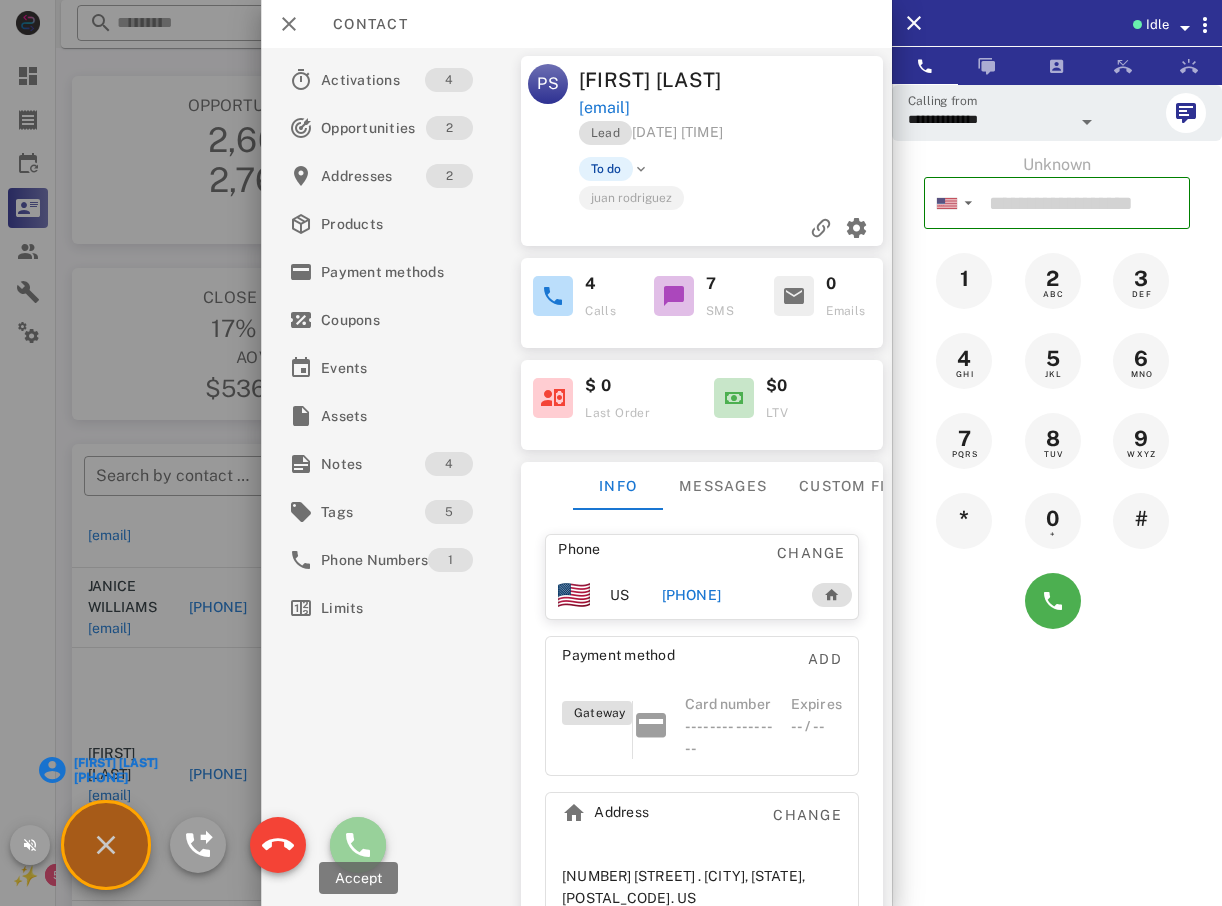 click at bounding box center [358, 845] 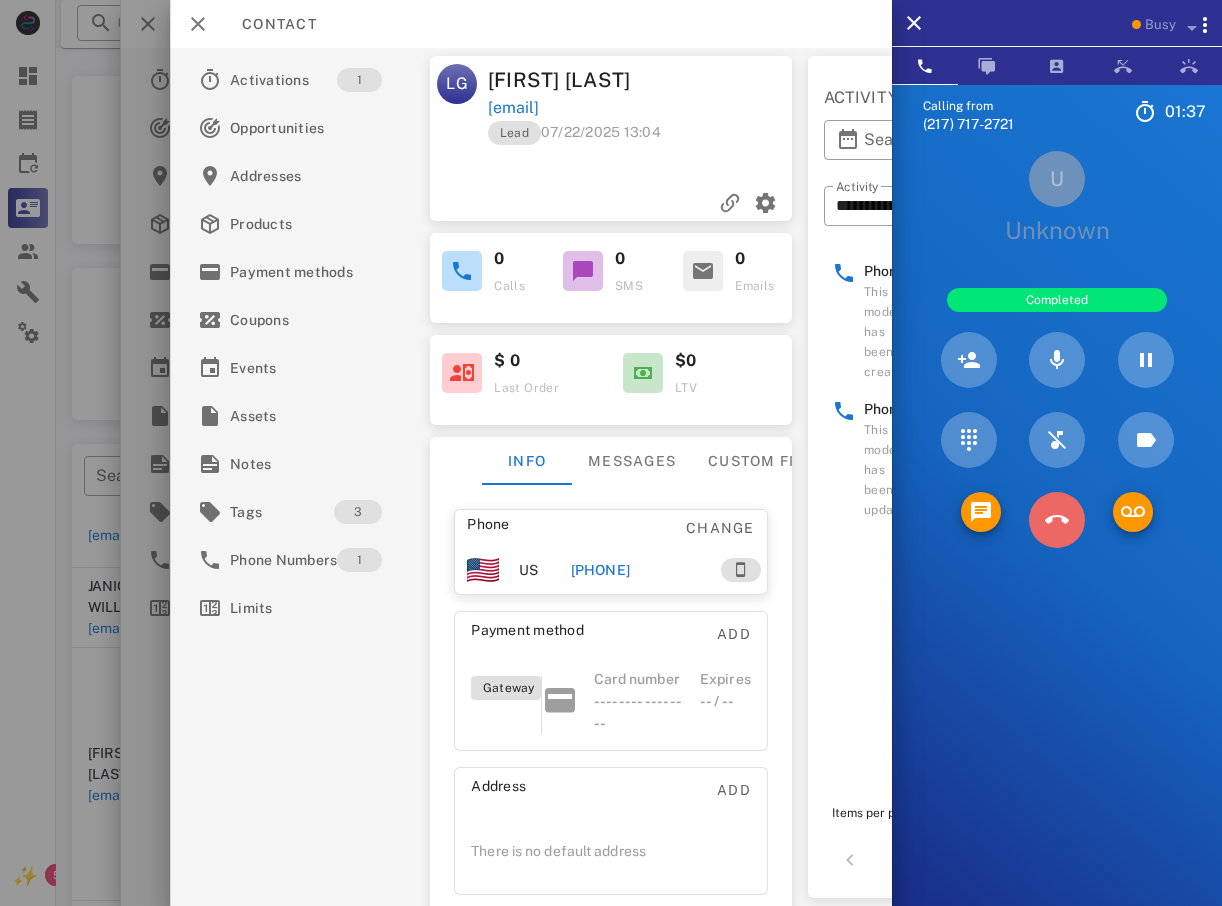 click at bounding box center (1057, 520) 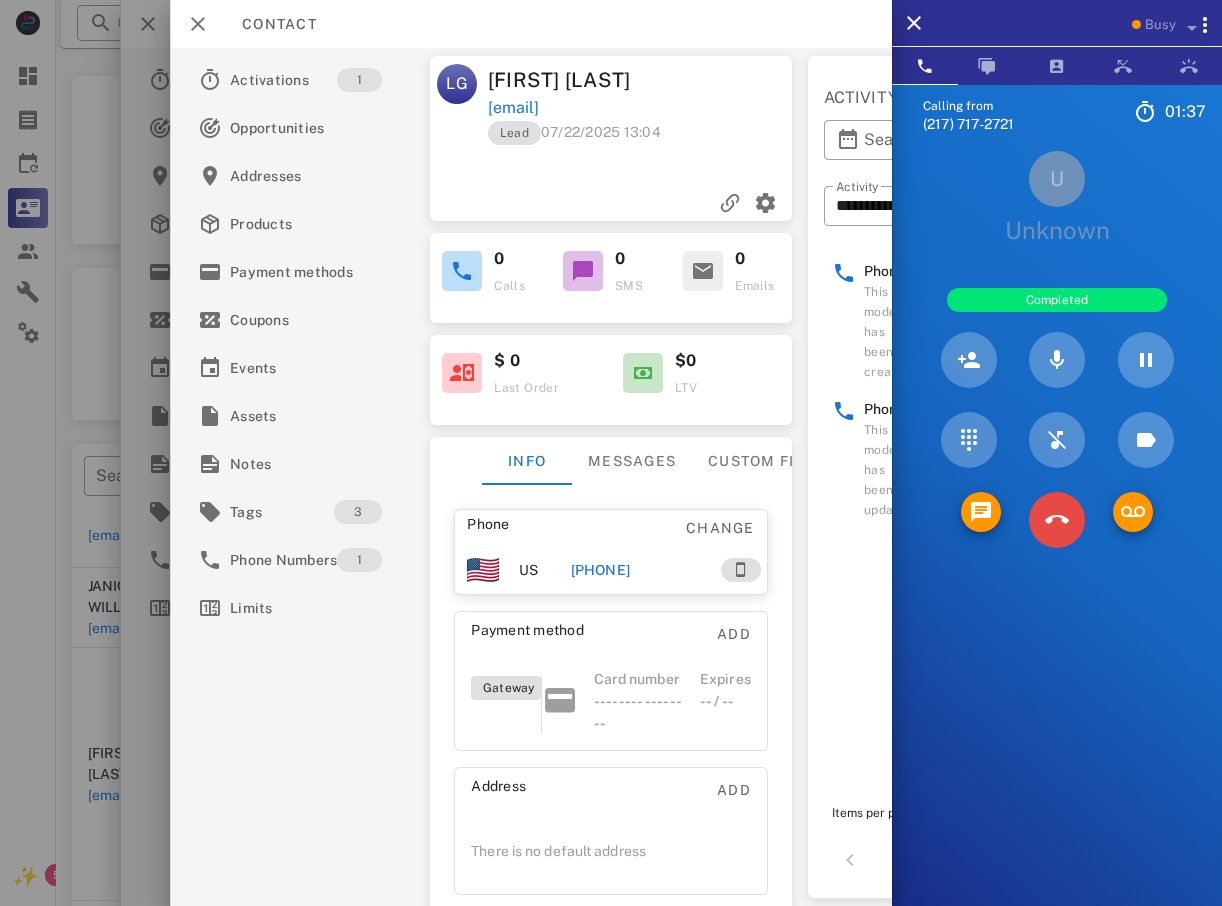 click on "5" at bounding box center (0, 0) 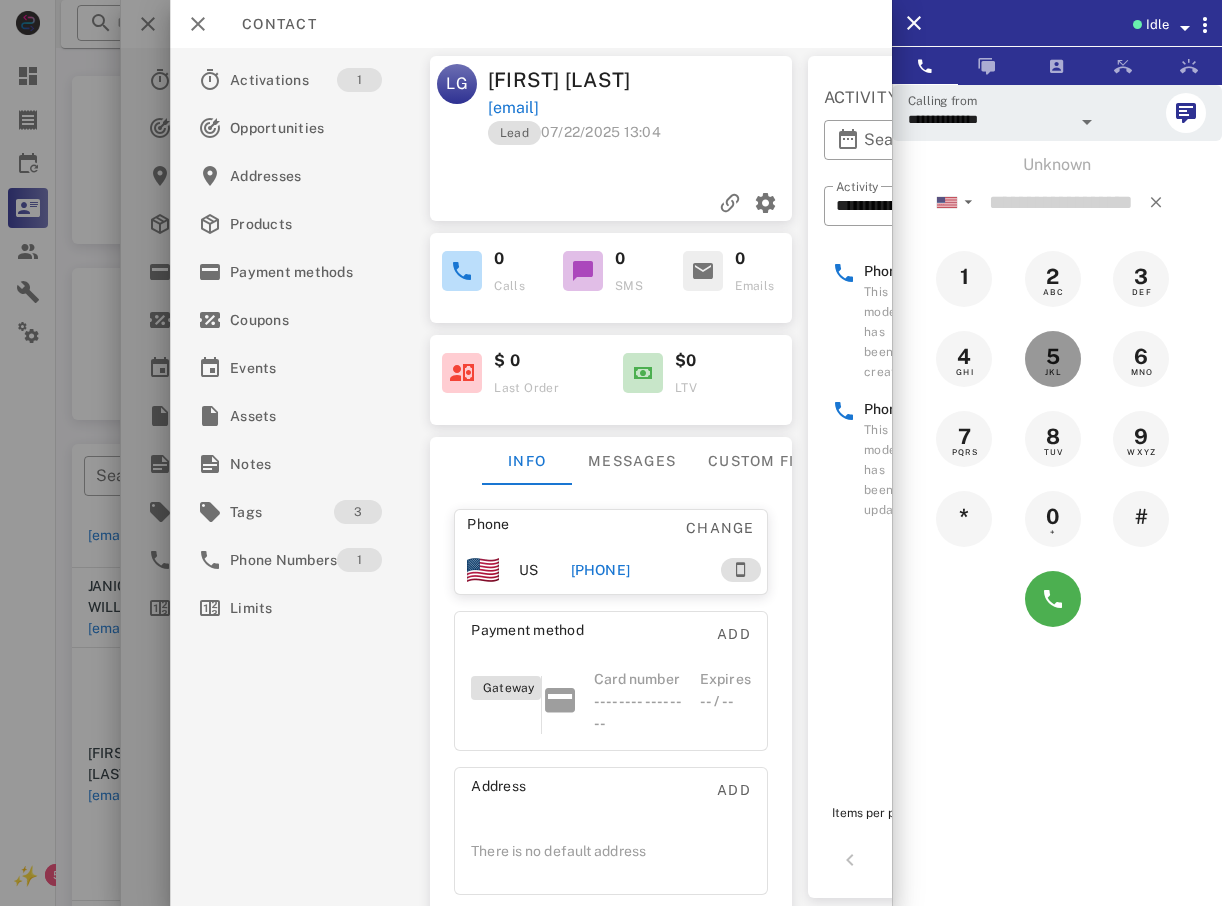 type on "*" 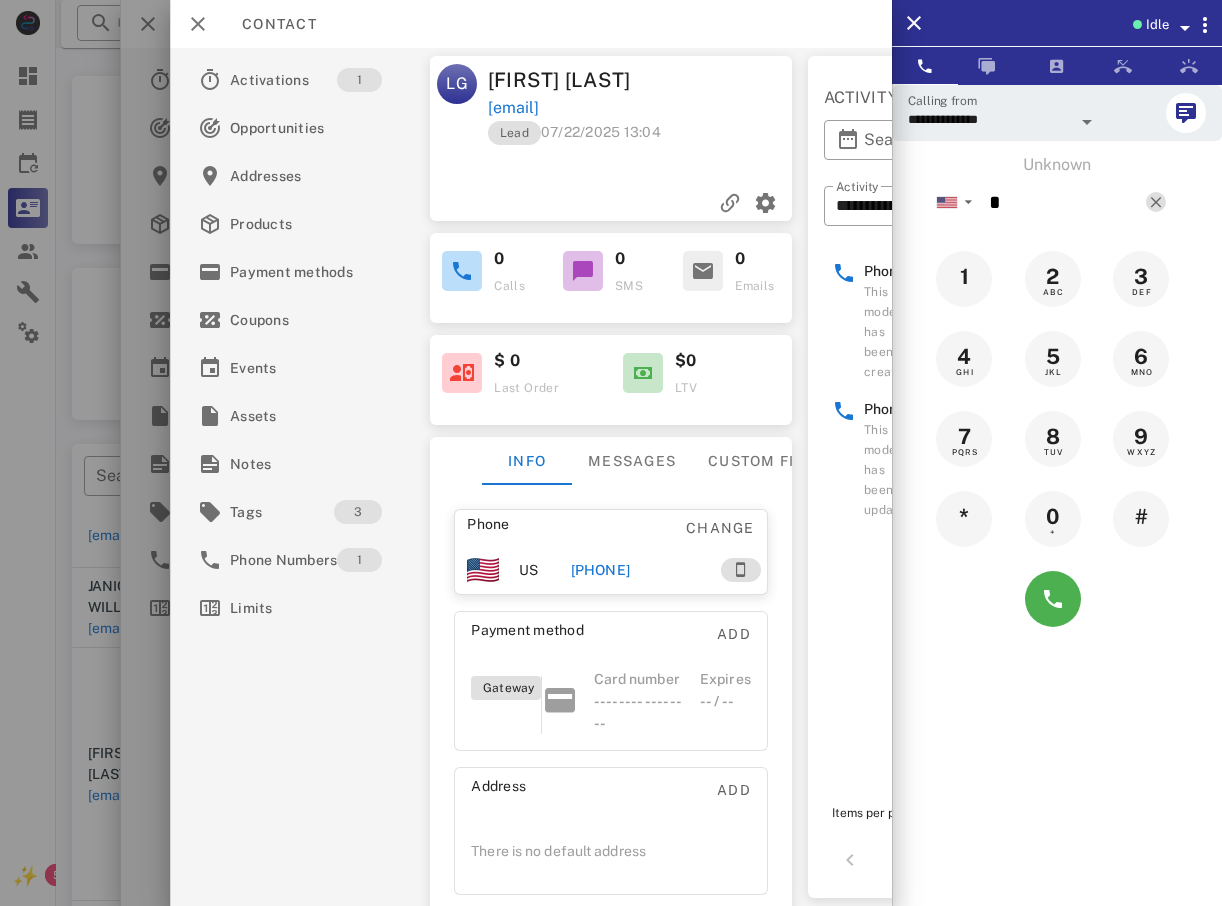 click at bounding box center (1156, 202) 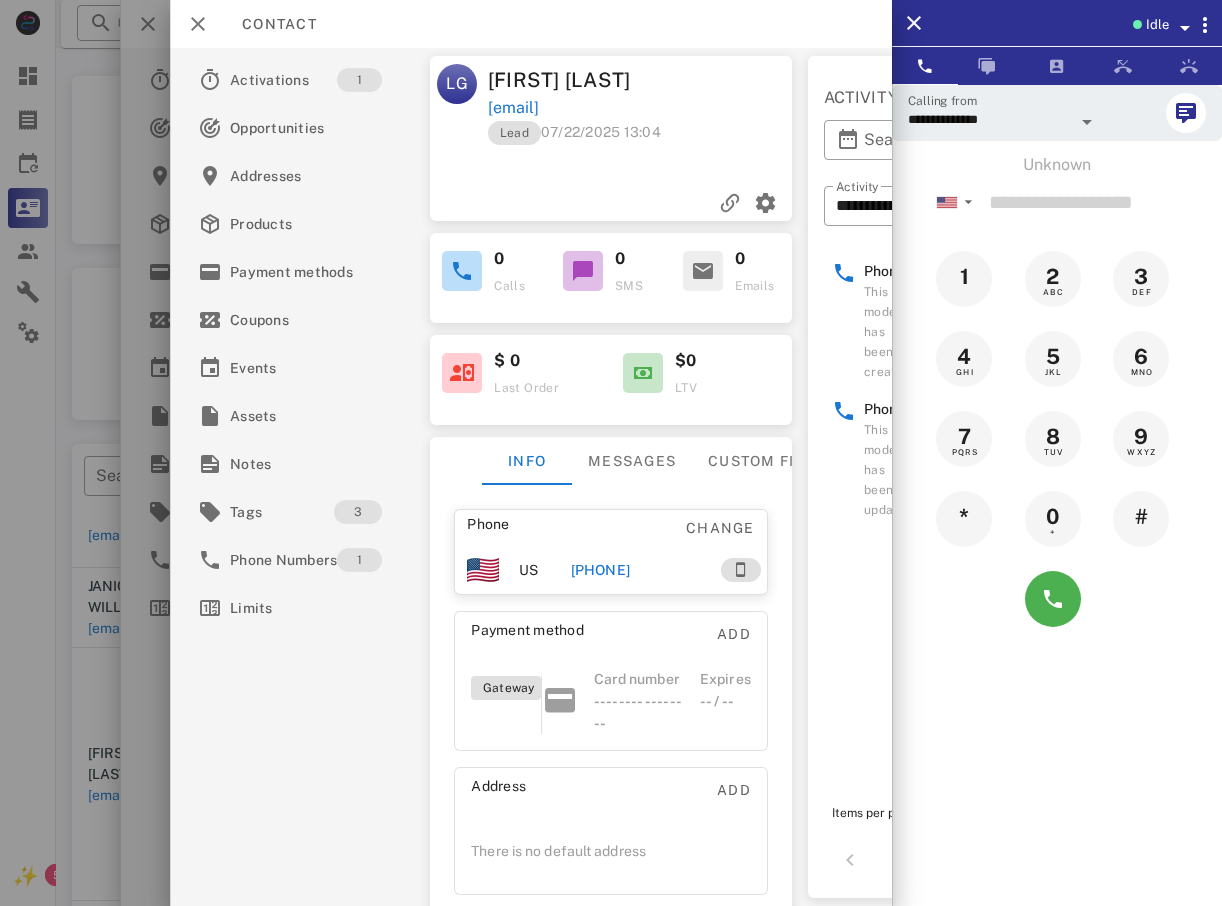 click at bounding box center [611, 453] 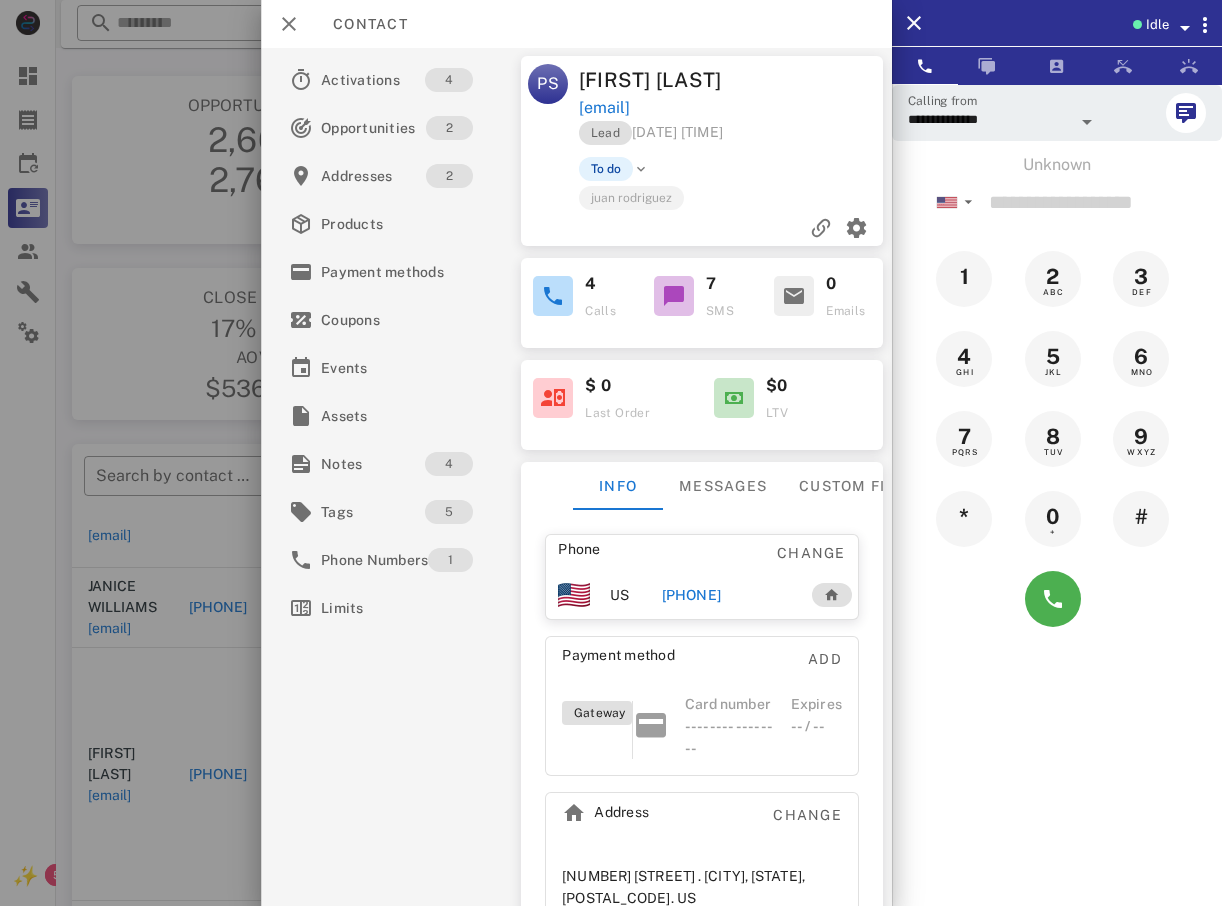 click at bounding box center [611, 453] 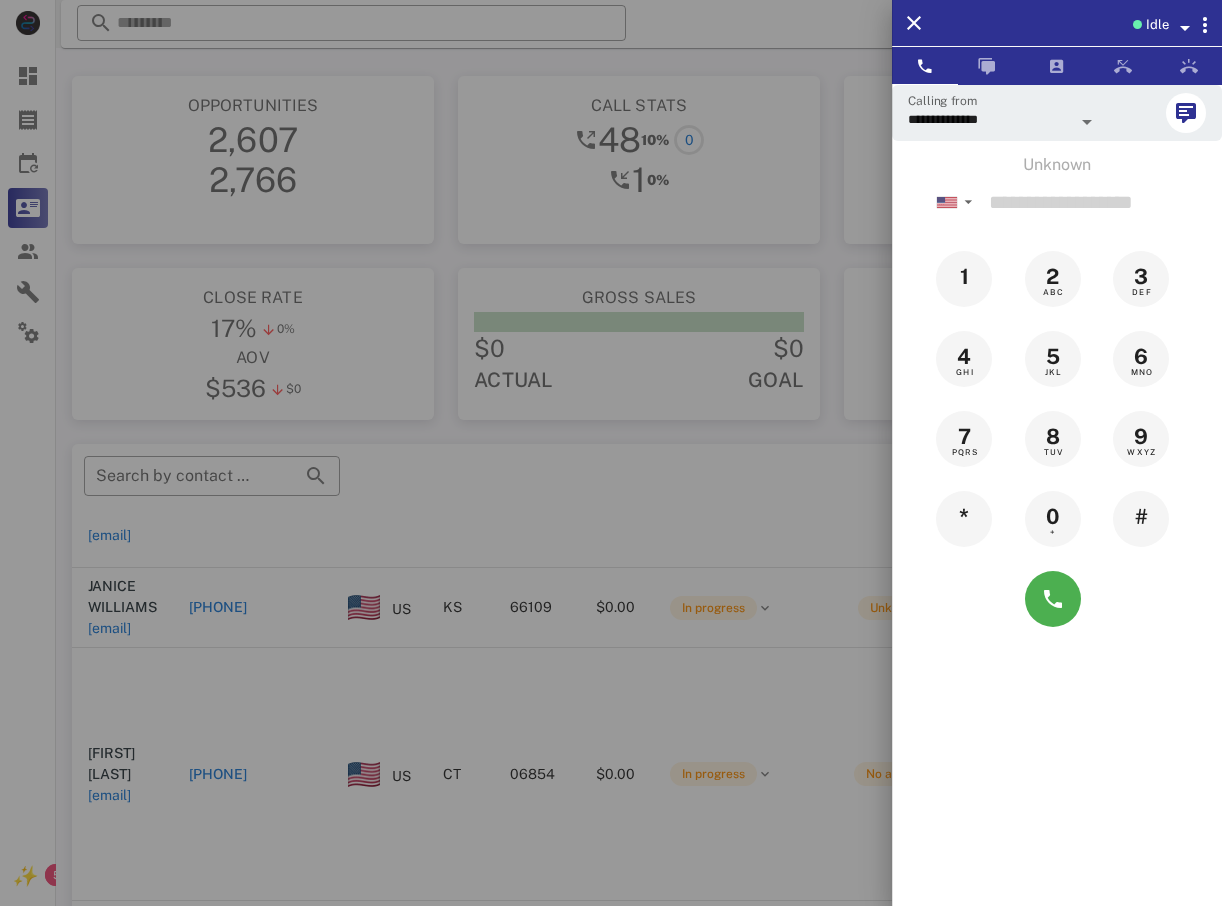 click at bounding box center (611, 453) 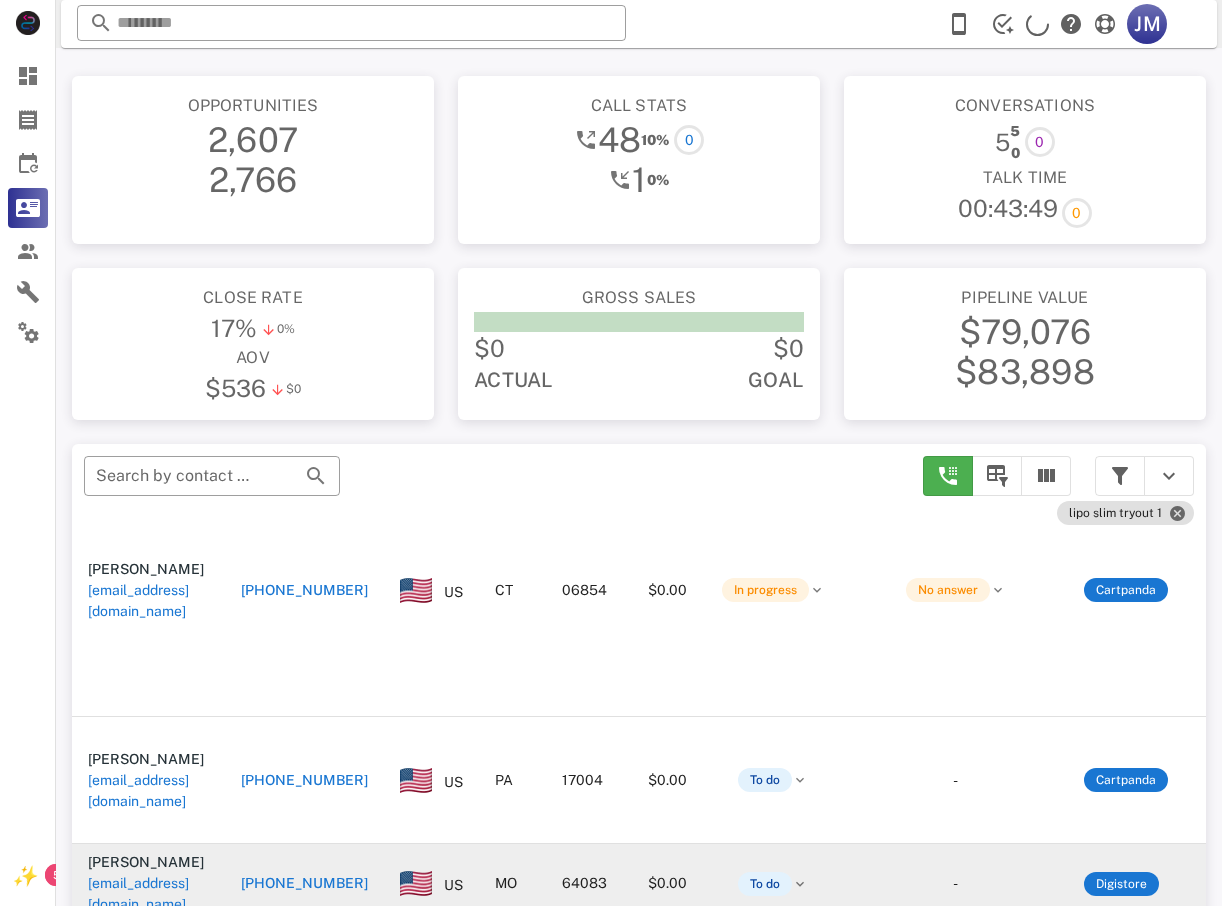 scroll, scrollTop: 500, scrollLeft: 0, axis: vertical 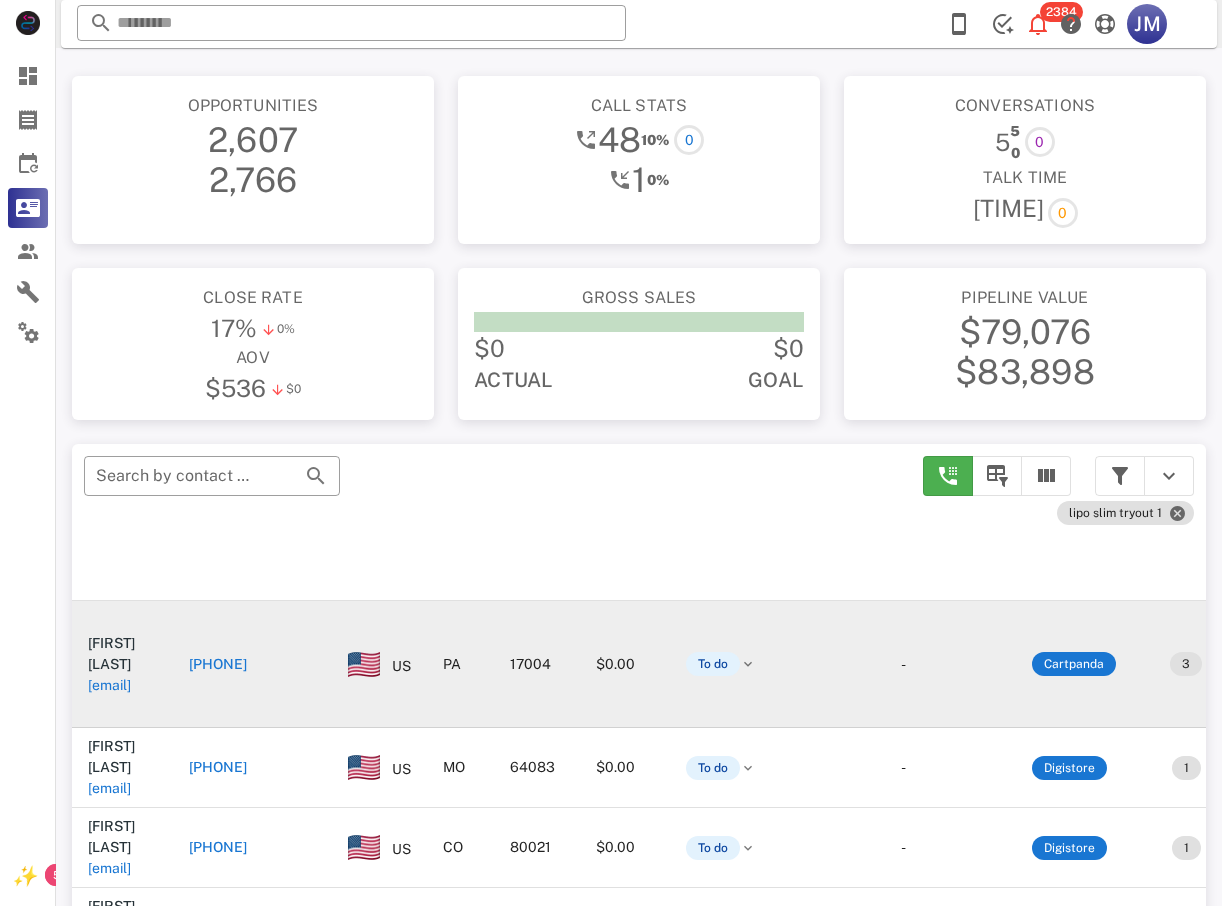 click on "[PHONE]" at bounding box center [218, 664] 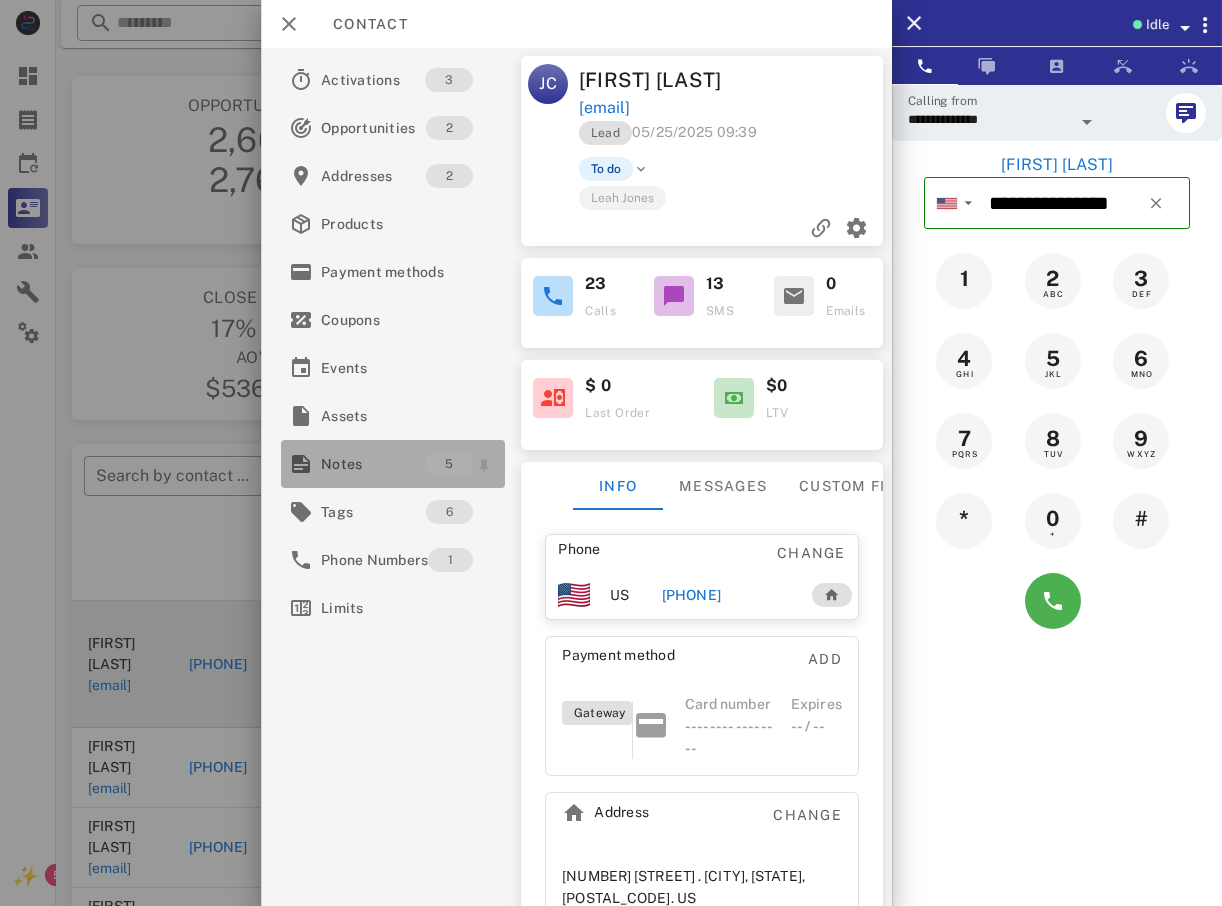 click on "Notes" at bounding box center [373, 464] 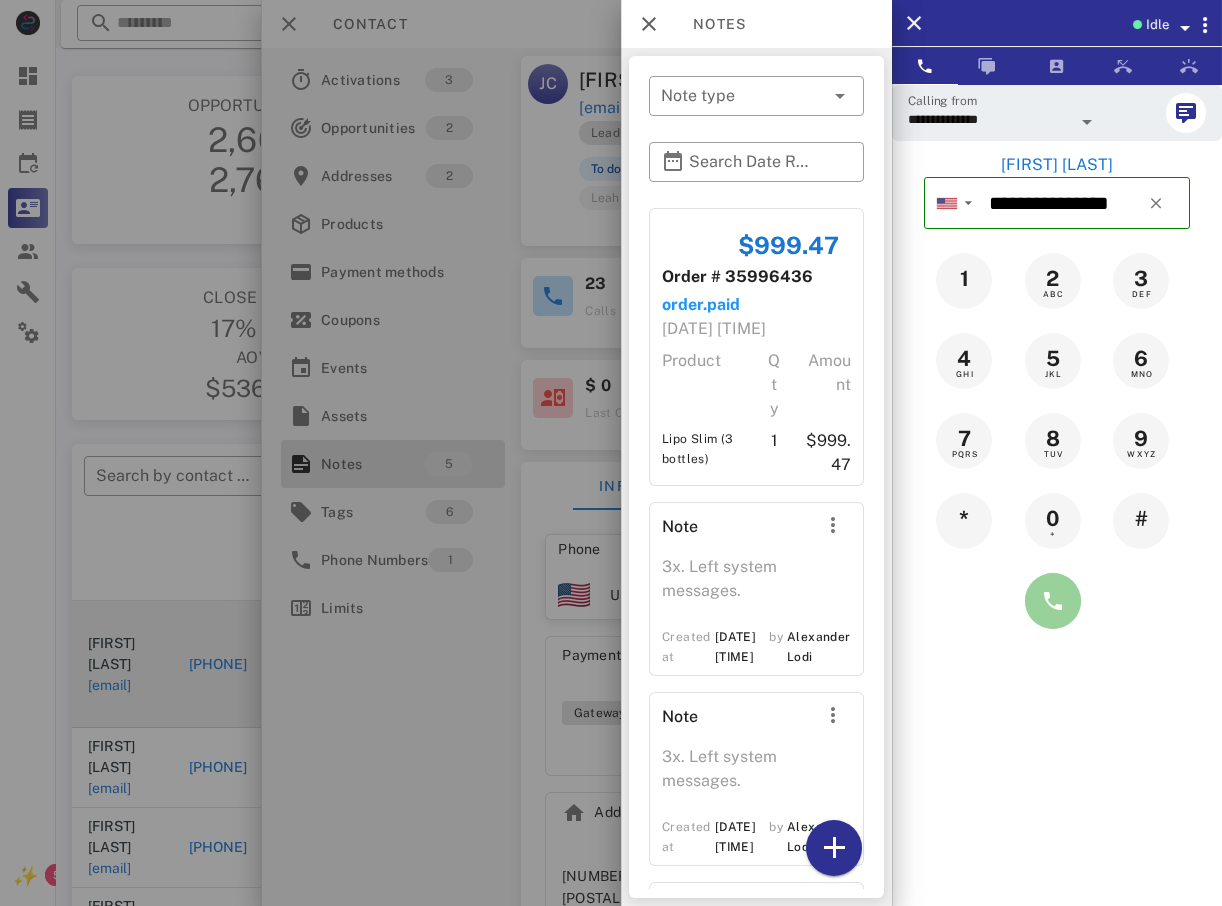 click at bounding box center (1053, 601) 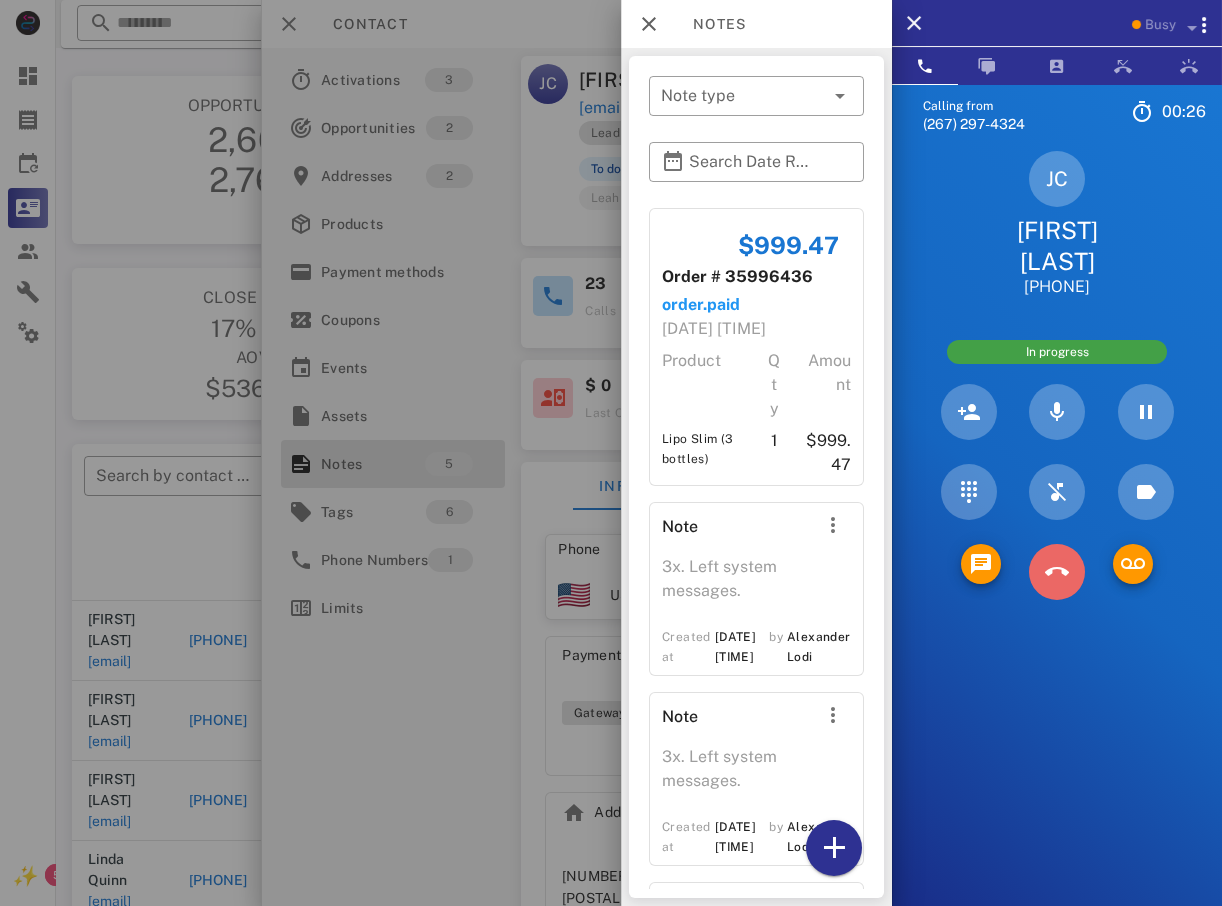 click at bounding box center [1057, 572] 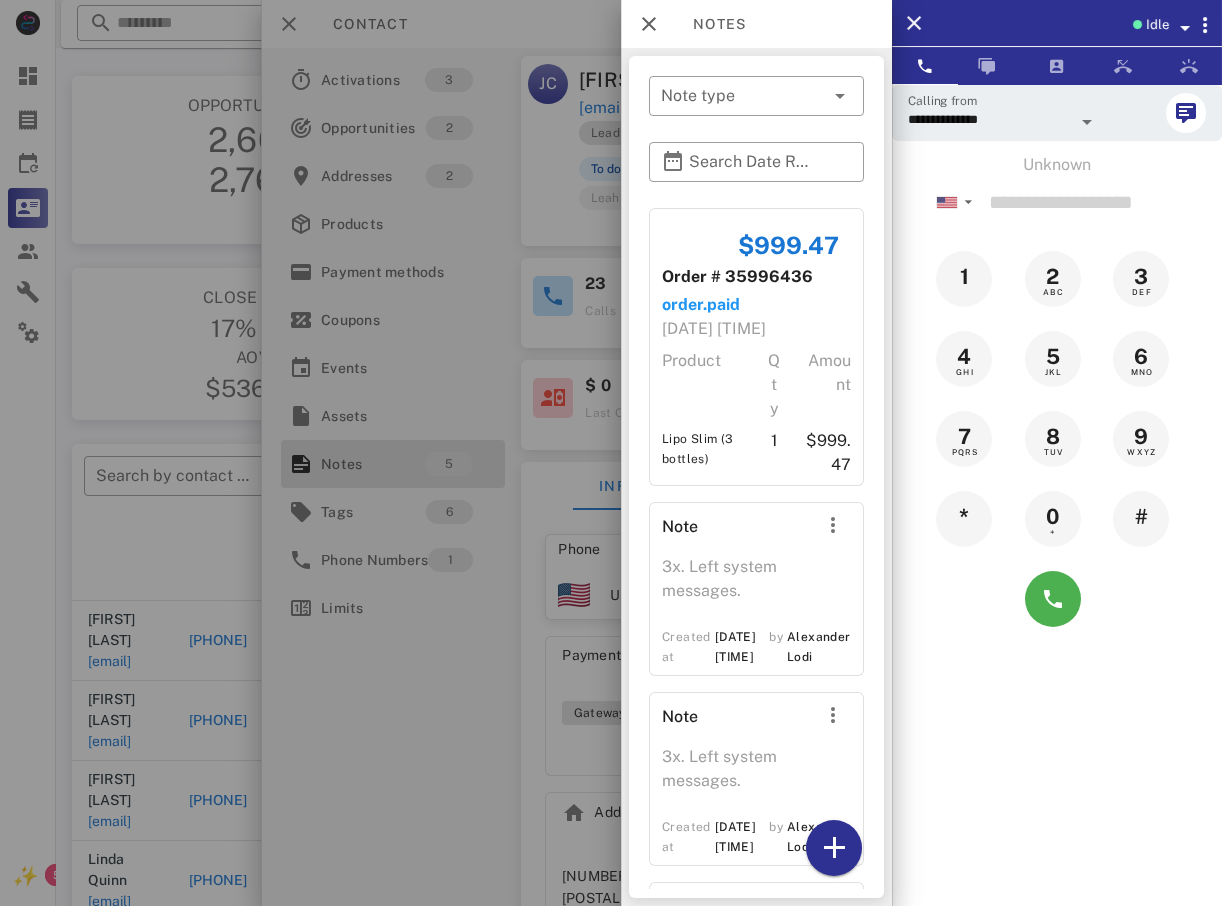 click at bounding box center (611, 453) 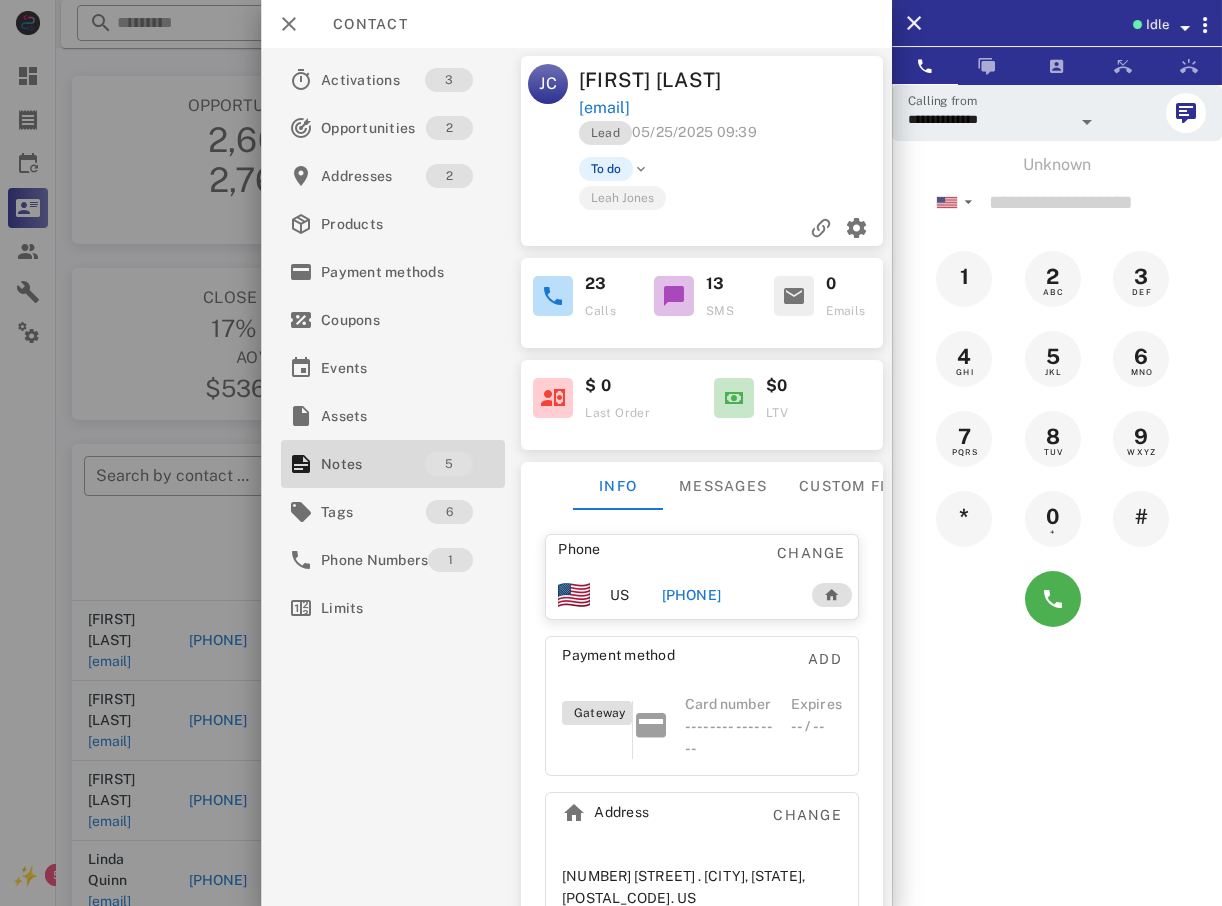 click at bounding box center (611, 453) 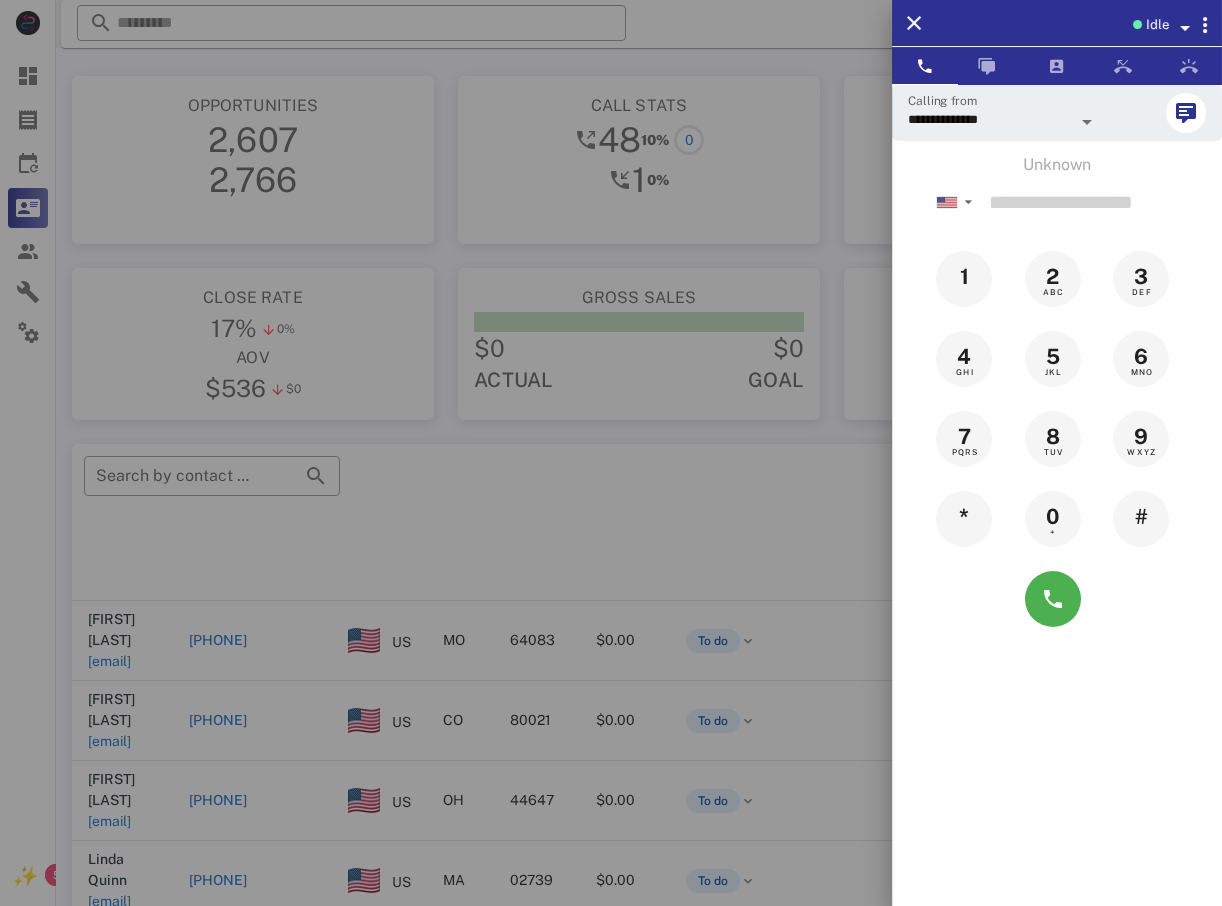 click at bounding box center (611, 453) 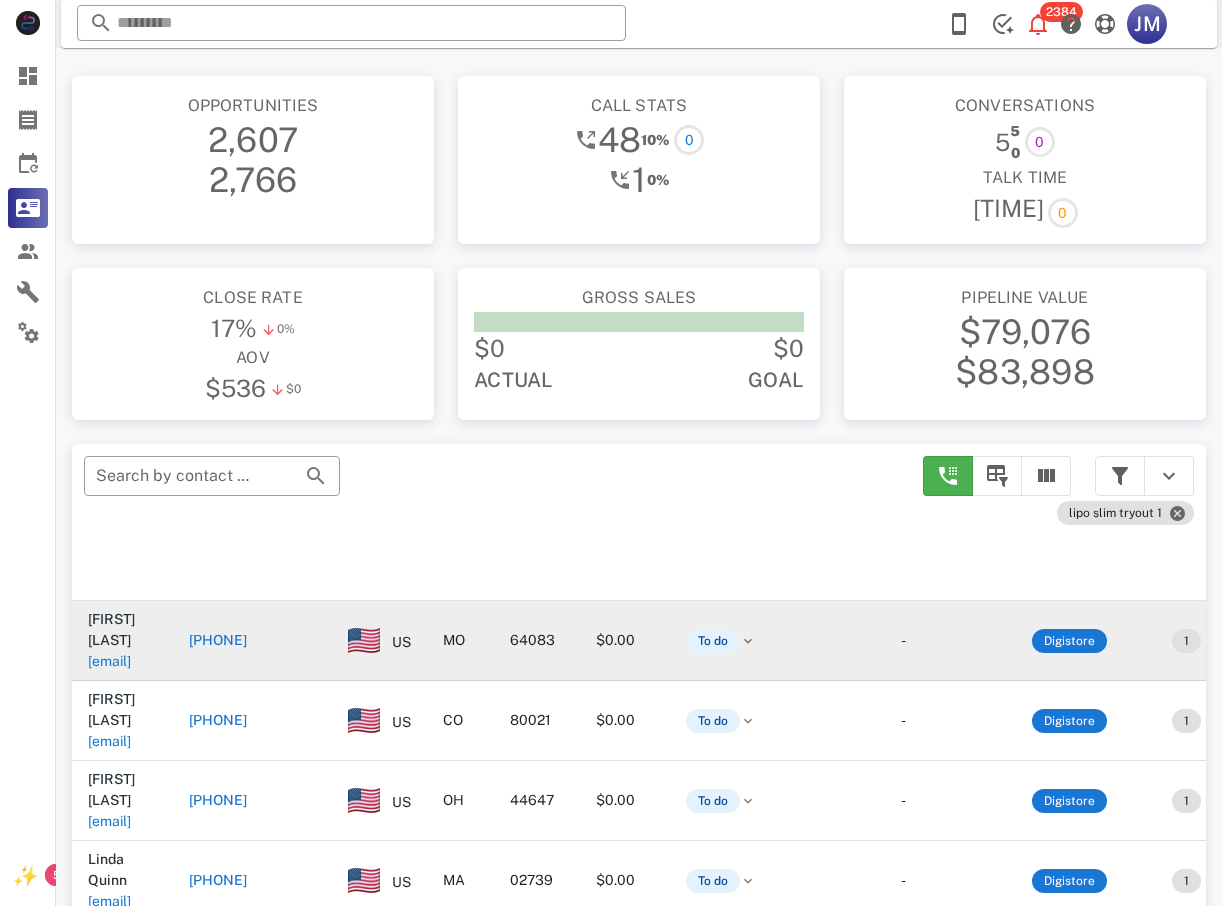 click on "[PHONE]" at bounding box center (252, 641) 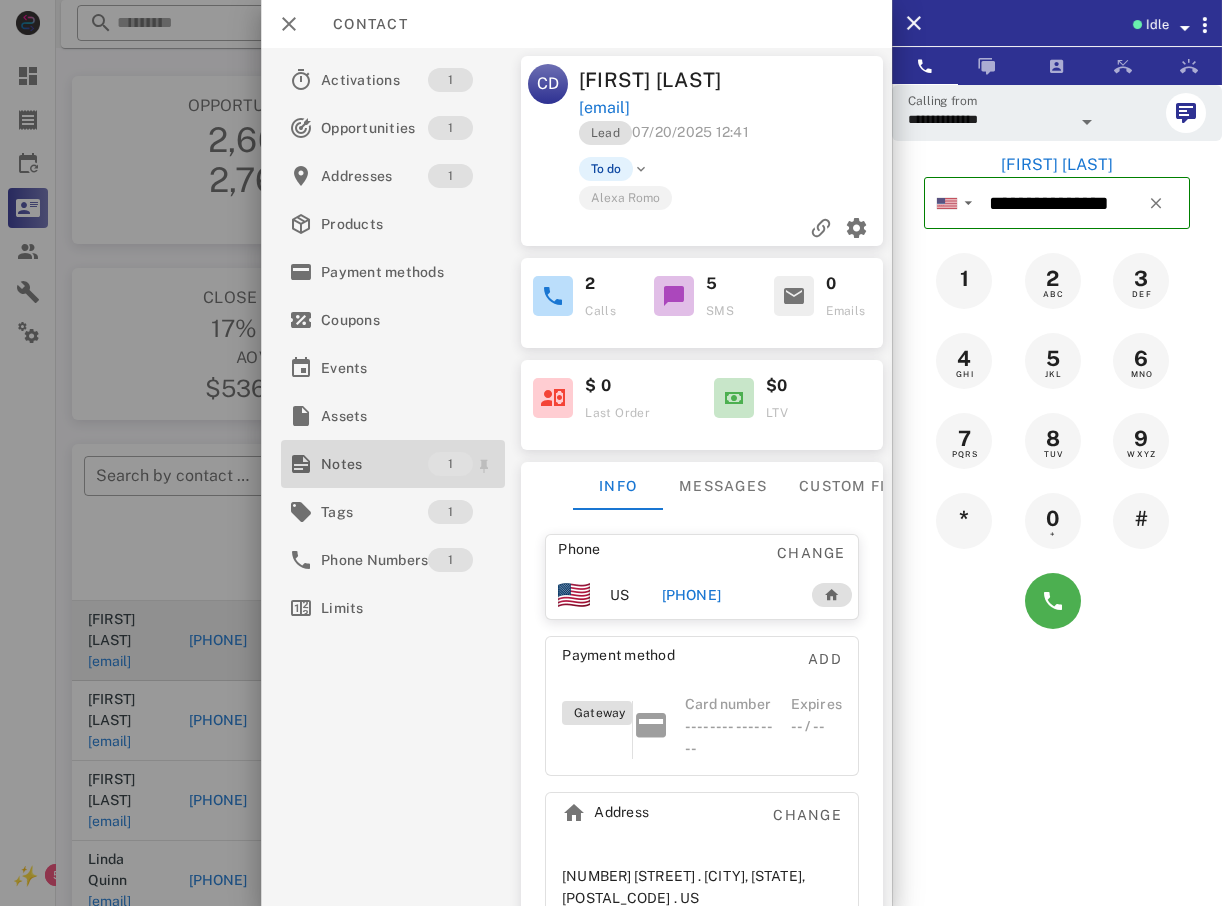 click on "Notes" at bounding box center [374, 464] 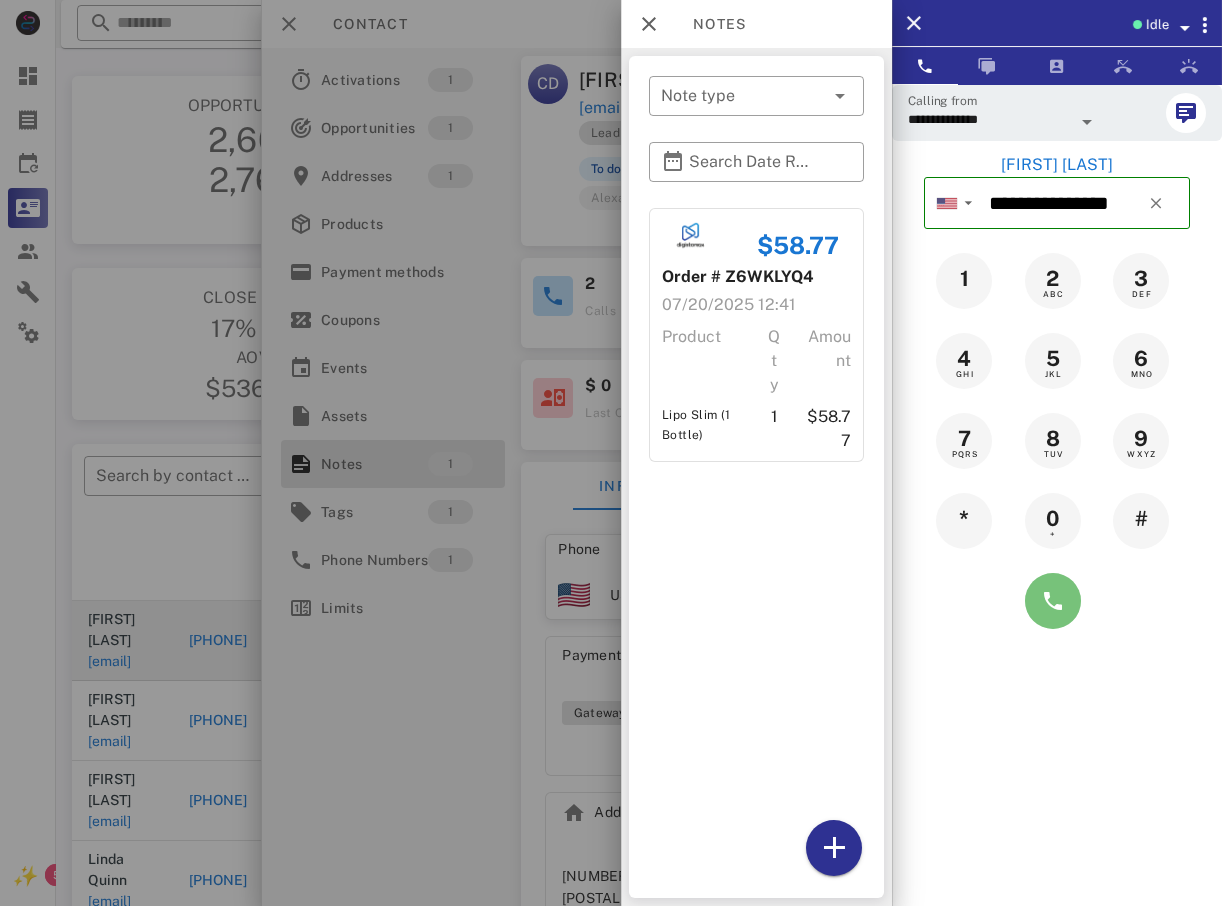click at bounding box center (1053, 601) 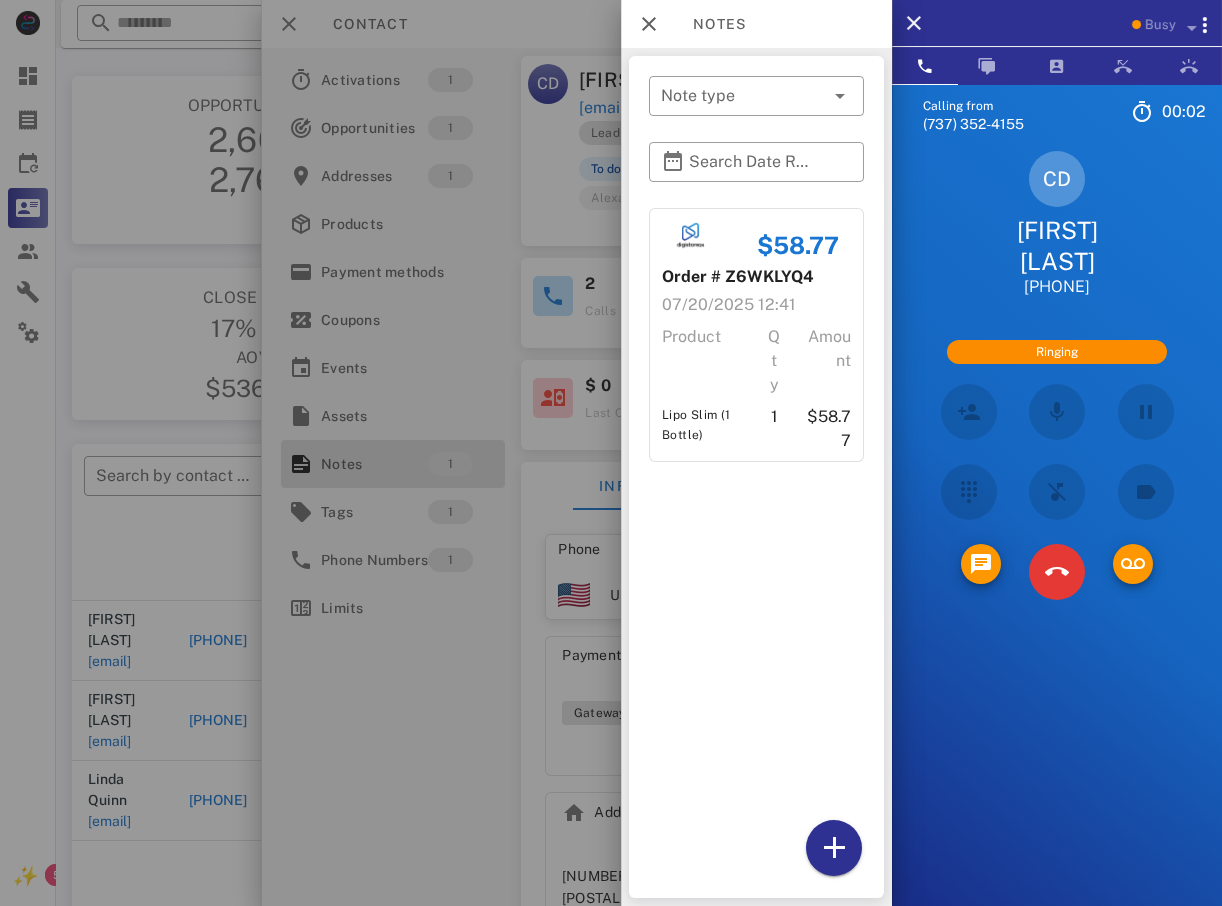 scroll, scrollTop: 459, scrollLeft: 0, axis: vertical 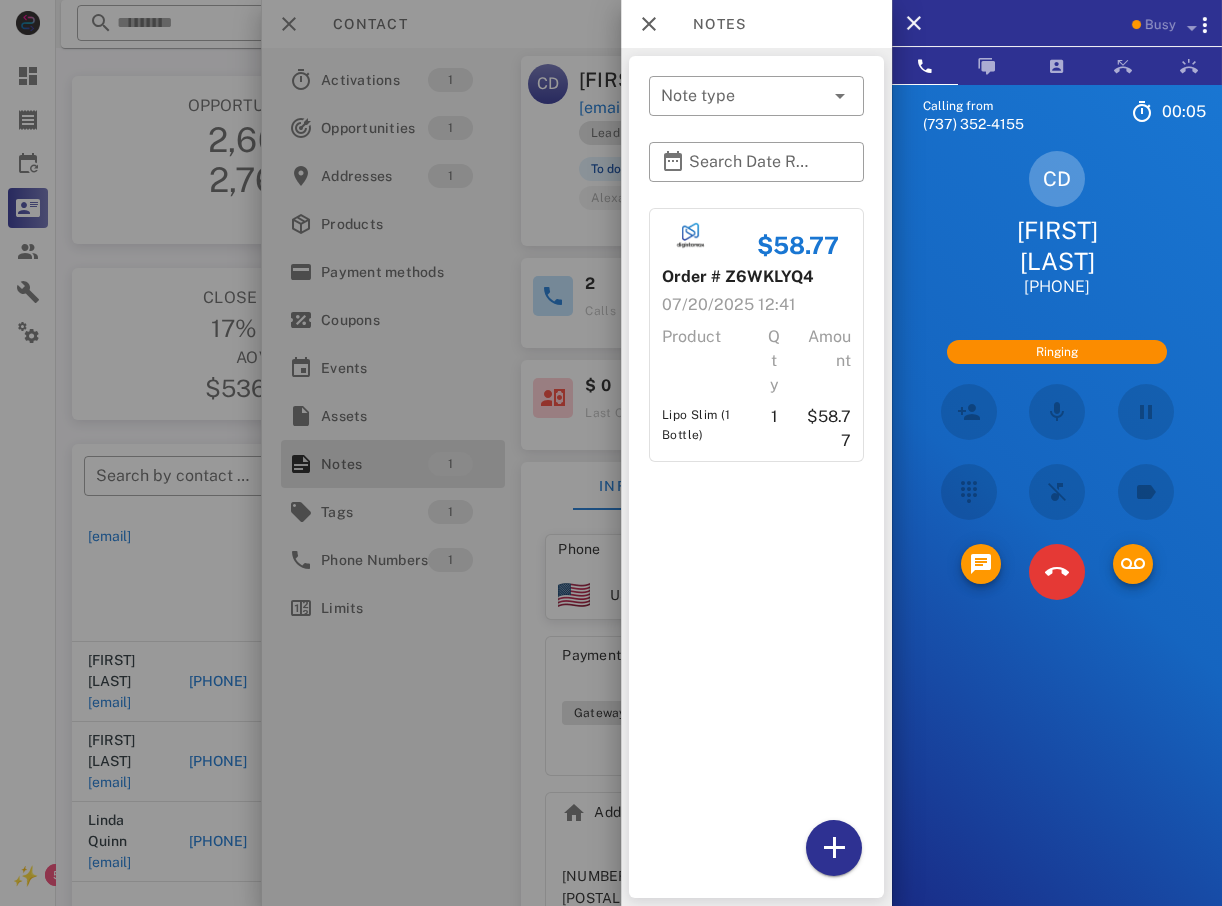click at bounding box center [611, 453] 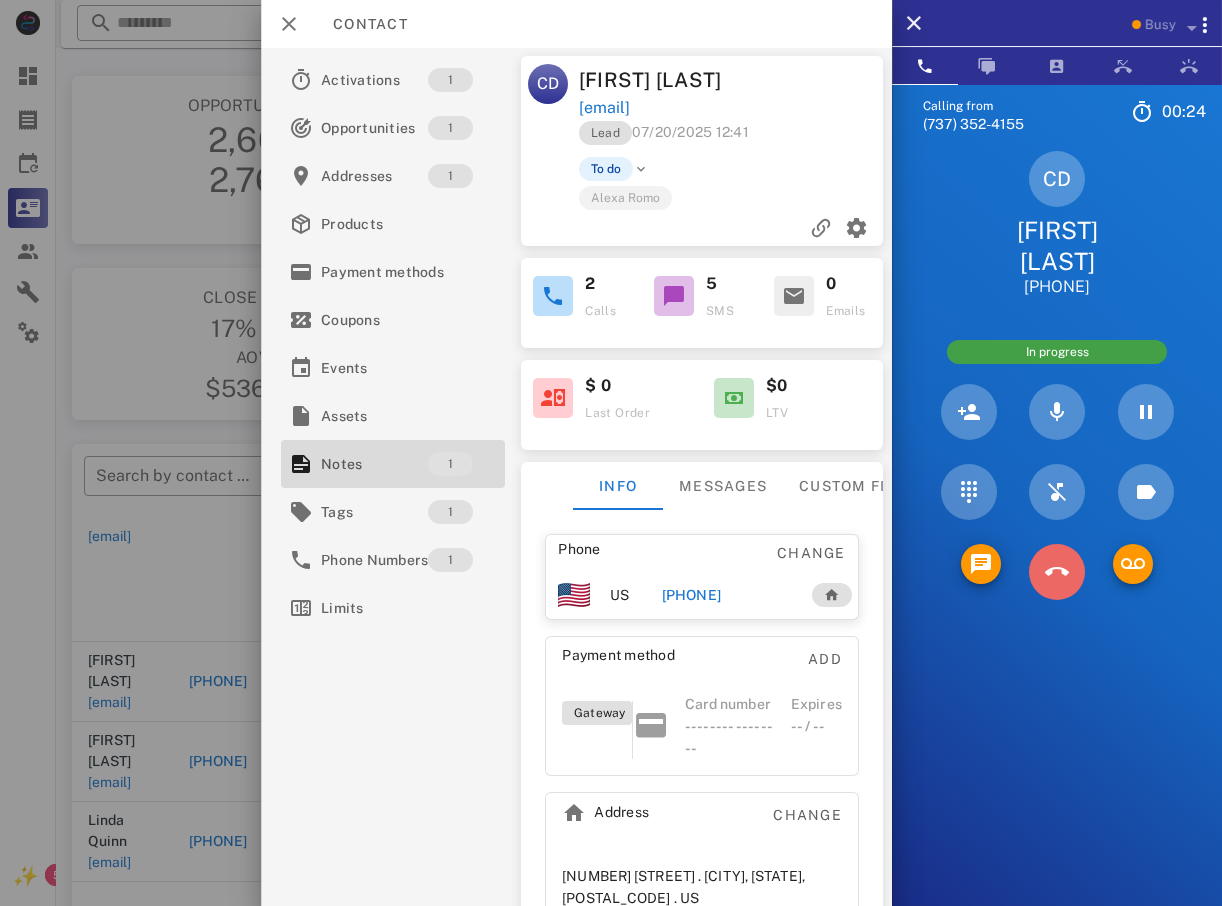 click at bounding box center (1057, 572) 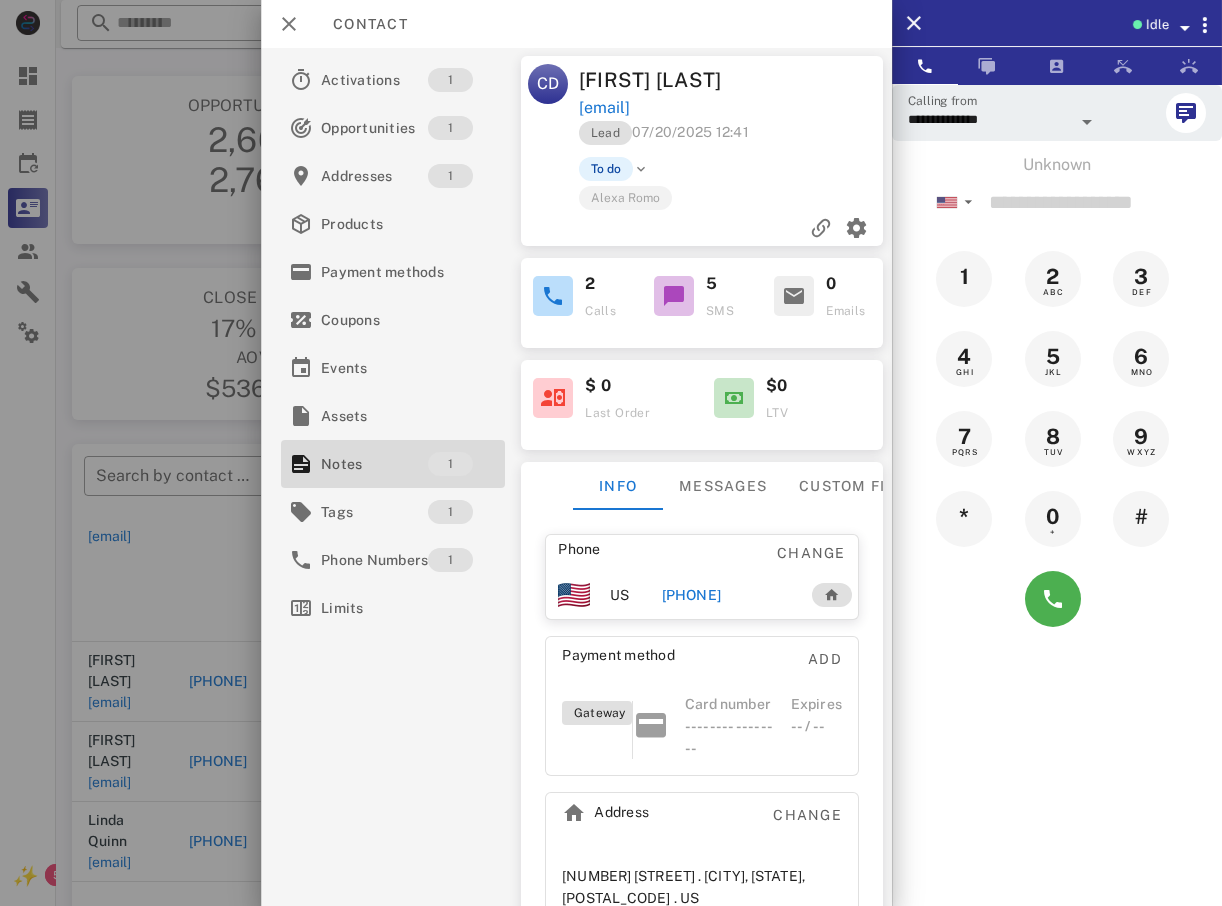 click at bounding box center (611, 453) 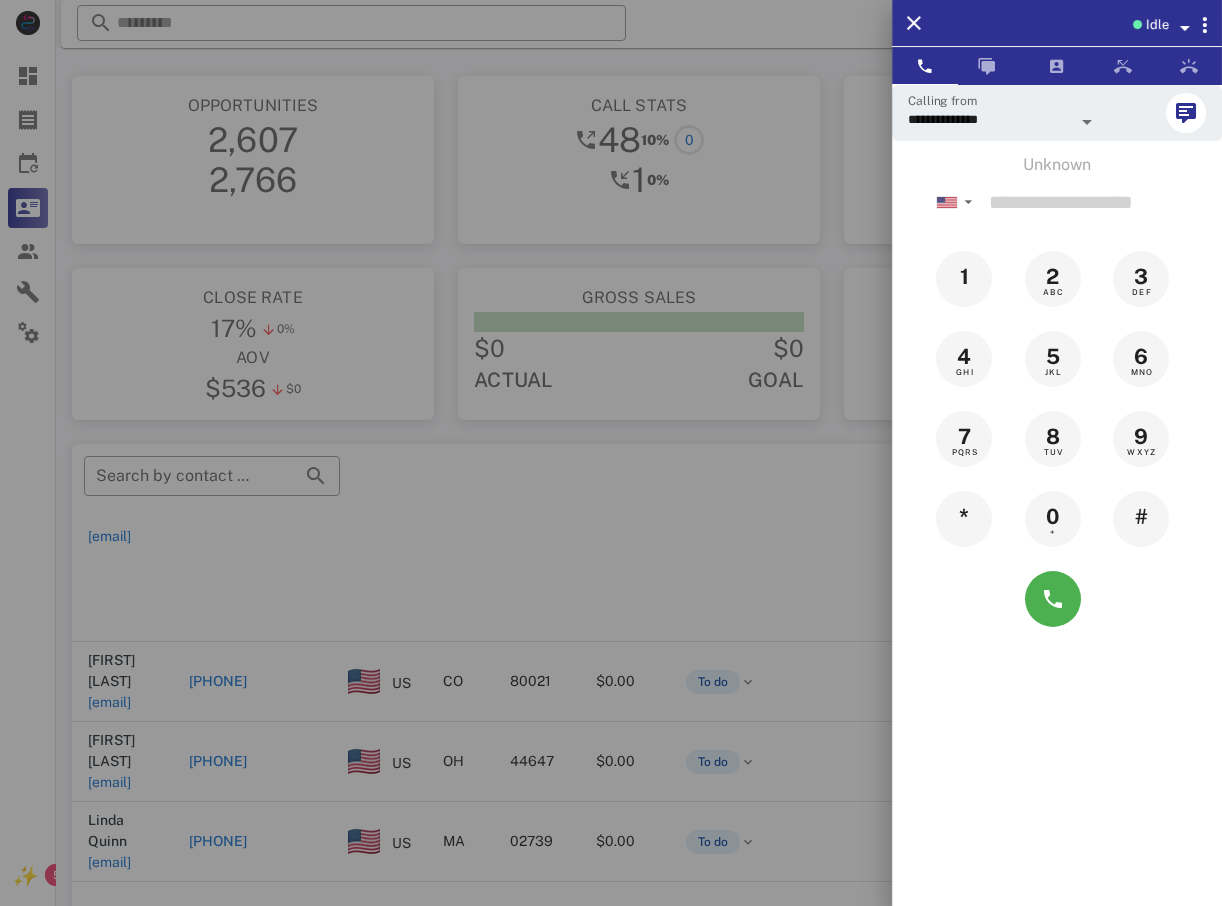 click at bounding box center [611, 453] 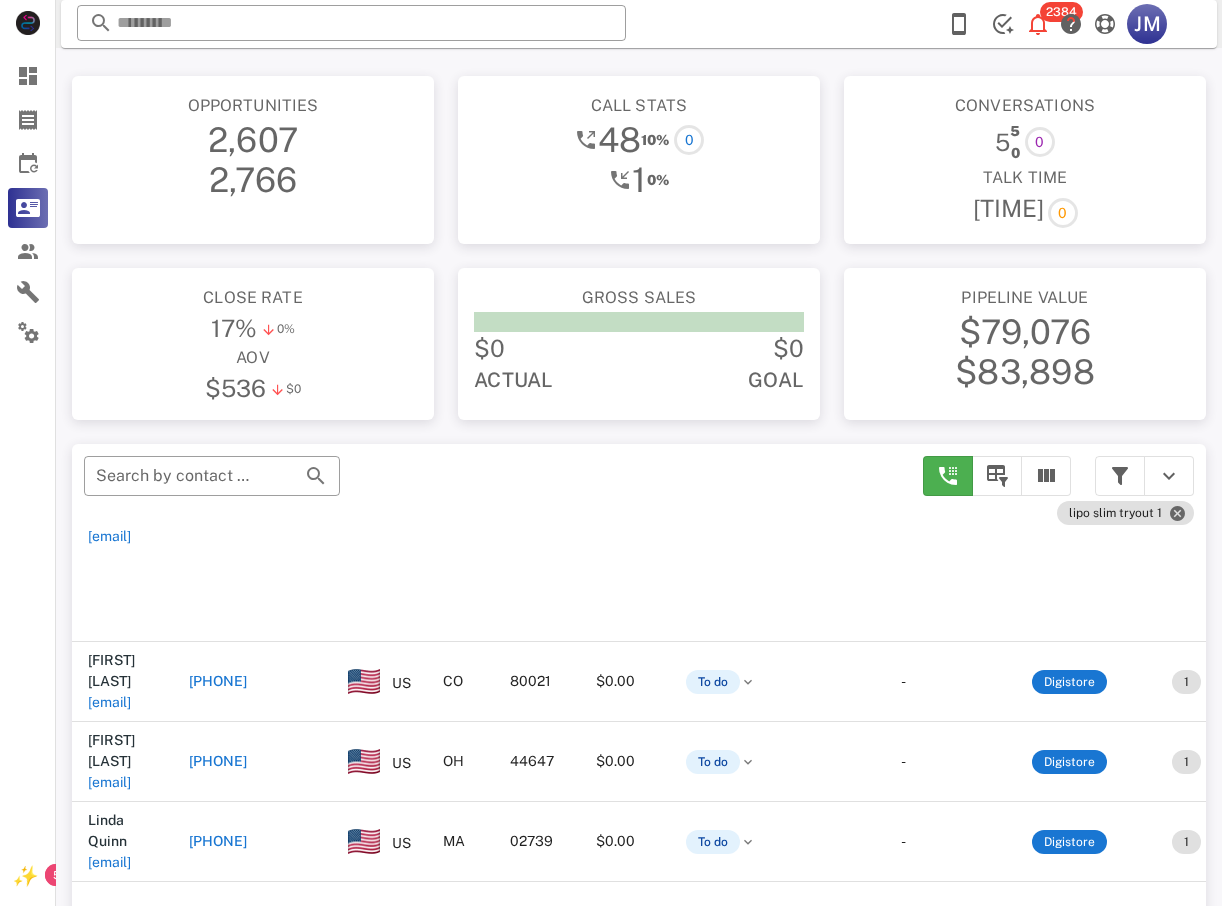 click on "[PHONE]" at bounding box center (218, 681) 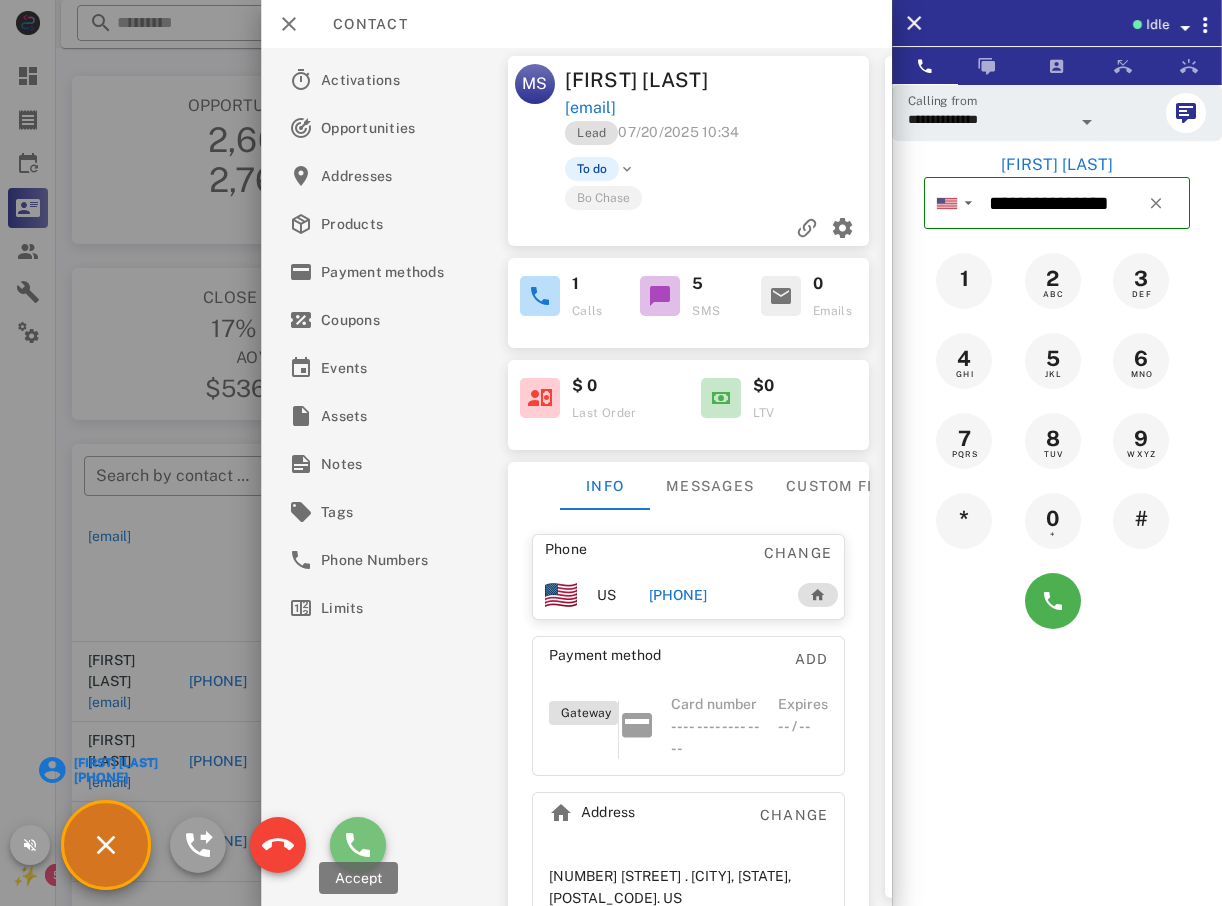 click at bounding box center (358, 845) 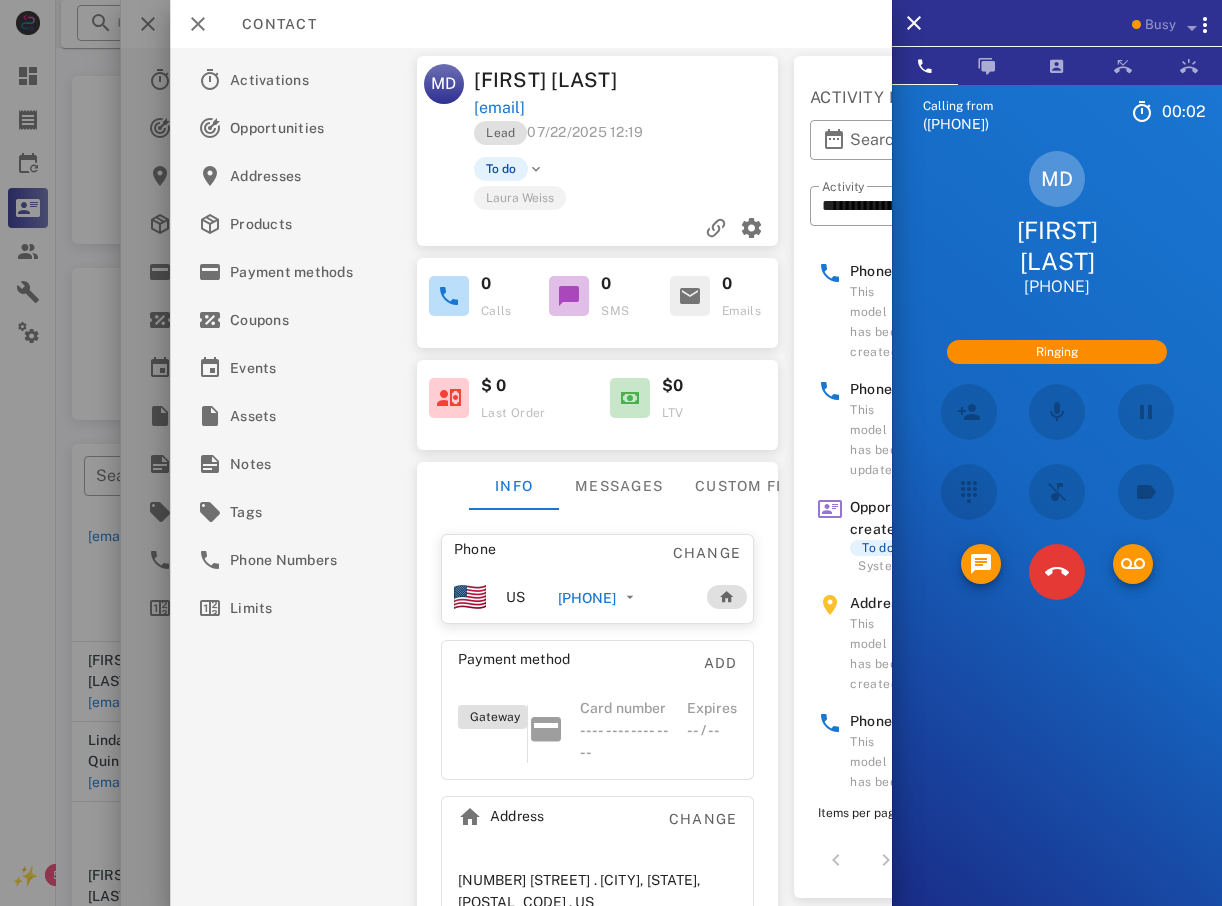 scroll, scrollTop: 400, scrollLeft: 0, axis: vertical 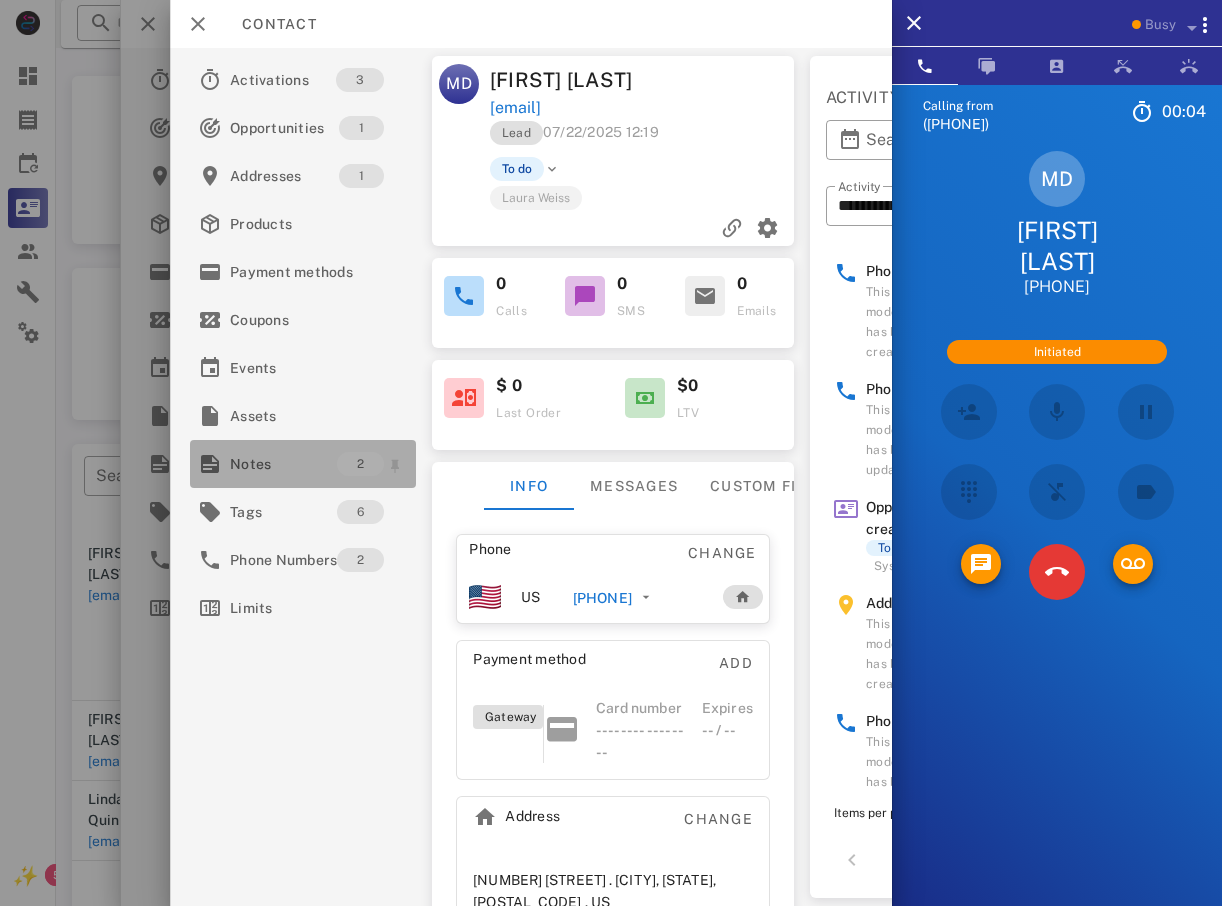 click on "Notes" at bounding box center [283, 464] 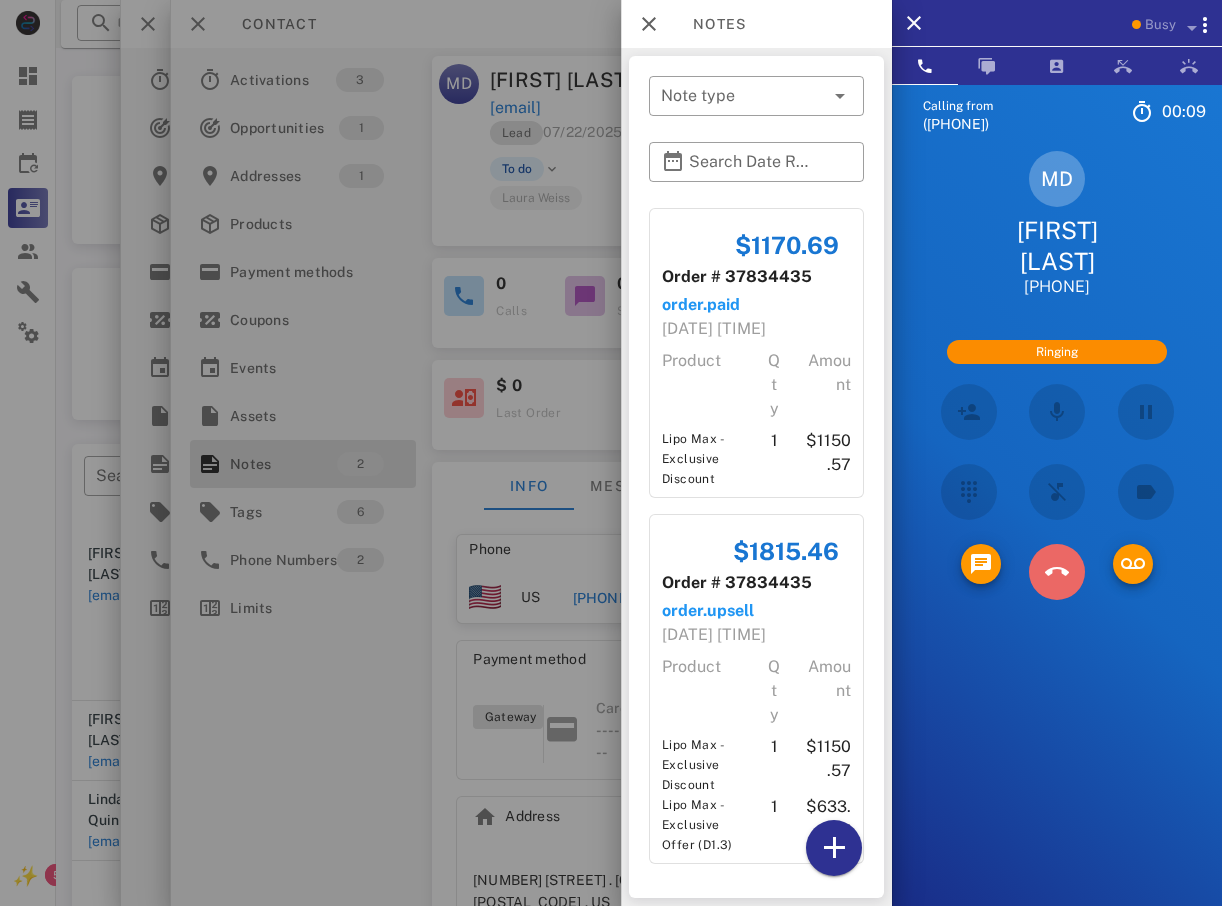 drag, startPoint x: 1063, startPoint y: 538, endPoint x: 537, endPoint y: 558, distance: 526.38007 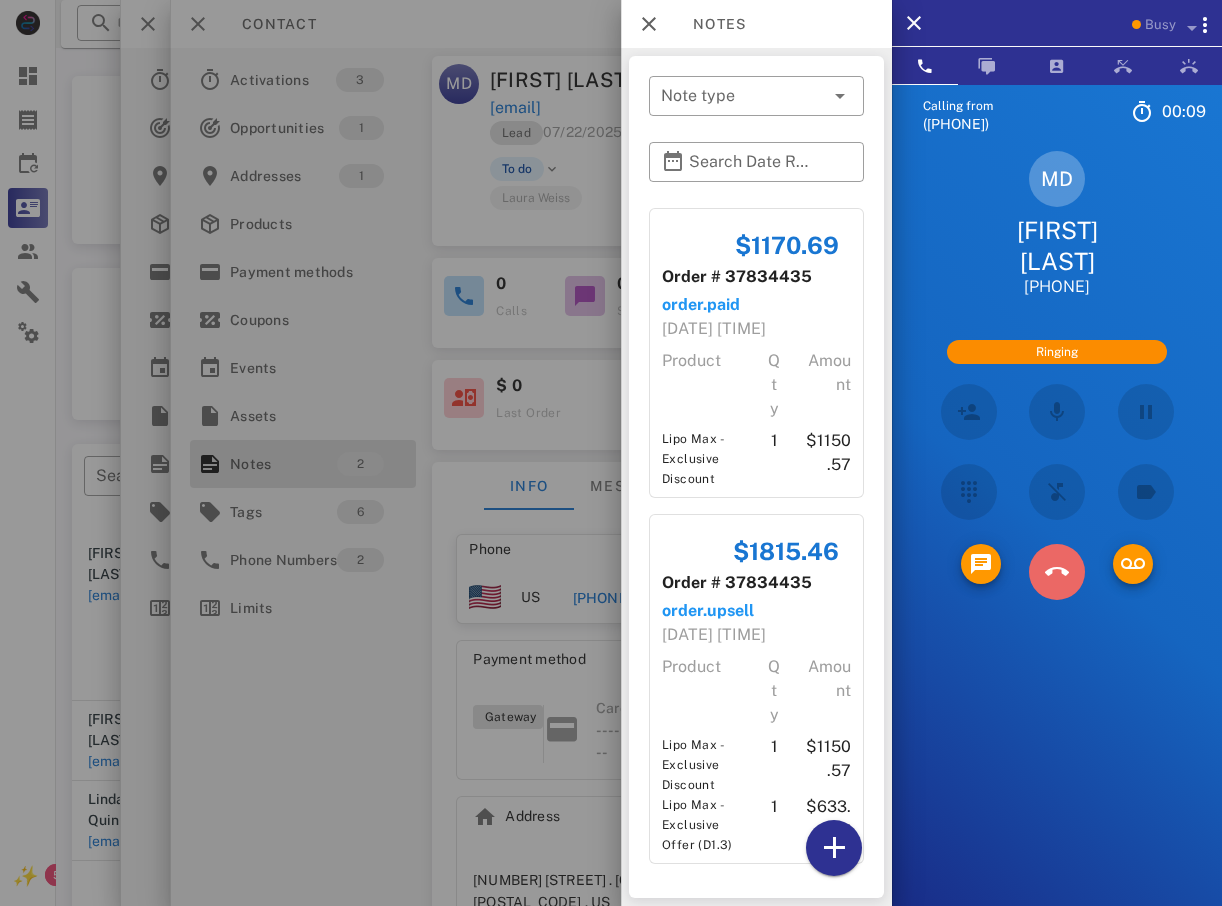 click at bounding box center [1056, 572] 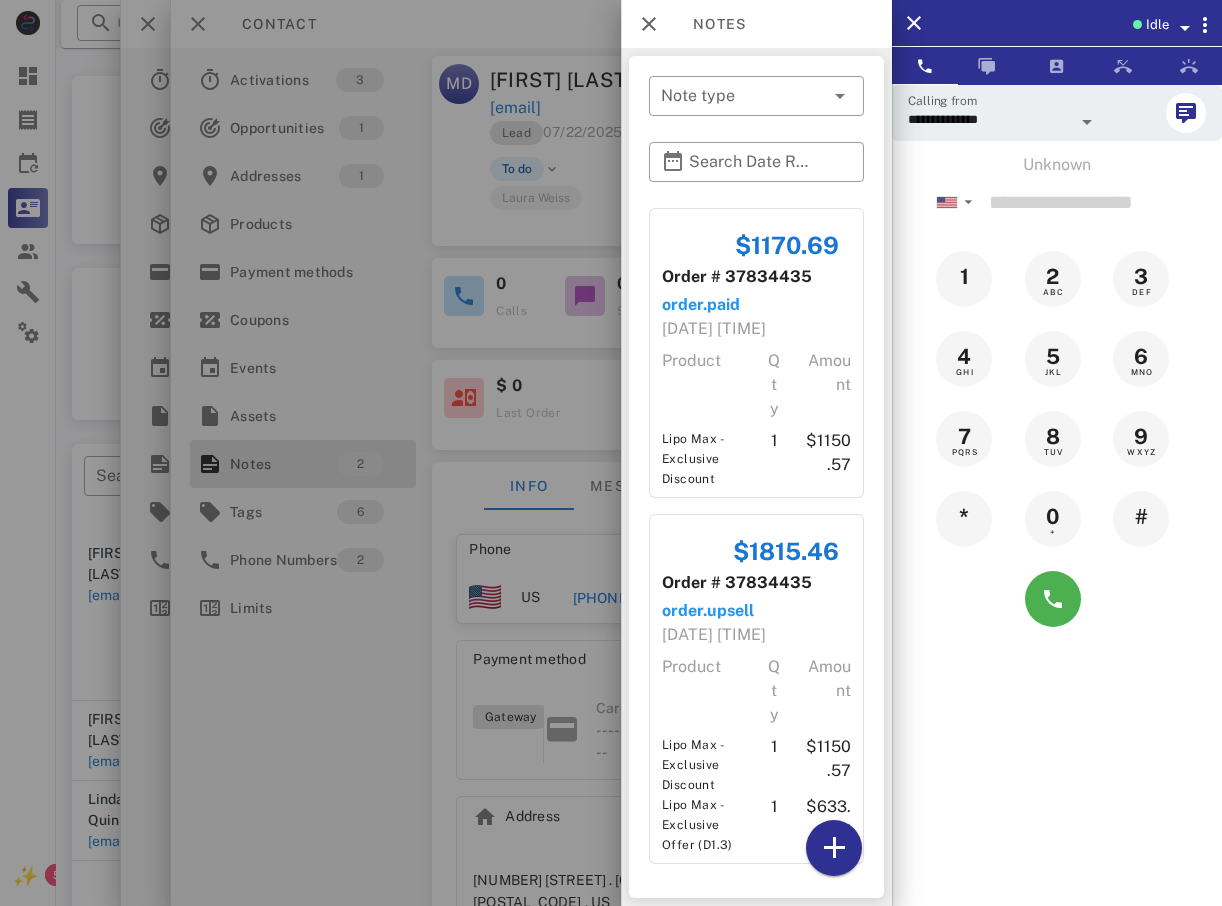 click at bounding box center [611, 453] 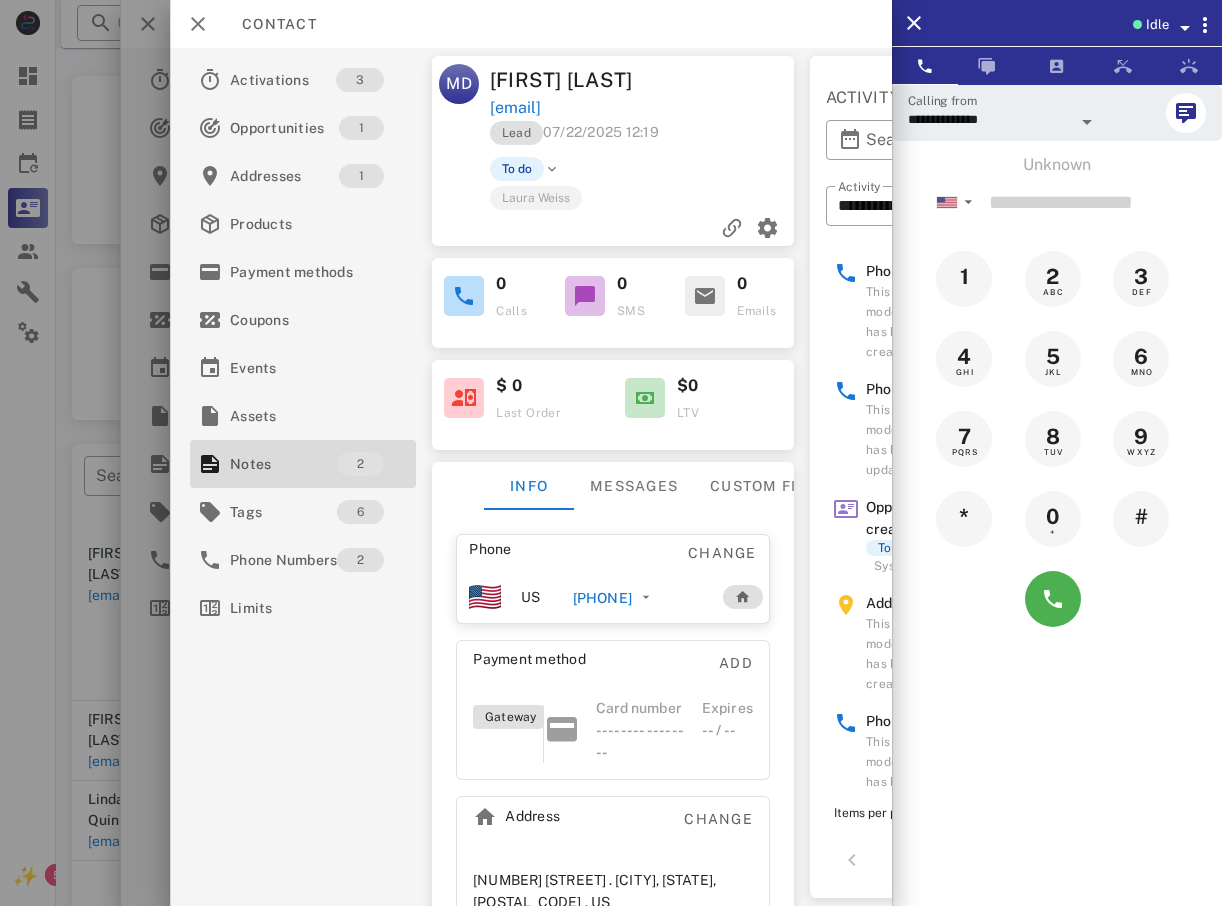 click at bounding box center (611, 453) 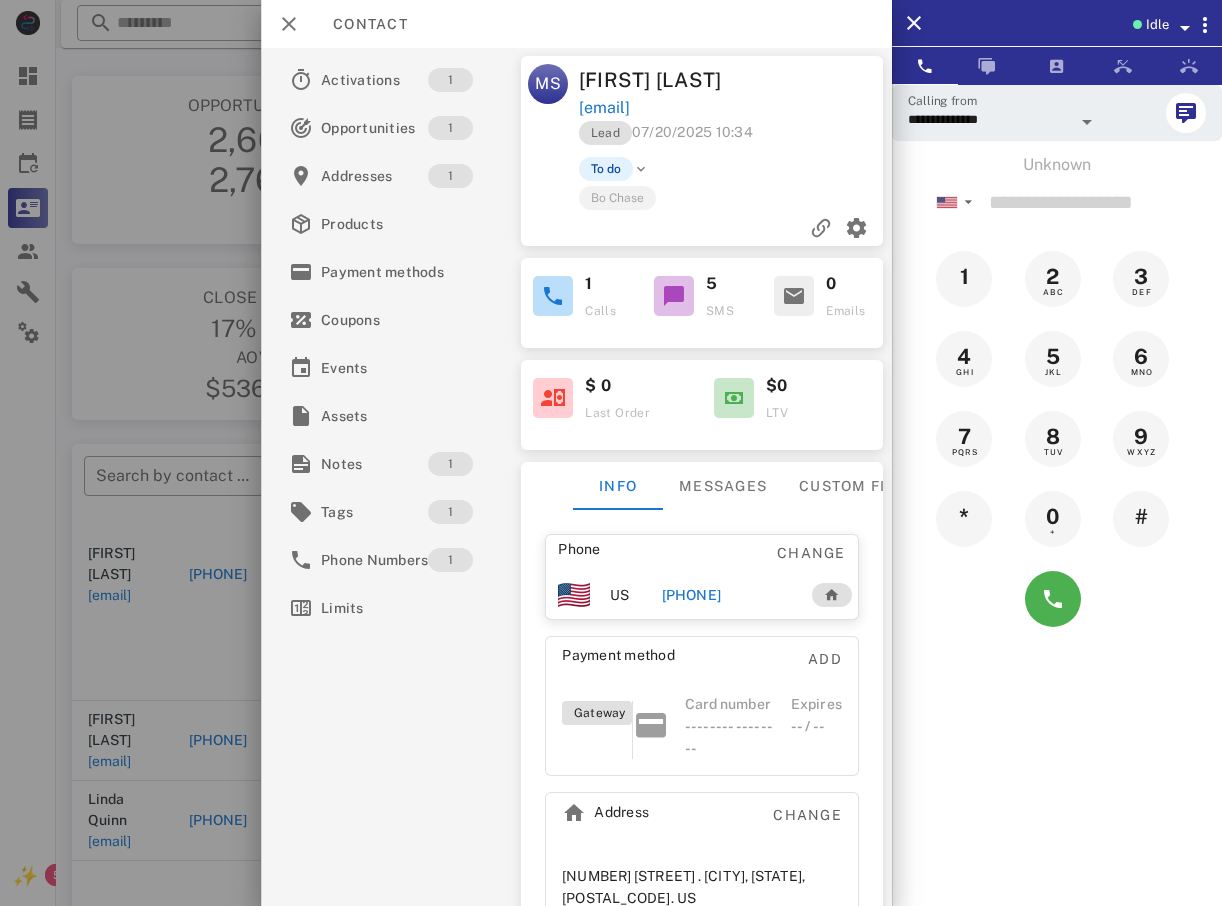 click at bounding box center [611, 453] 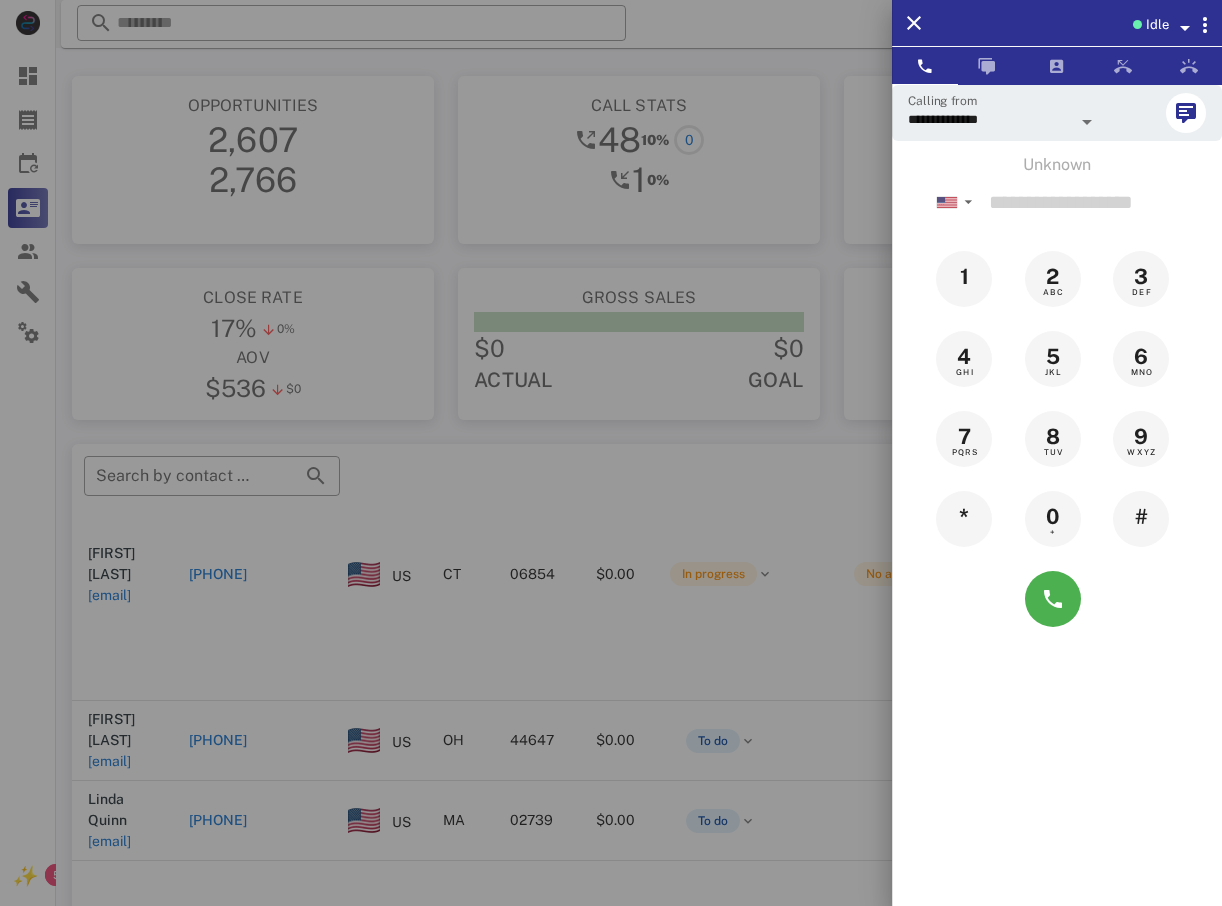 click on "**********" at bounding box center [989, 119] 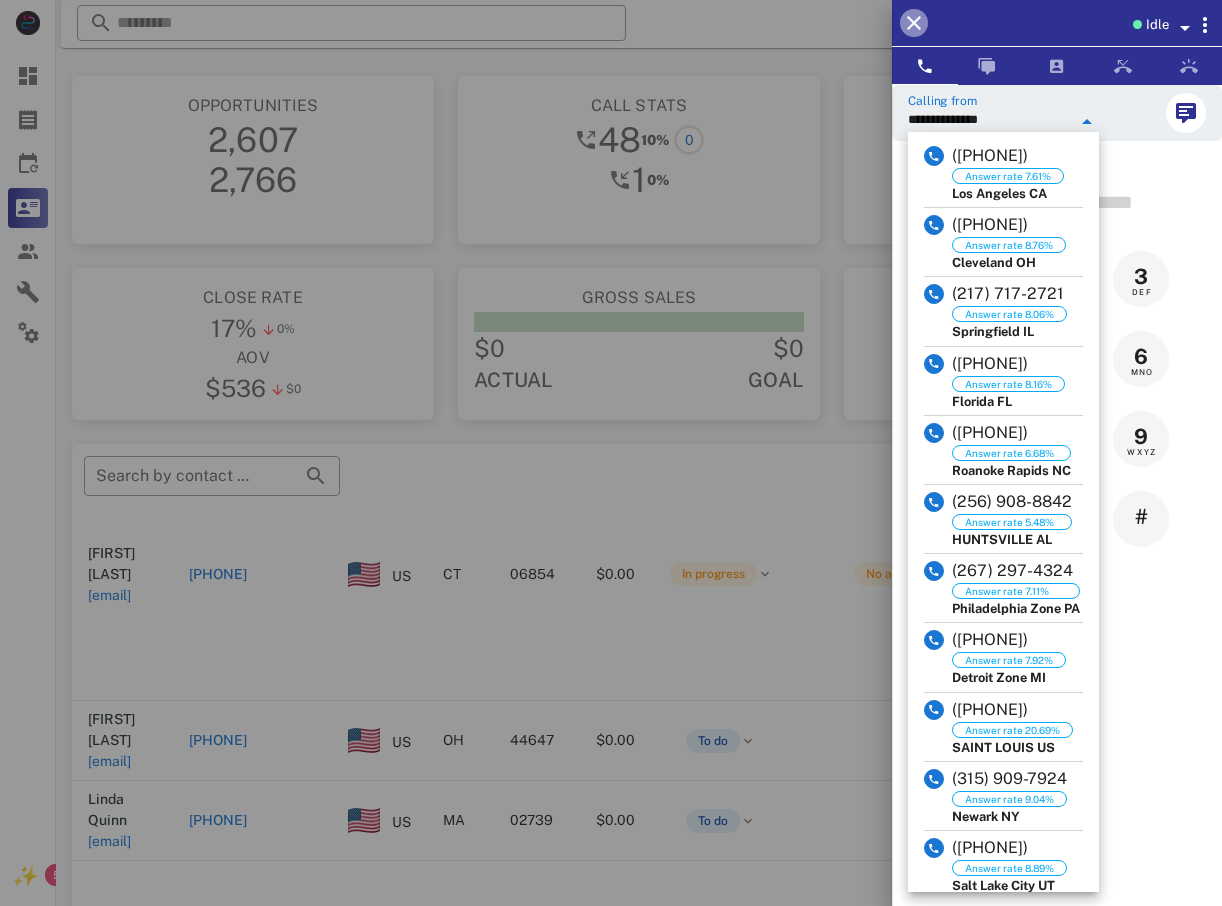 drag, startPoint x: 909, startPoint y: 27, endPoint x: 883, endPoint y: 74, distance: 53.712196 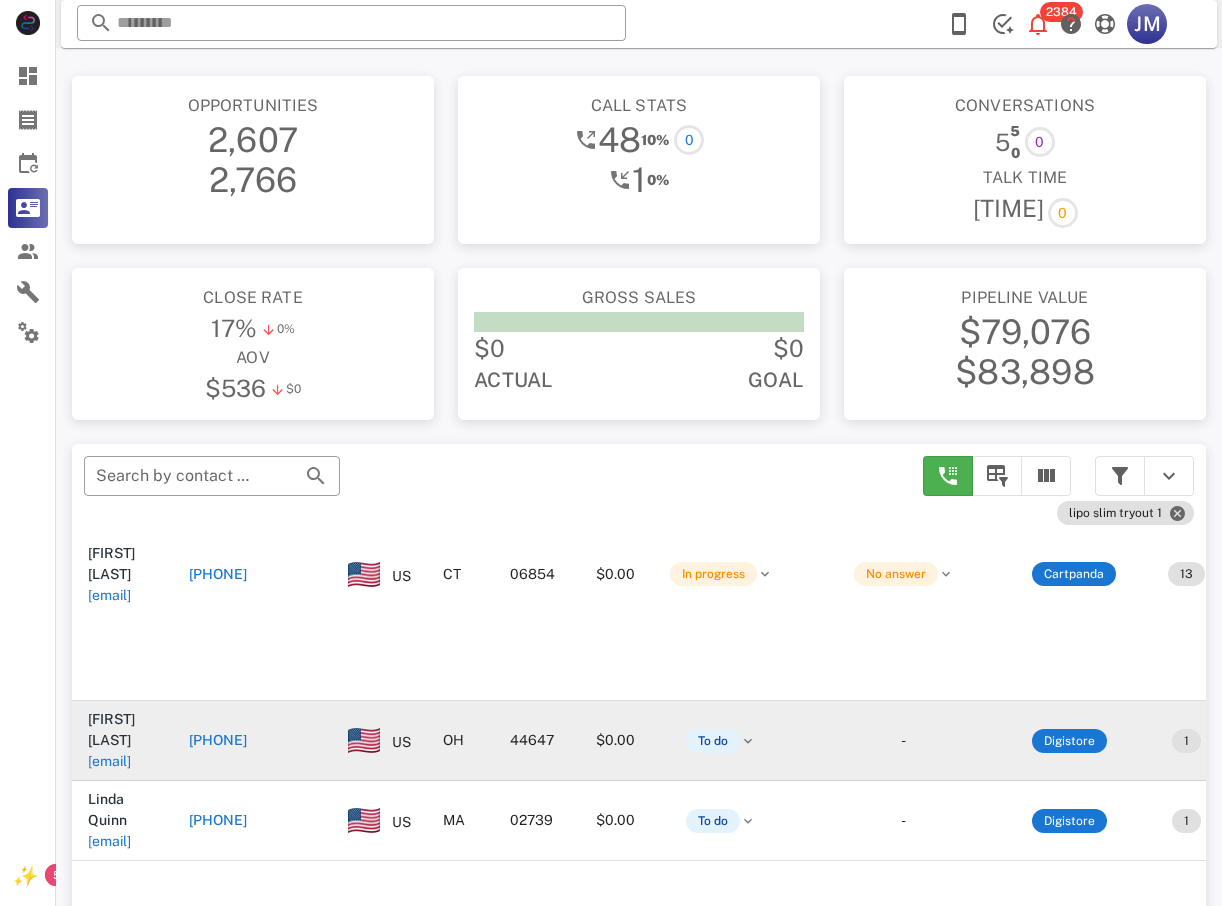click on "[PHONE]" at bounding box center [218, 740] 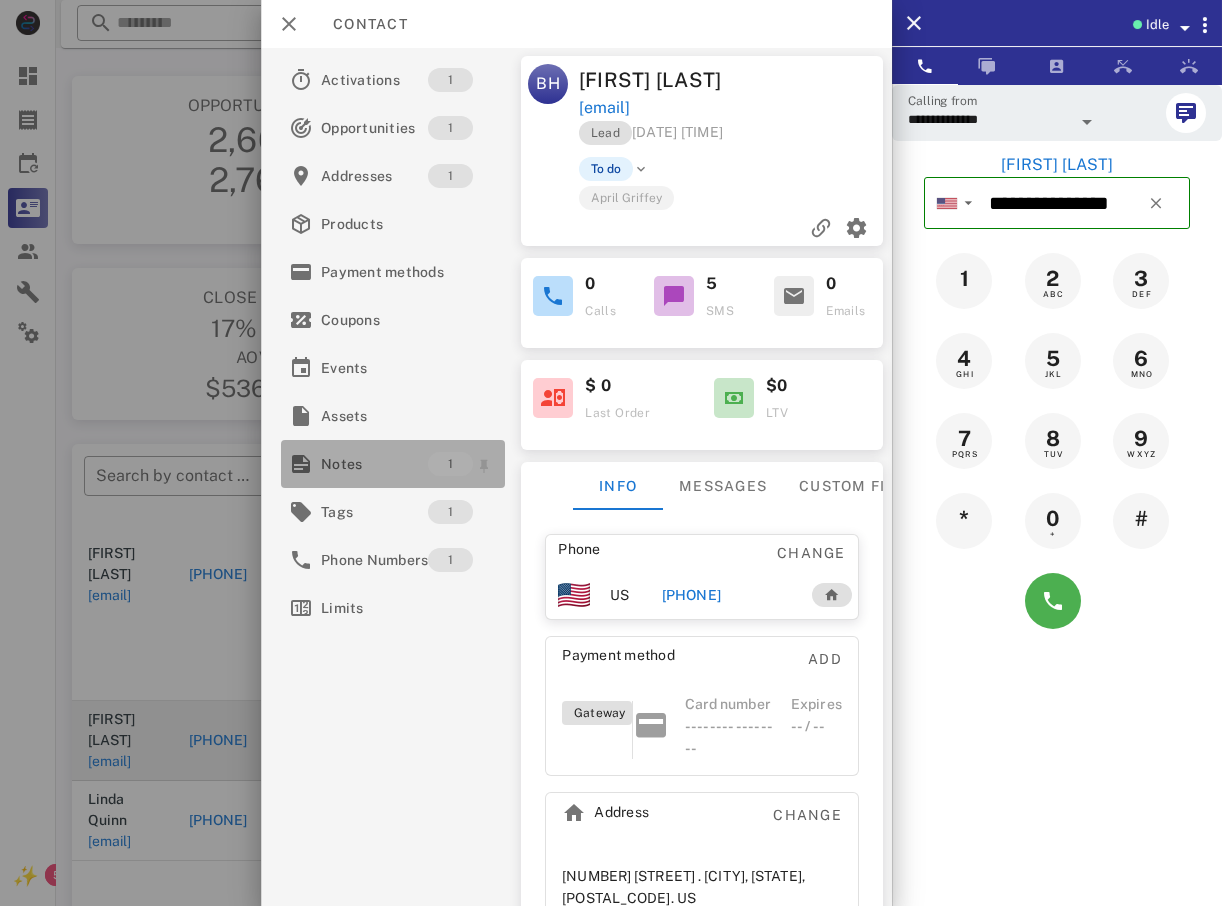 click on "Notes" at bounding box center (374, 464) 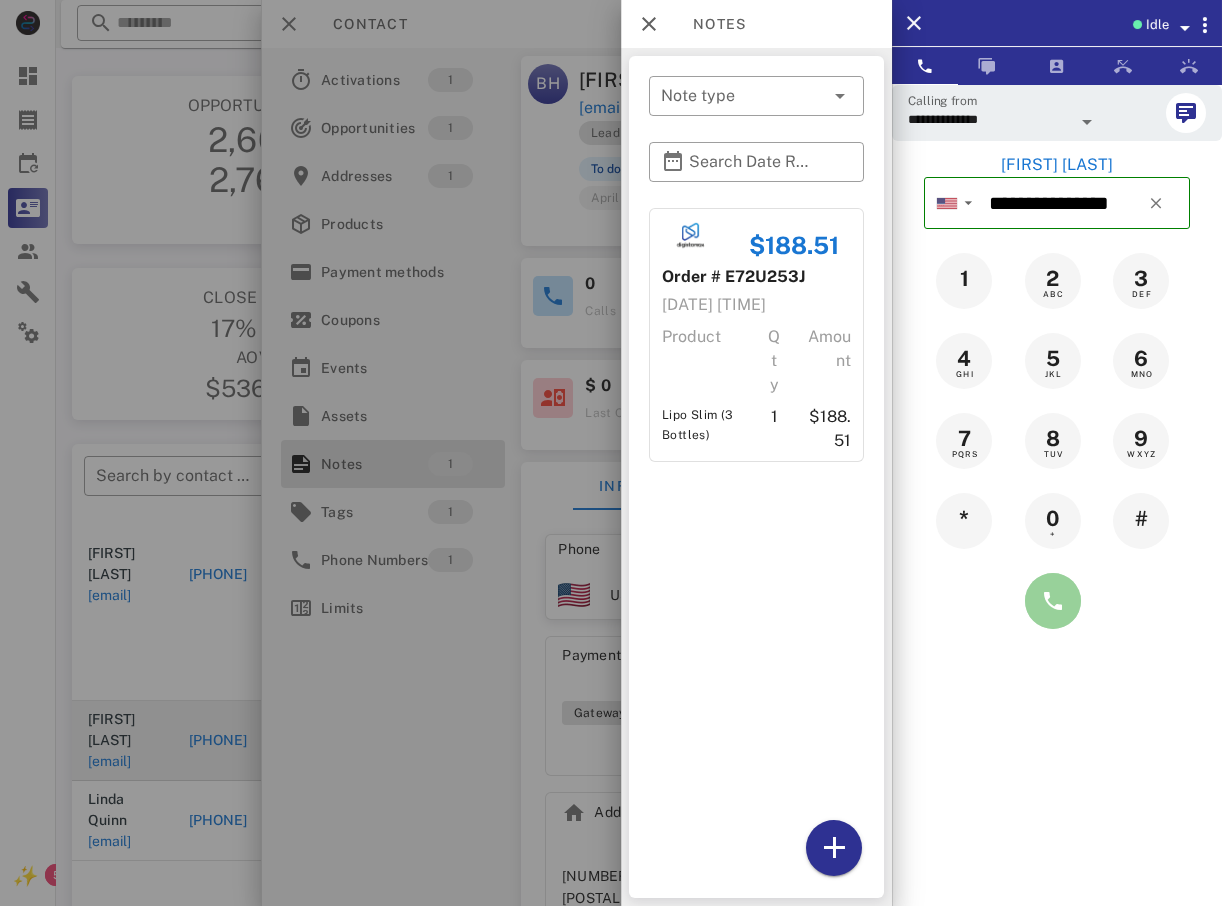 click at bounding box center [1053, 601] 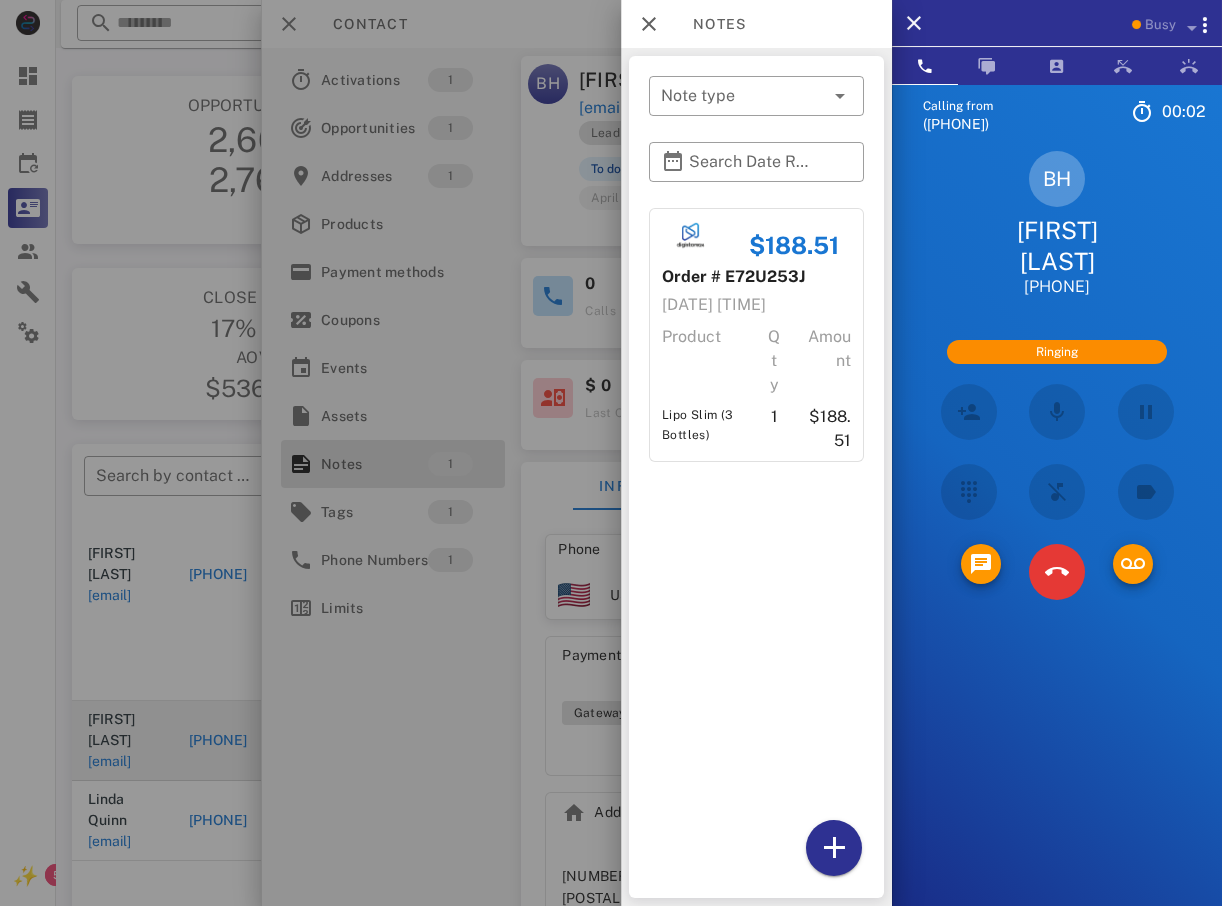 scroll, scrollTop: 341, scrollLeft: 0, axis: vertical 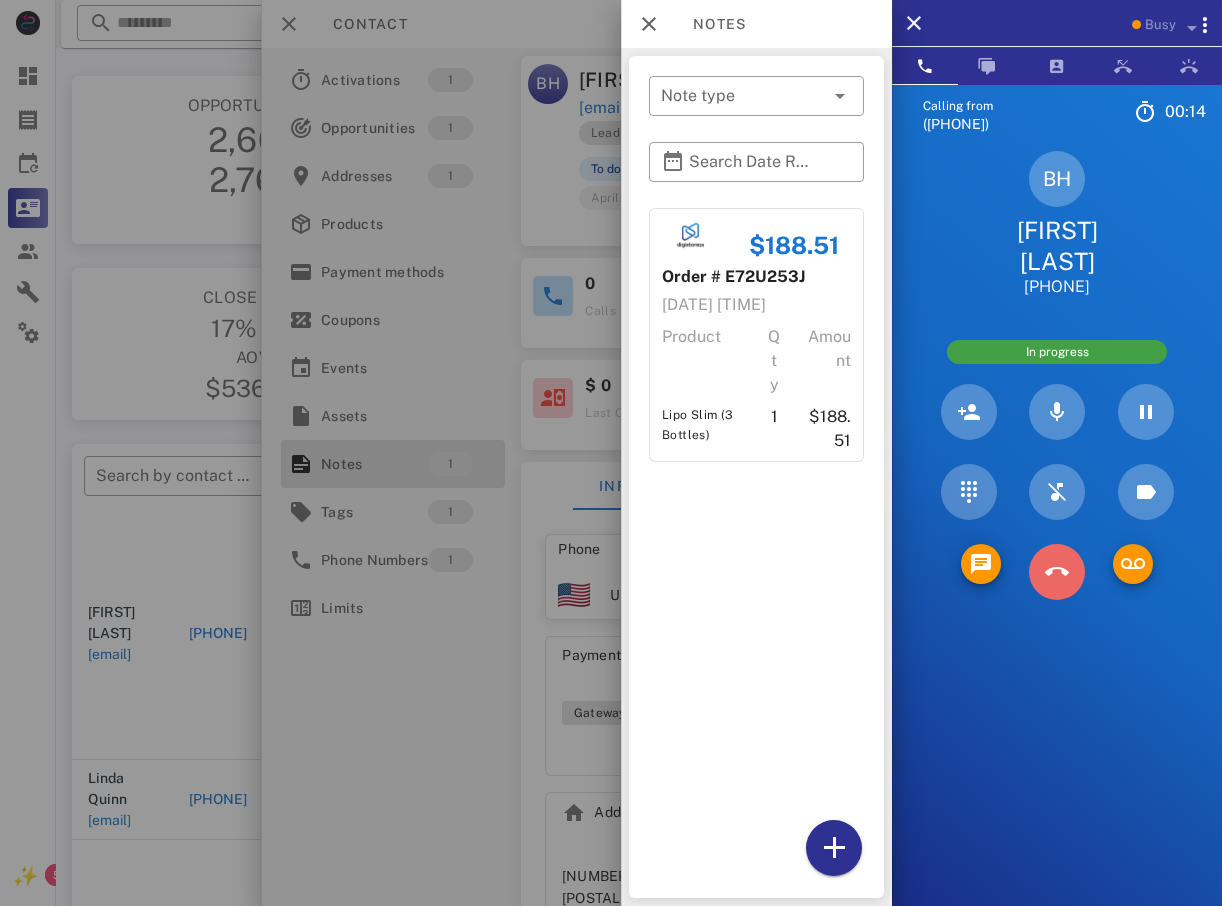 click at bounding box center (1057, 572) 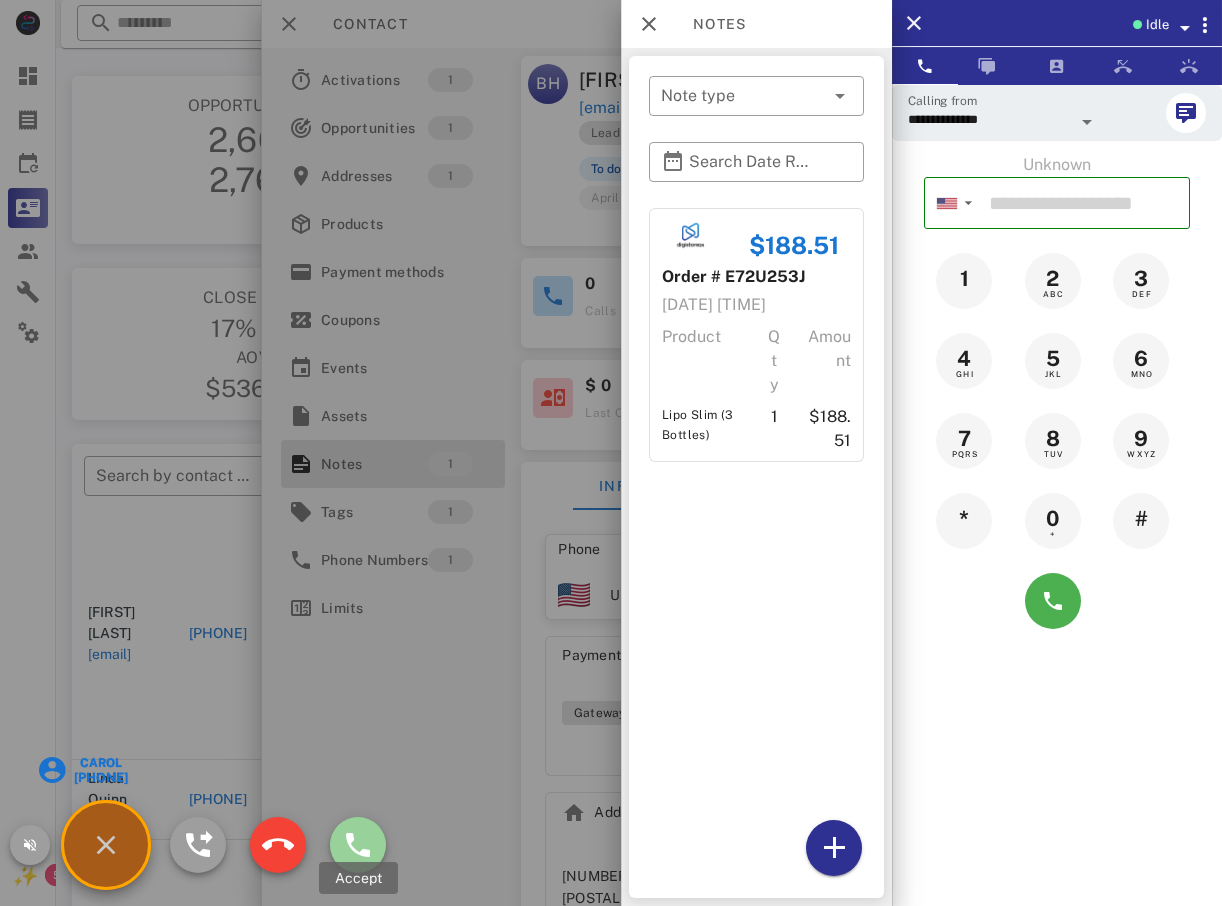 click at bounding box center (358, 845) 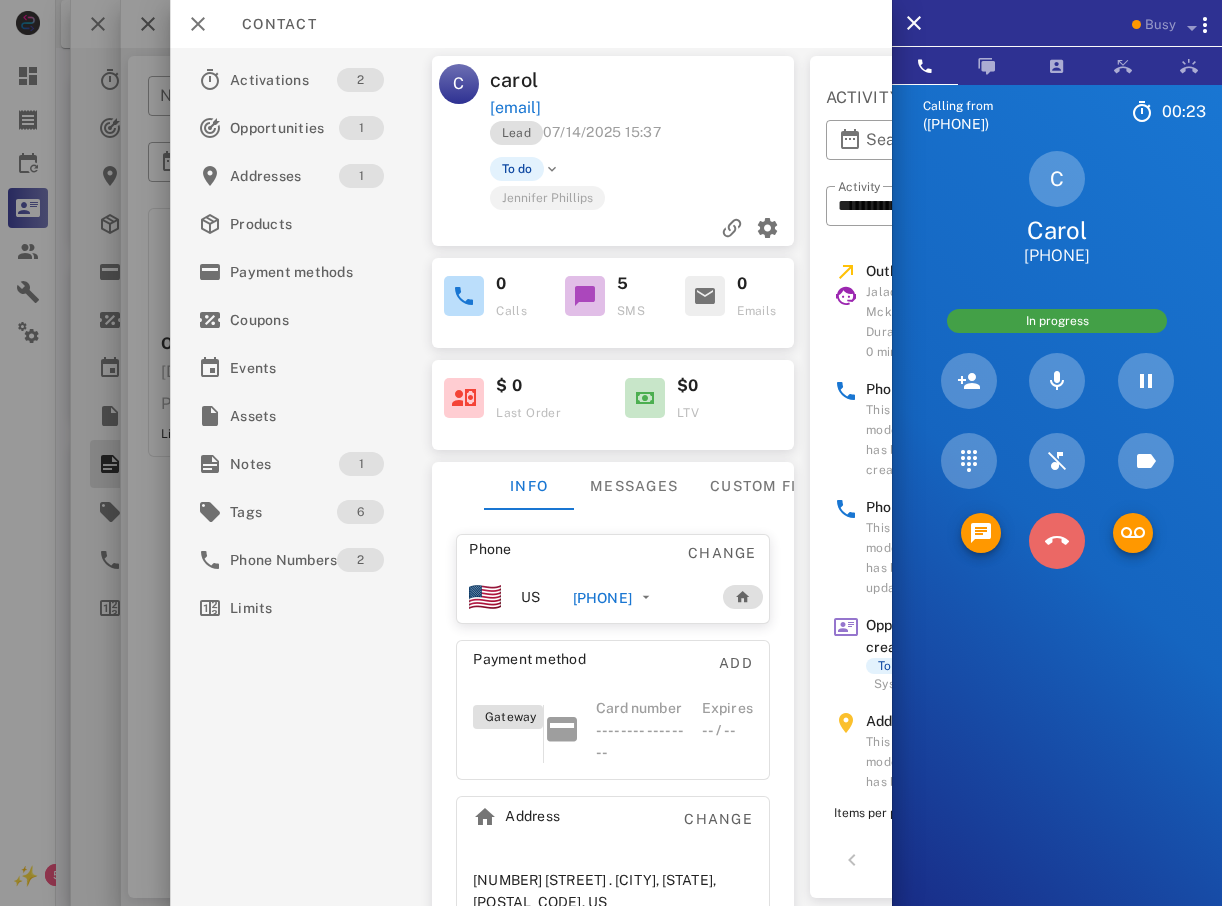 click at bounding box center [1057, 541] 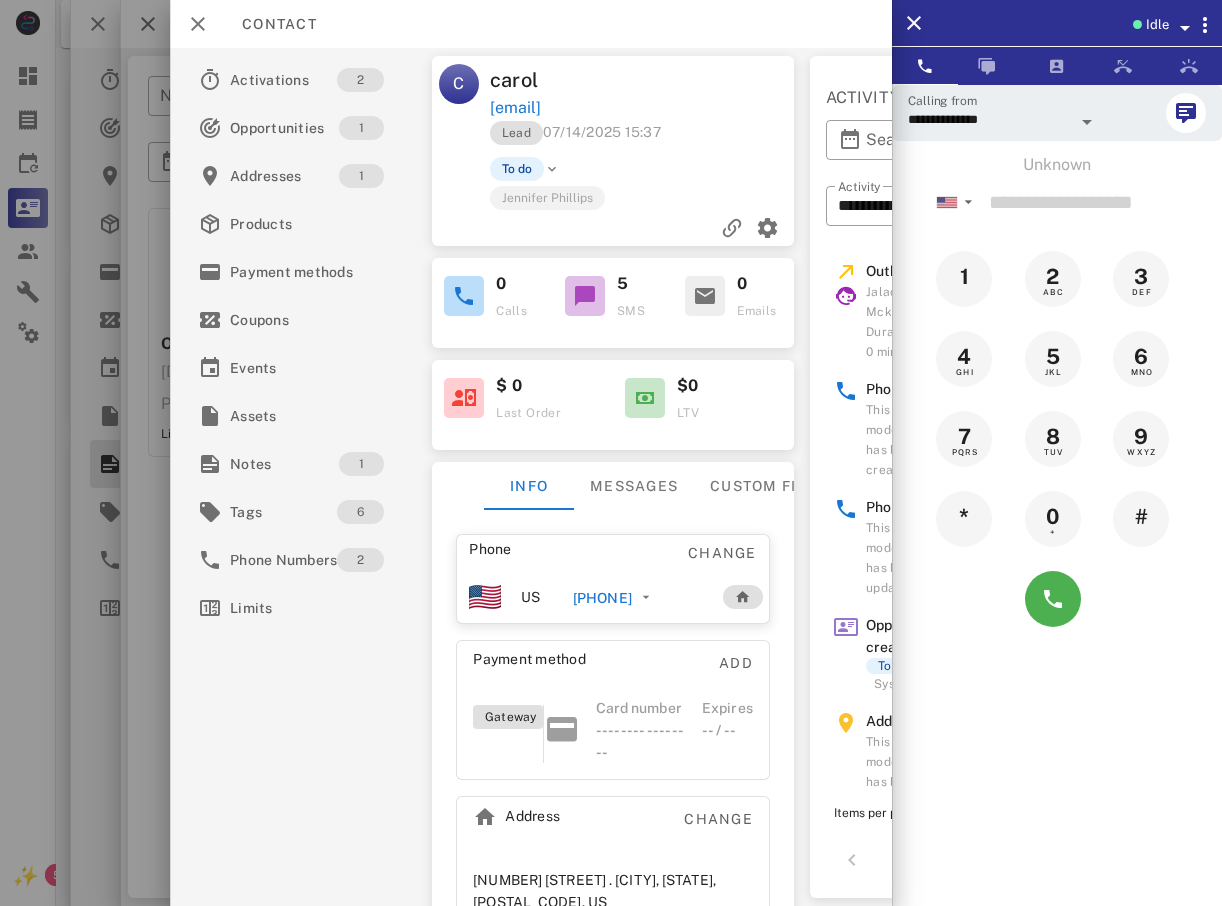 click at bounding box center (611, 453) 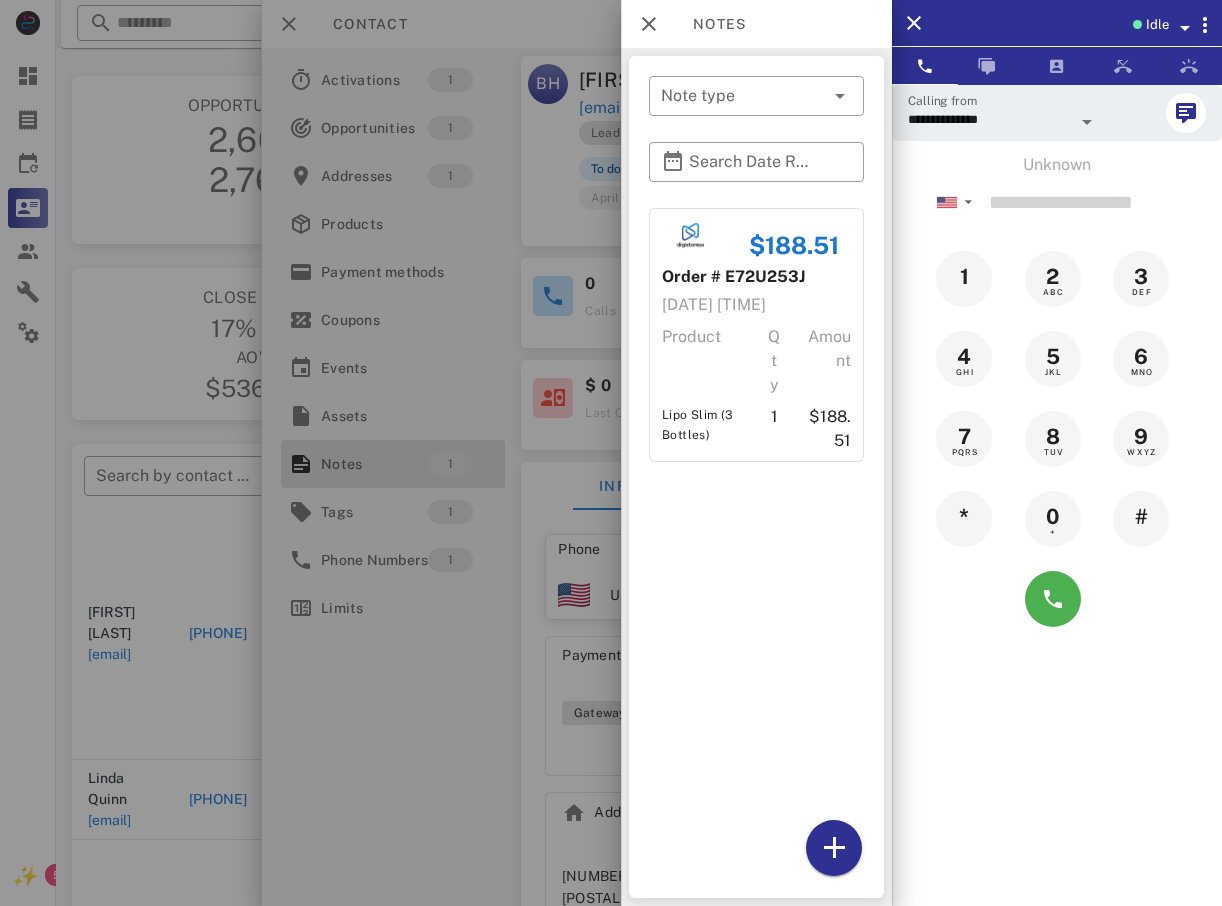 click at bounding box center [611, 453] 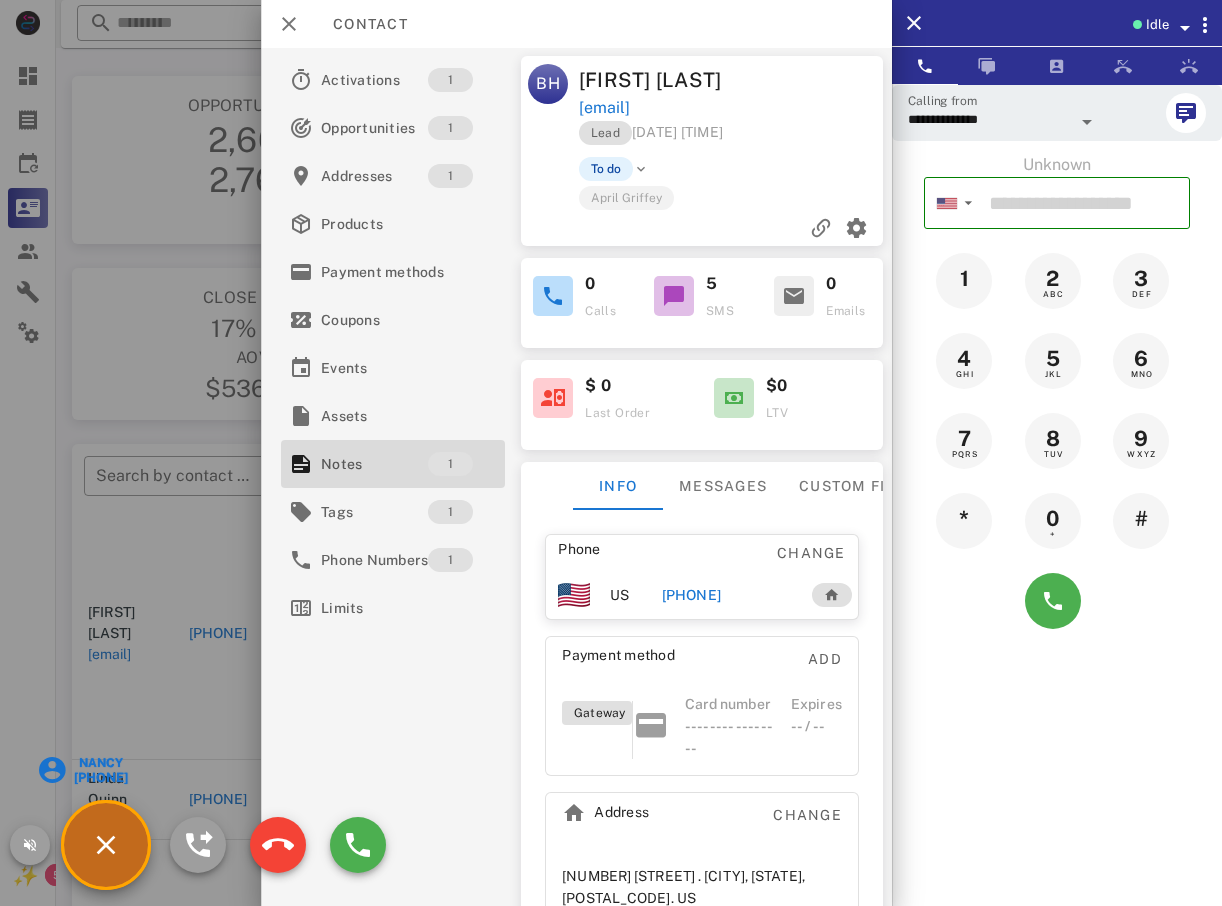 click at bounding box center [611, 453] 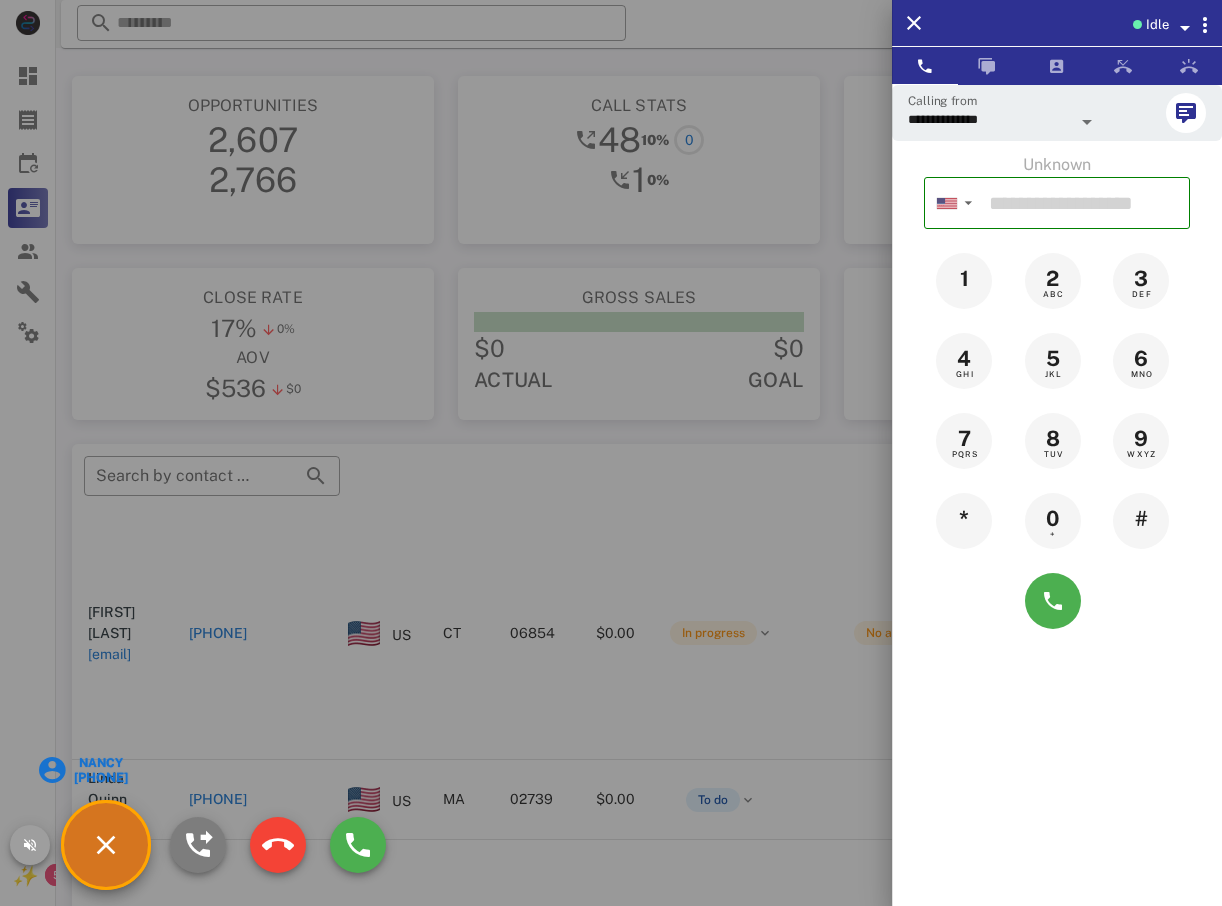 click at bounding box center (198, 845) 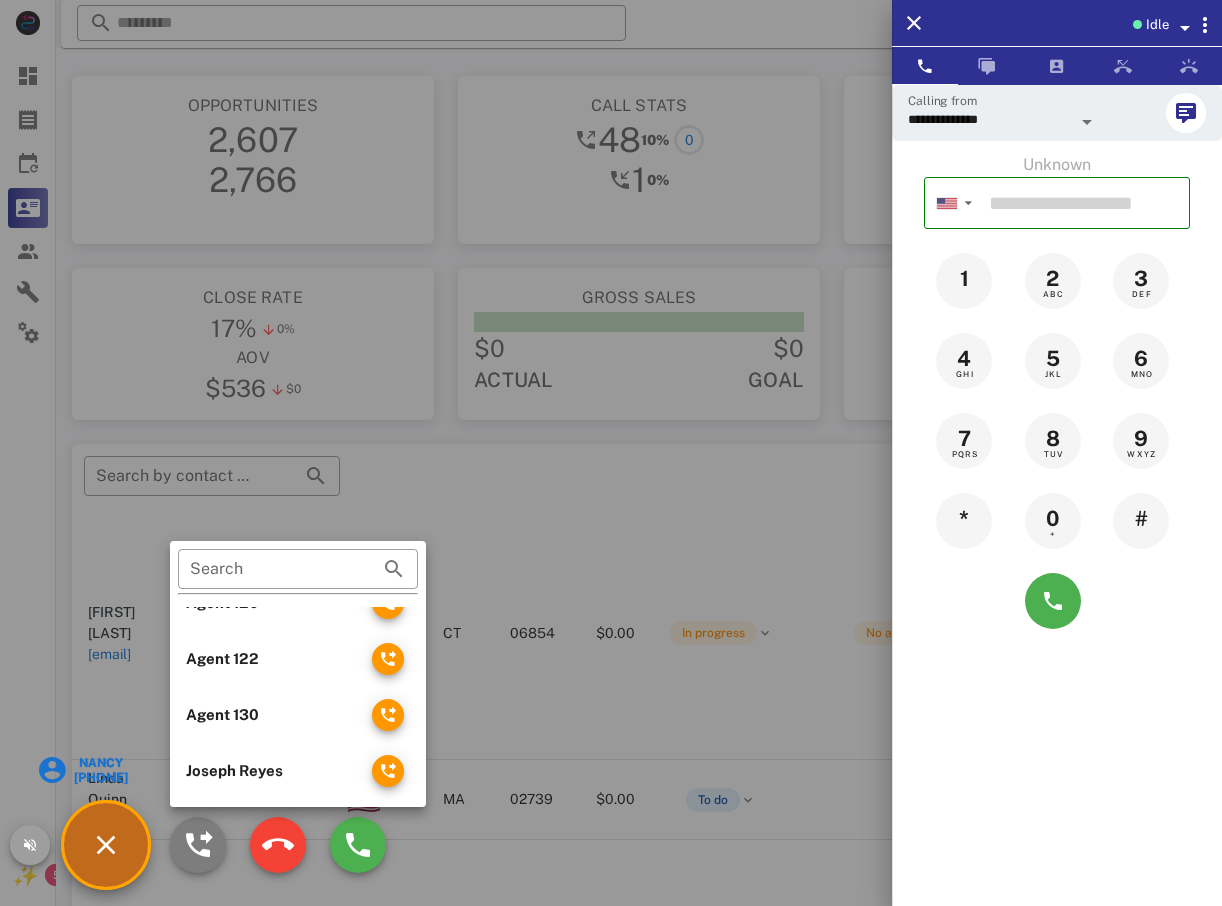 scroll, scrollTop: 70, scrollLeft: 0, axis: vertical 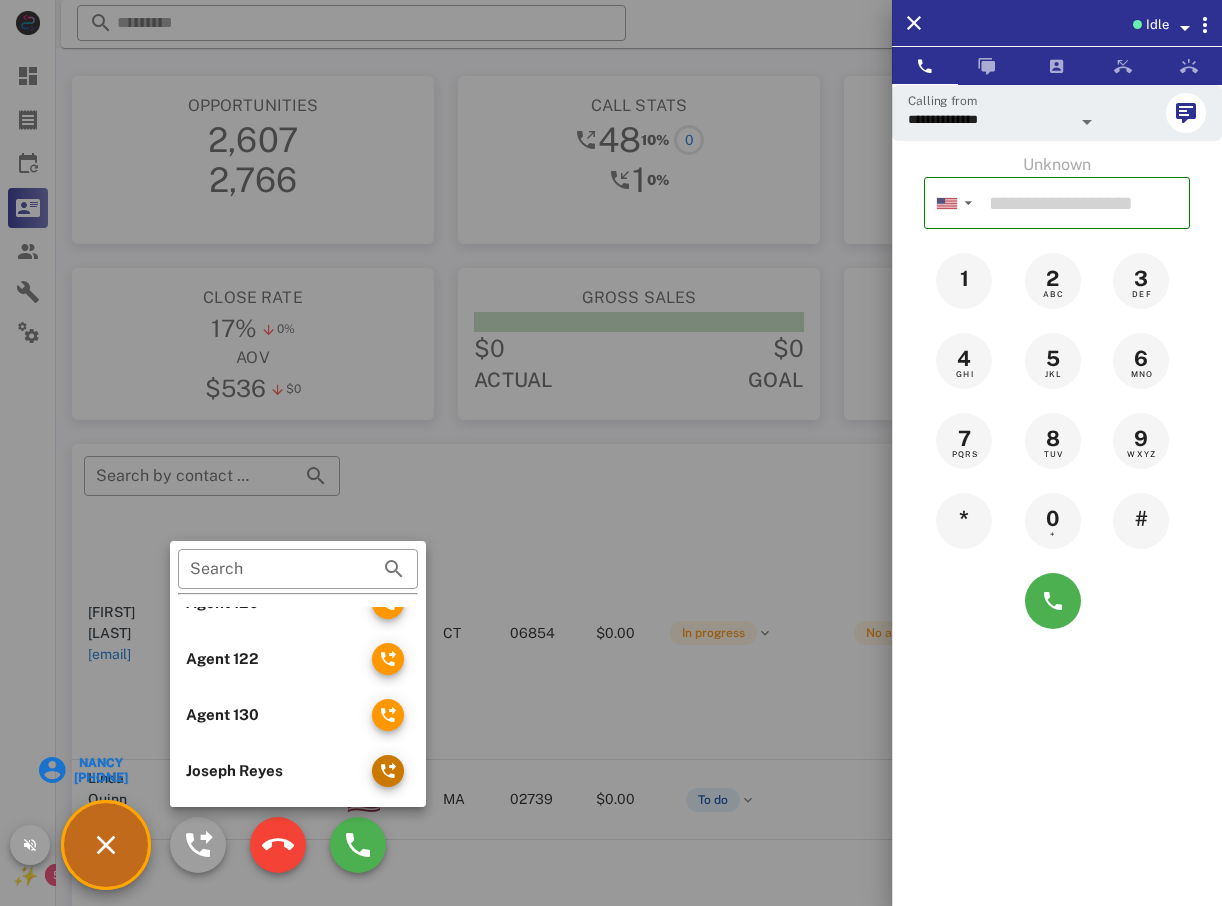 click at bounding box center (388, 771) 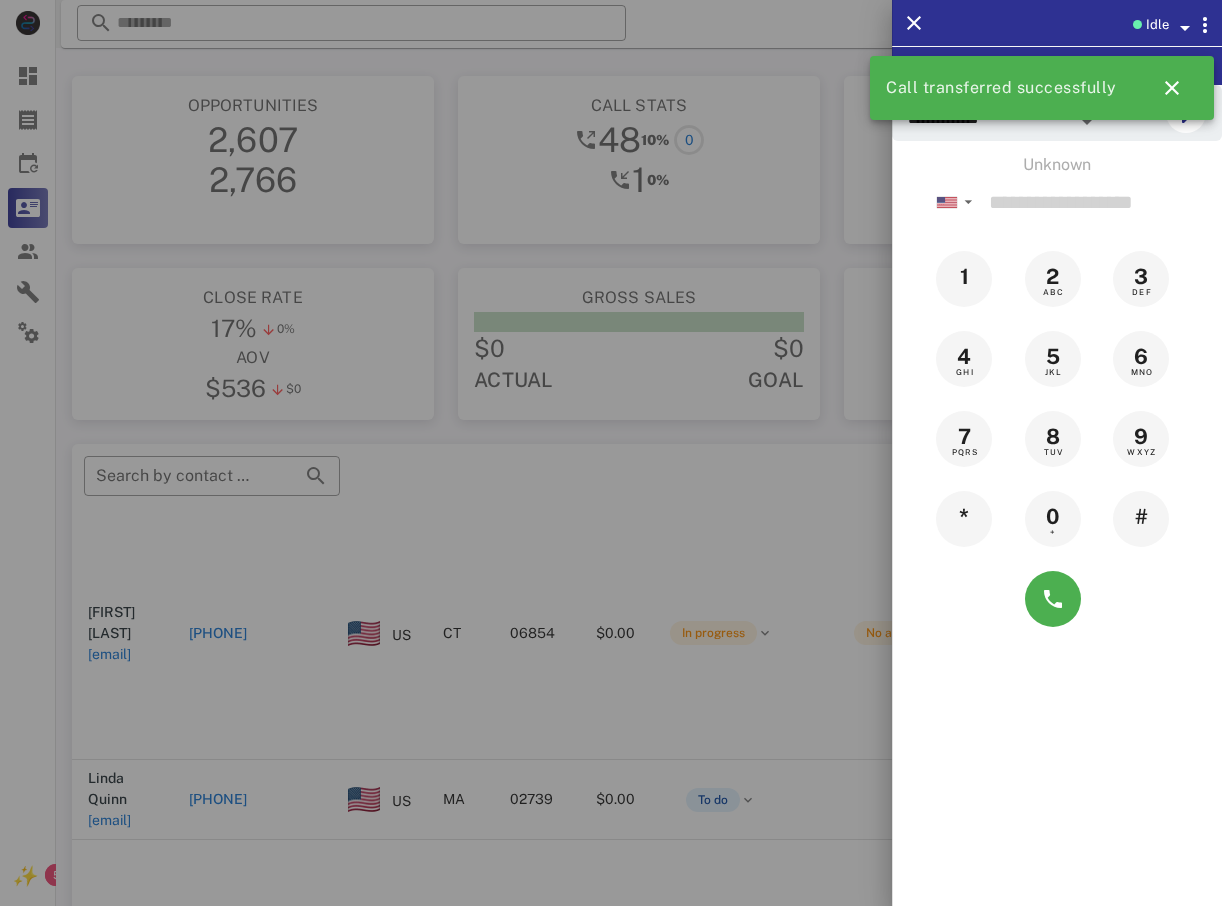 click at bounding box center (611, 453) 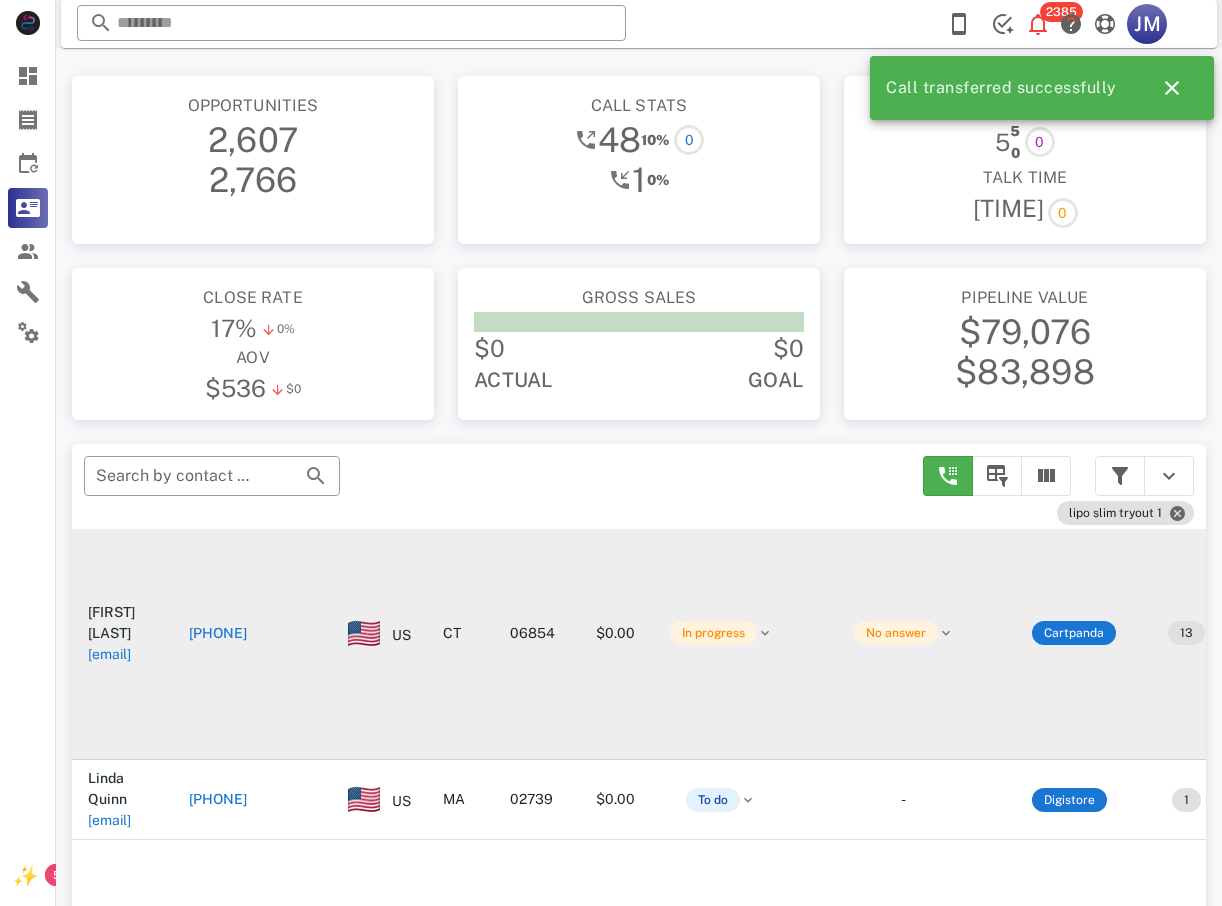 click on "[PHONE]" at bounding box center [218, 633] 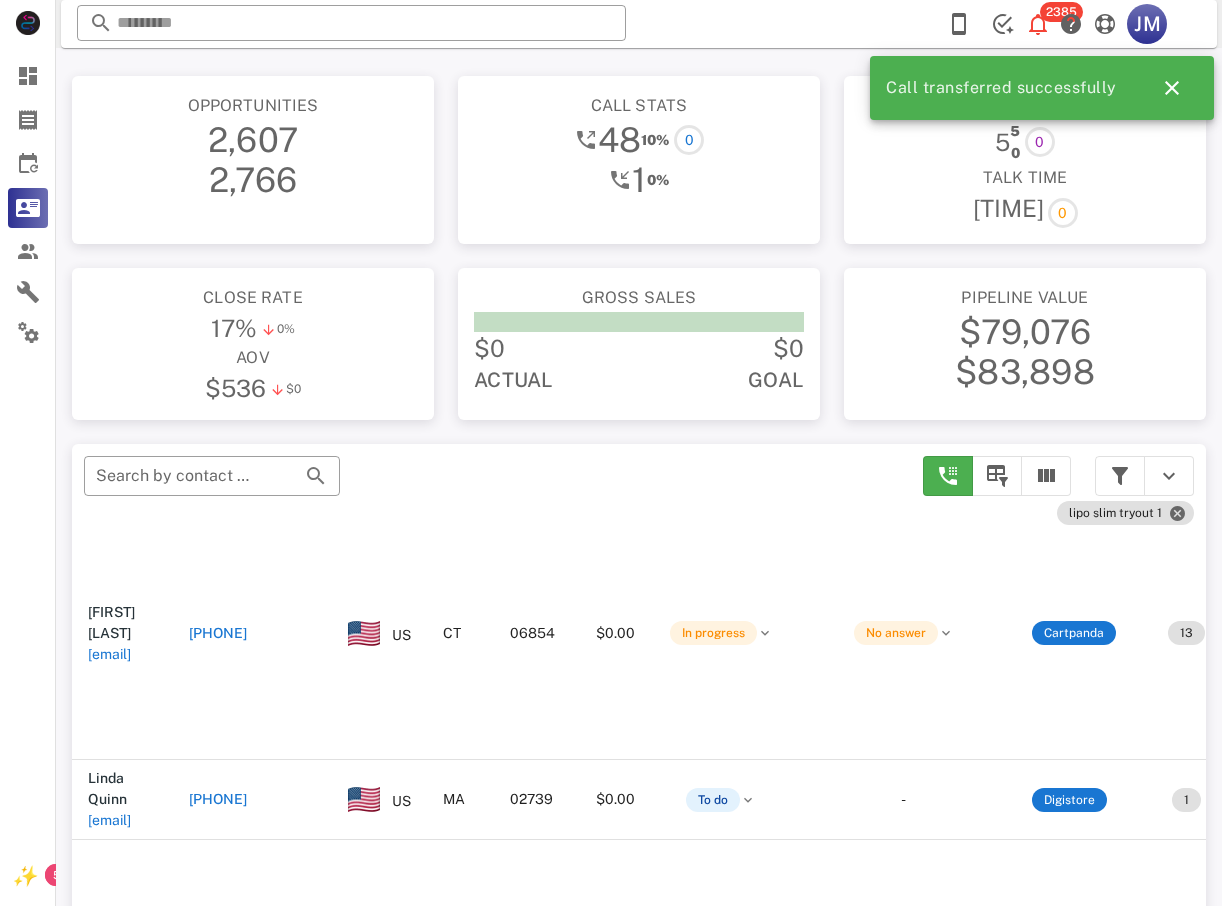 type on "**********" 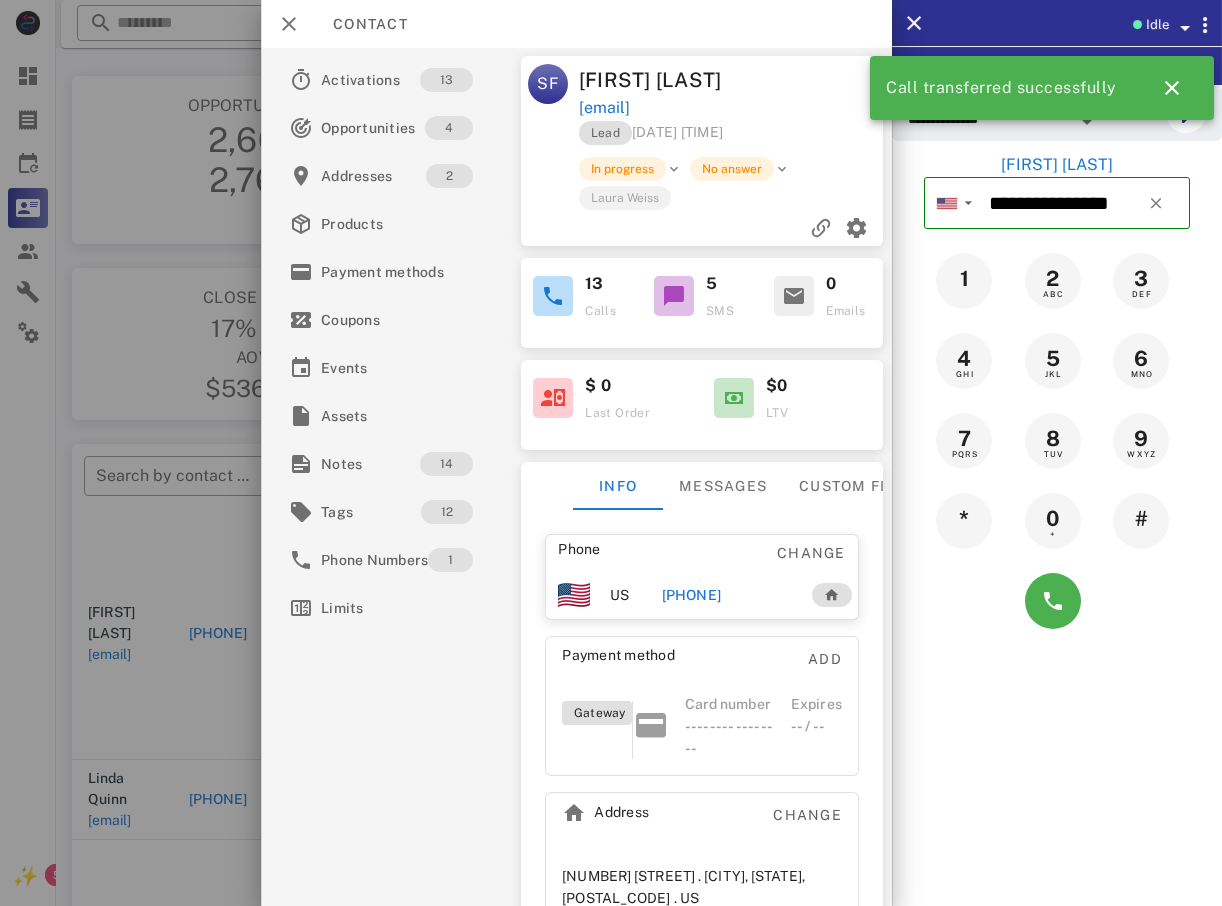 click at bounding box center (611, 453) 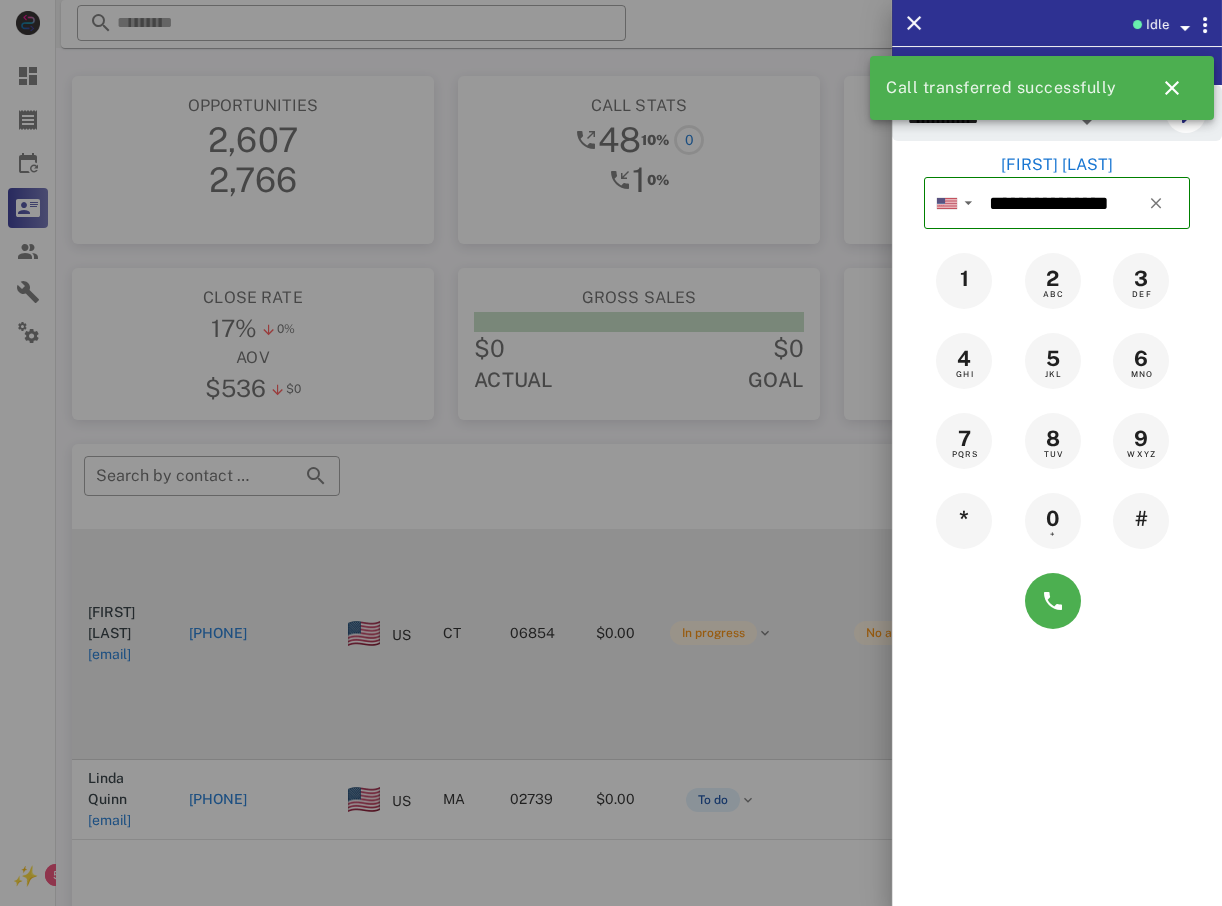 click at bounding box center (611, 453) 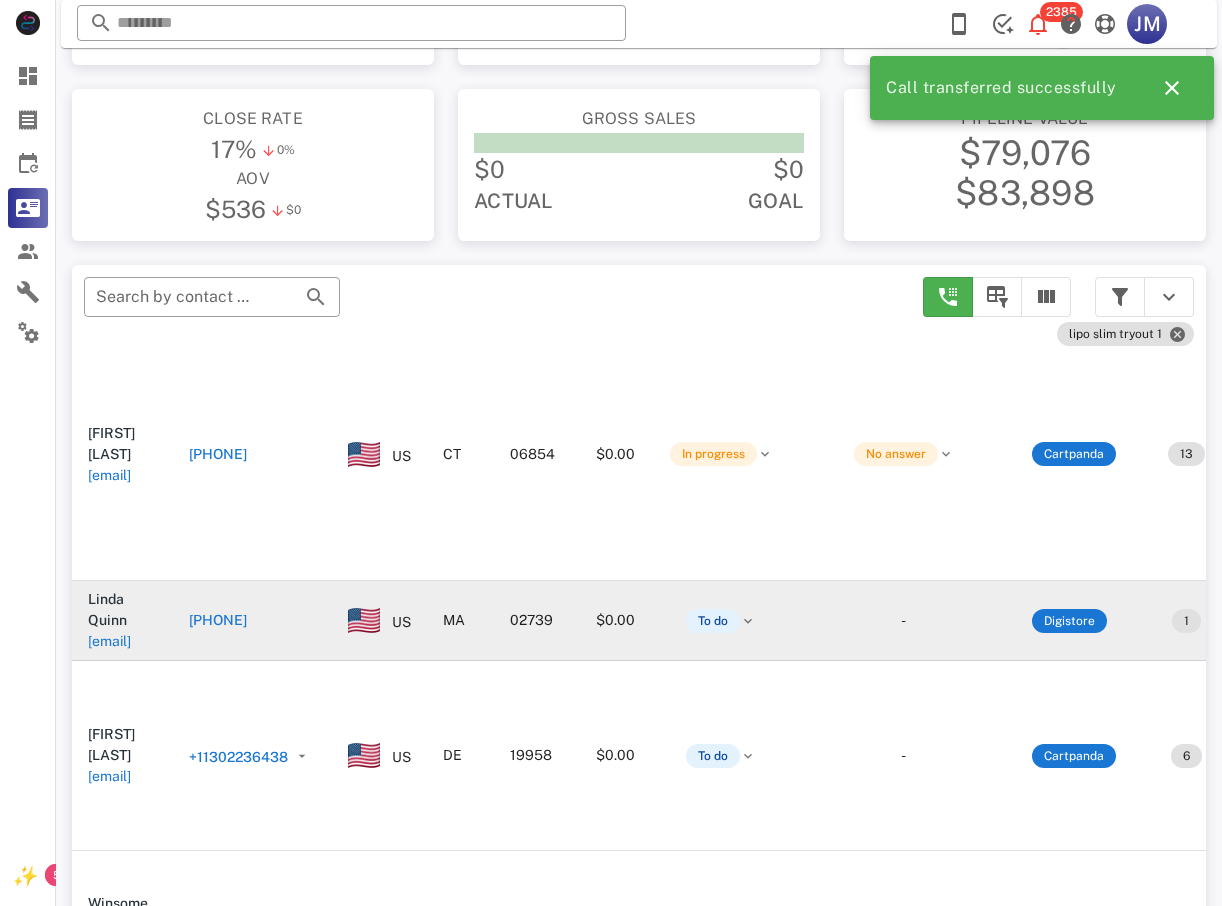 scroll, scrollTop: 200, scrollLeft: 0, axis: vertical 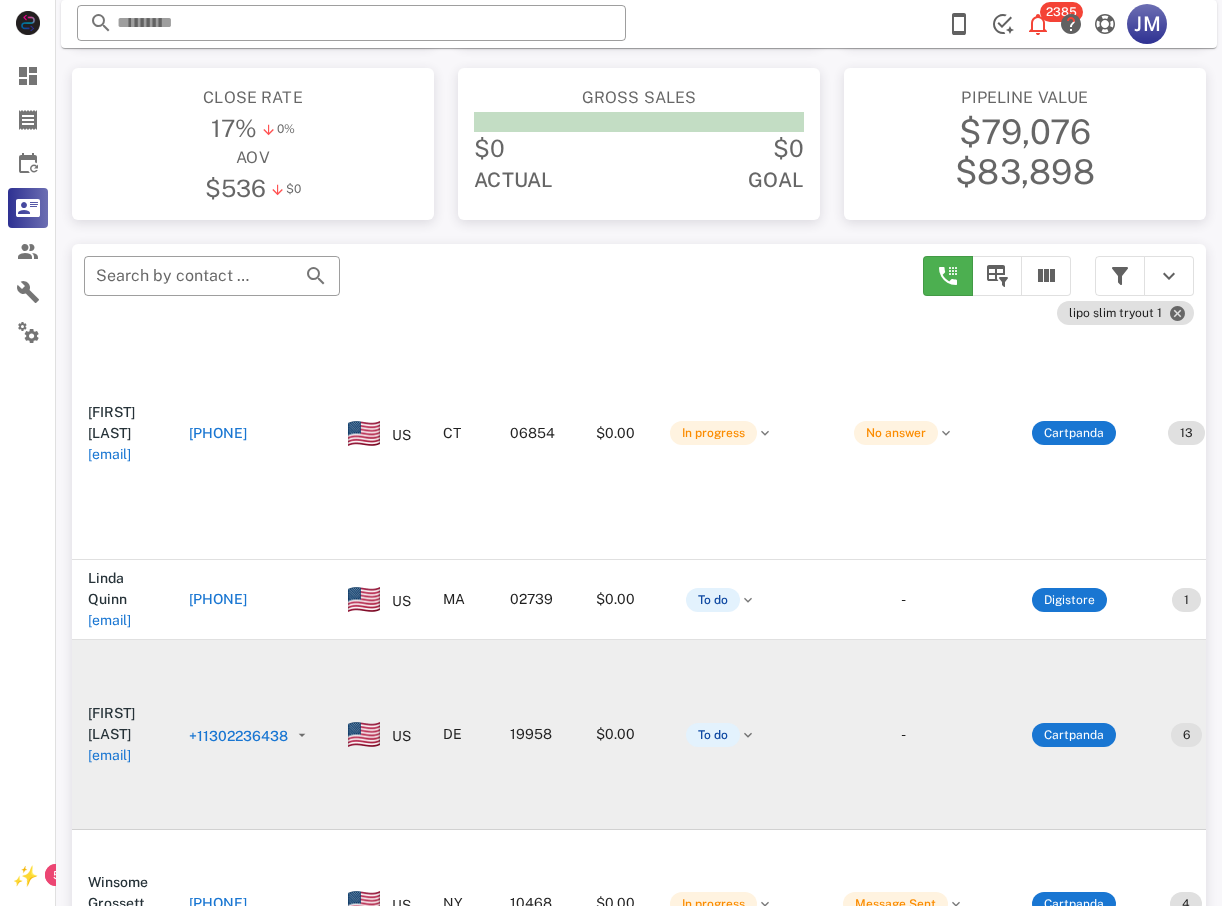 click on "+11302236438" at bounding box center [238, 736] 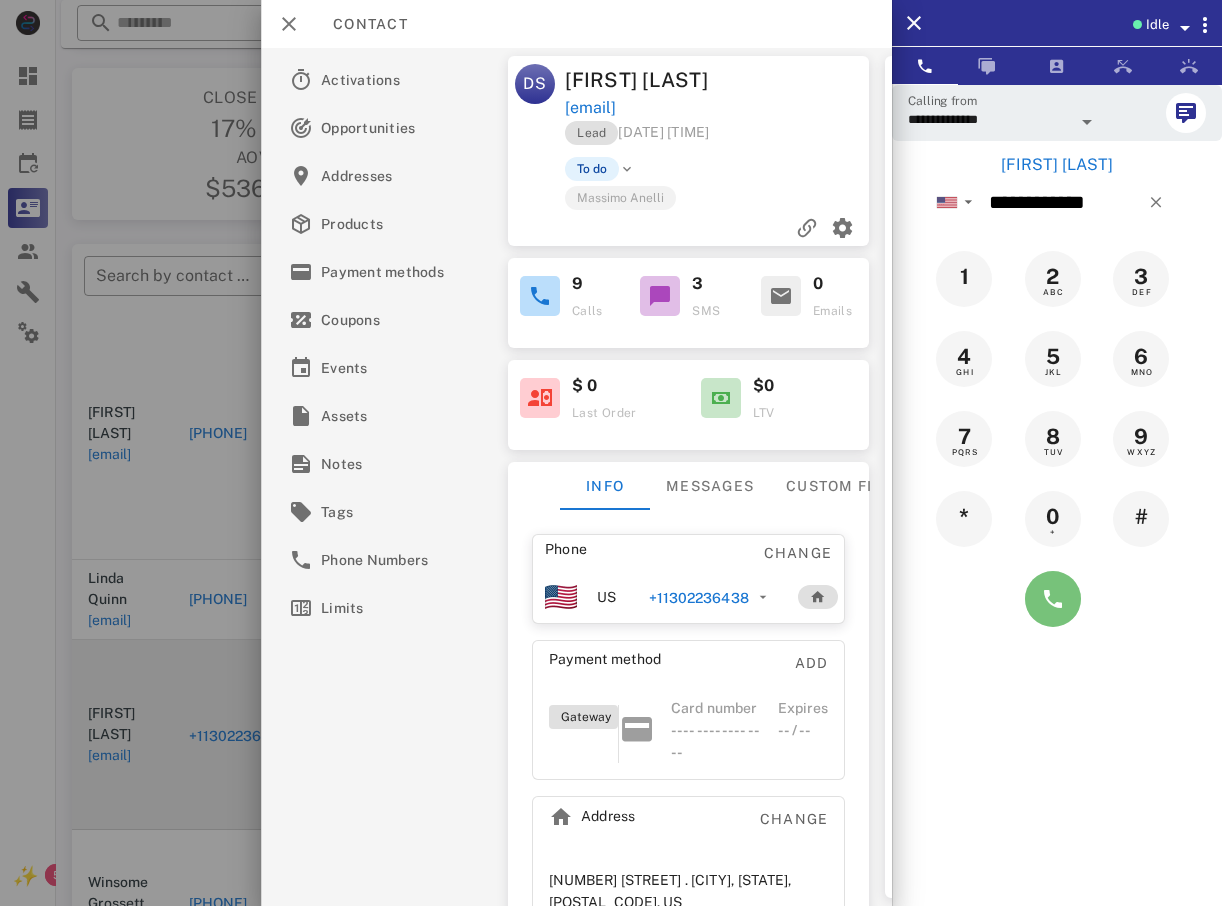 click at bounding box center [1053, 599] 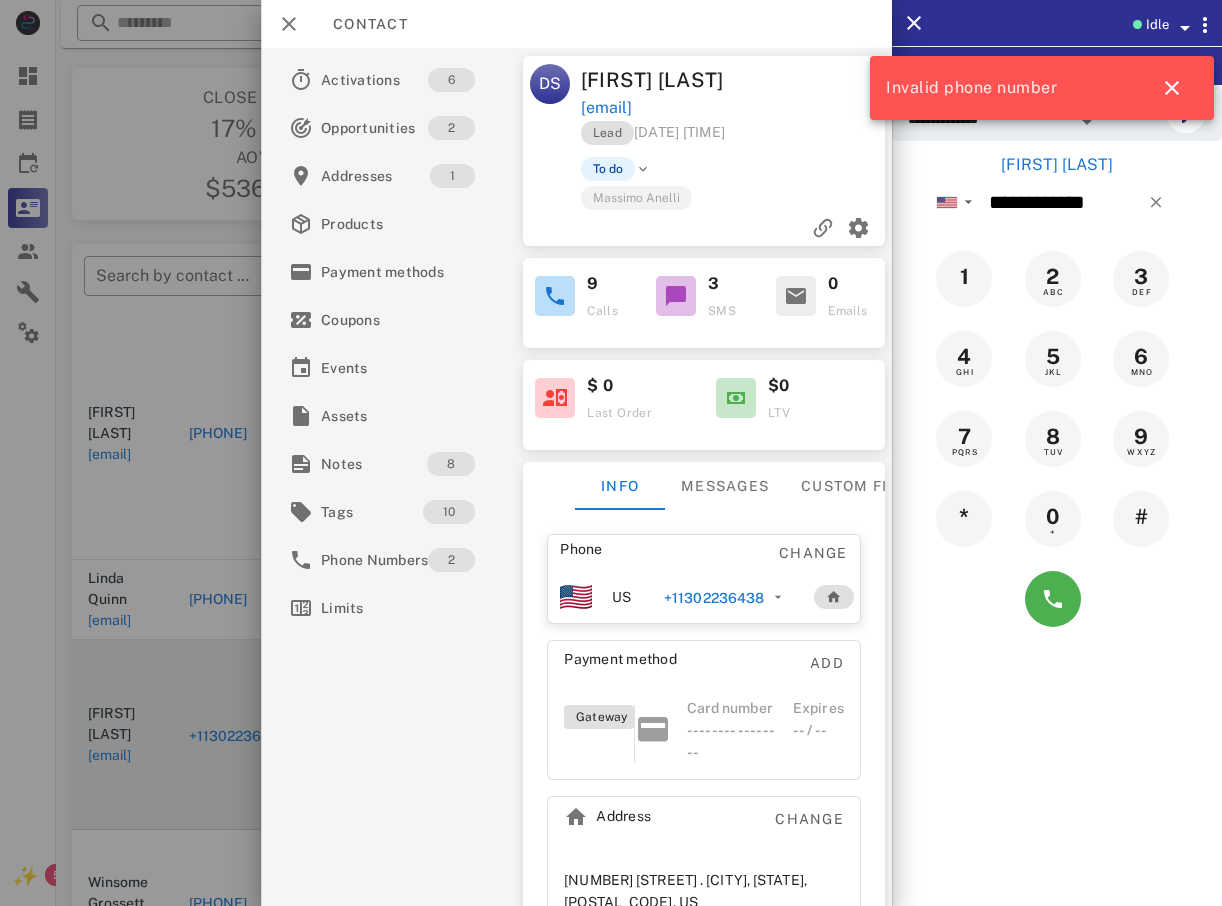 click at bounding box center [611, 453] 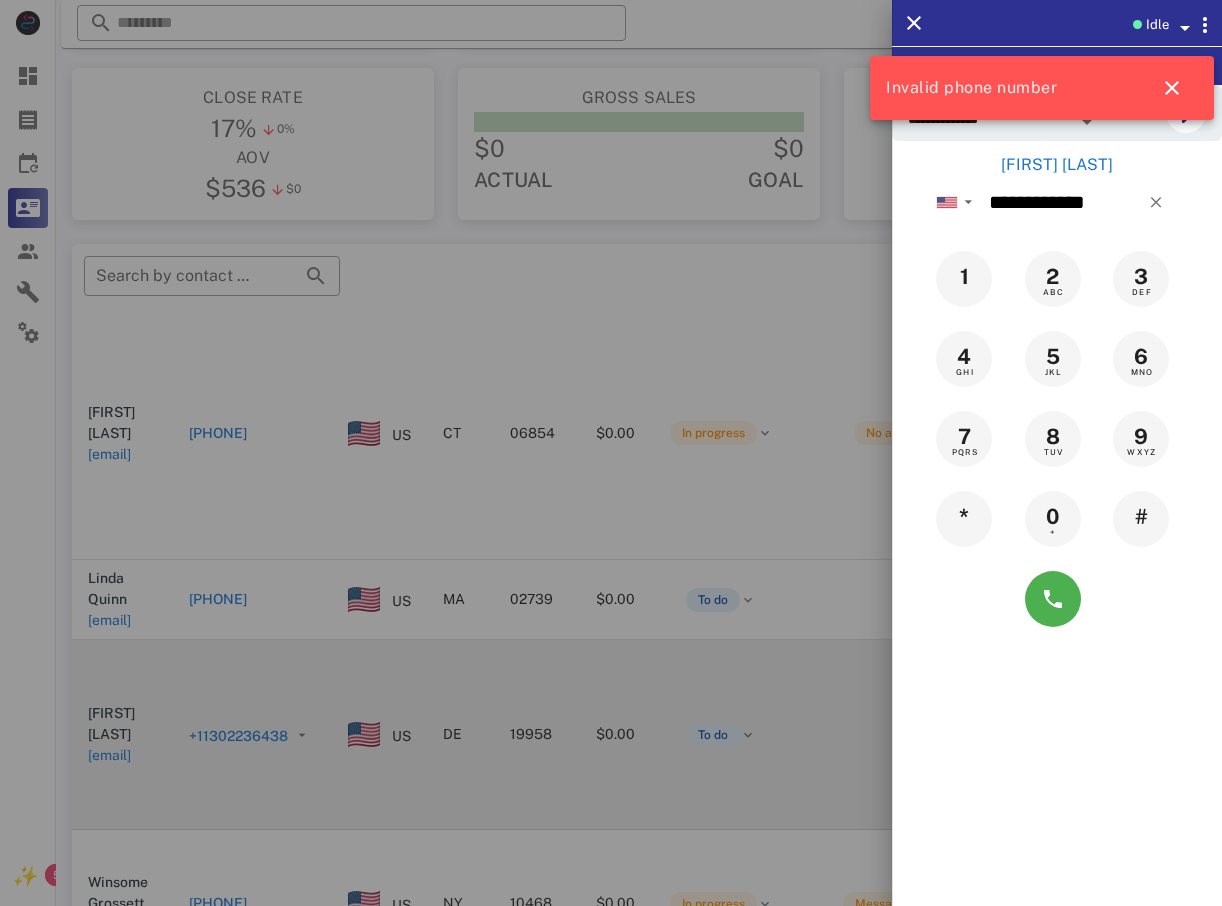 click at bounding box center [611, 453] 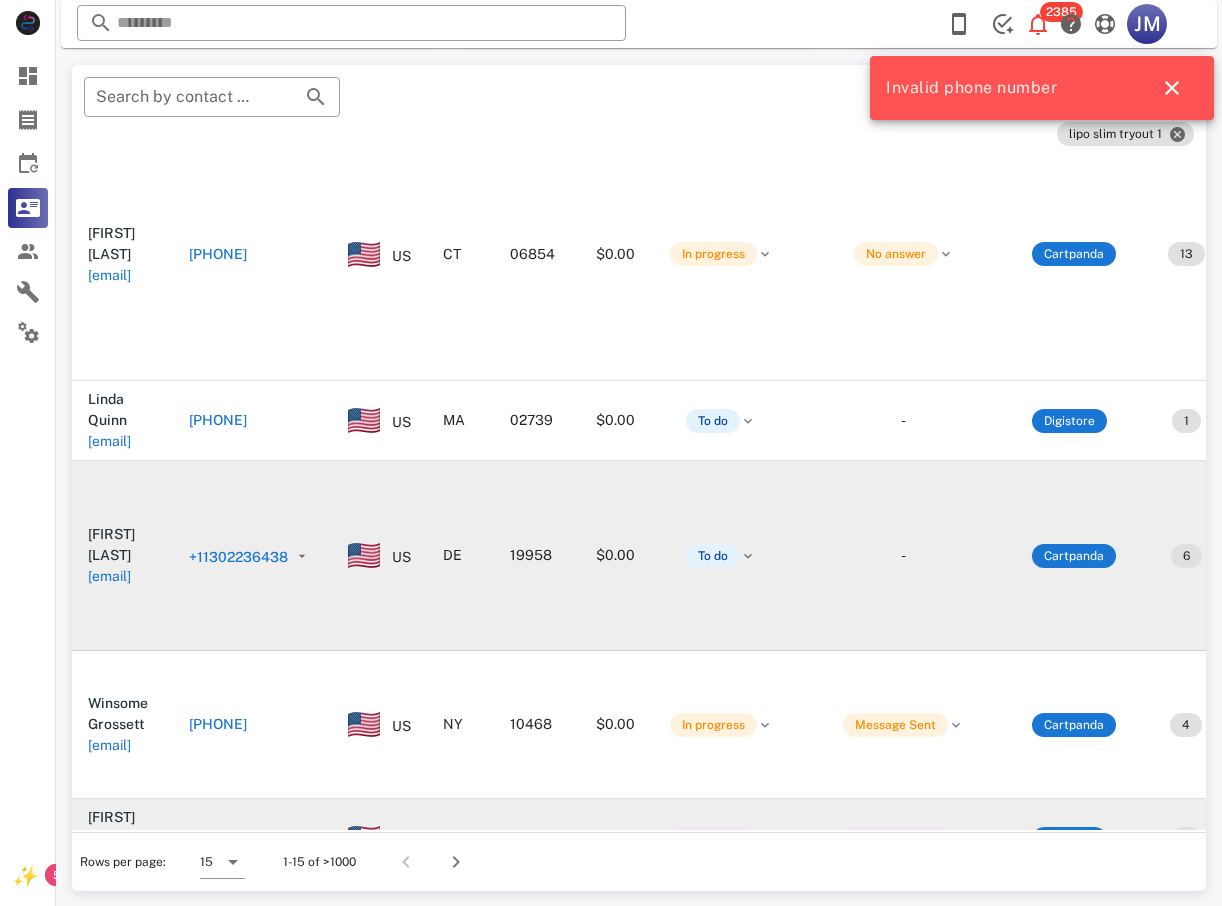 scroll, scrollTop: 380, scrollLeft: 0, axis: vertical 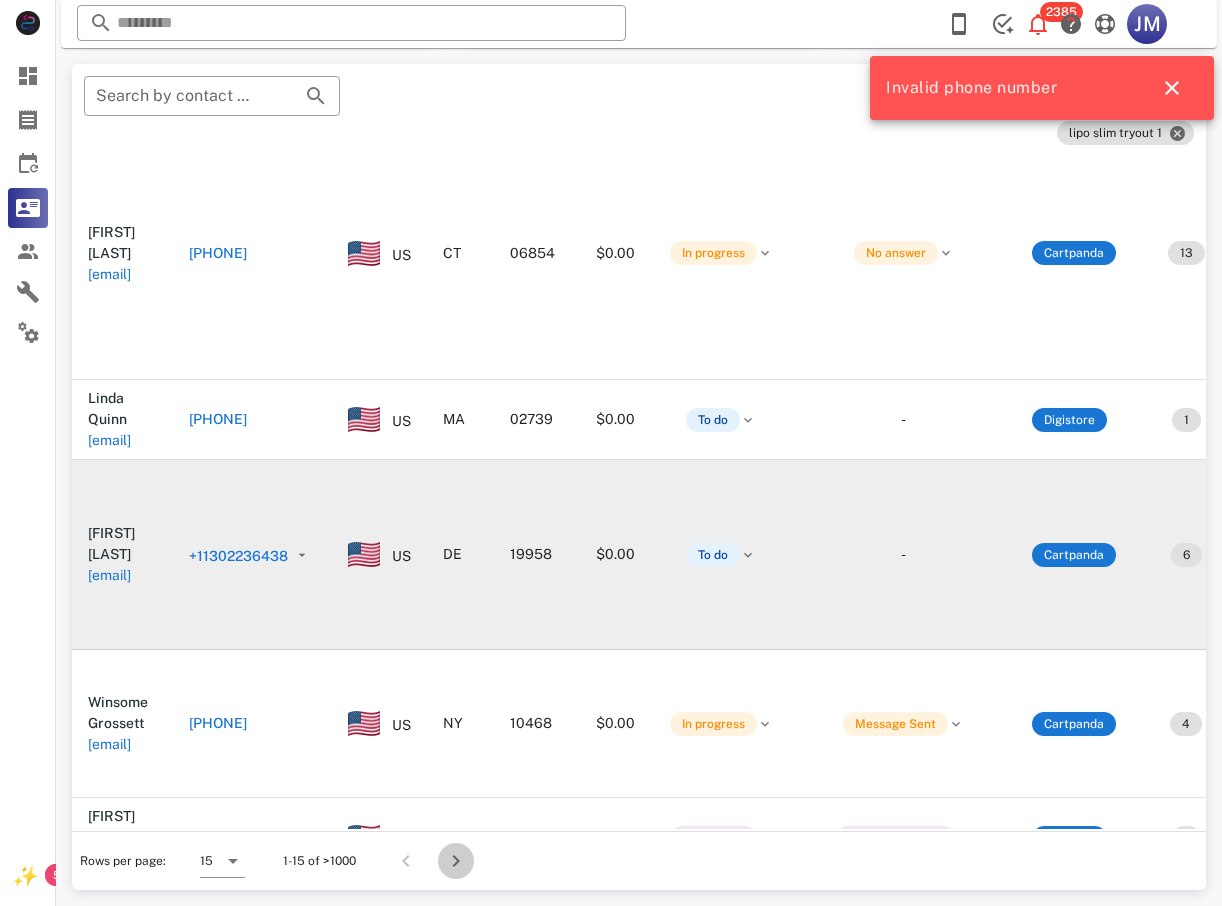 click at bounding box center (456, 861) 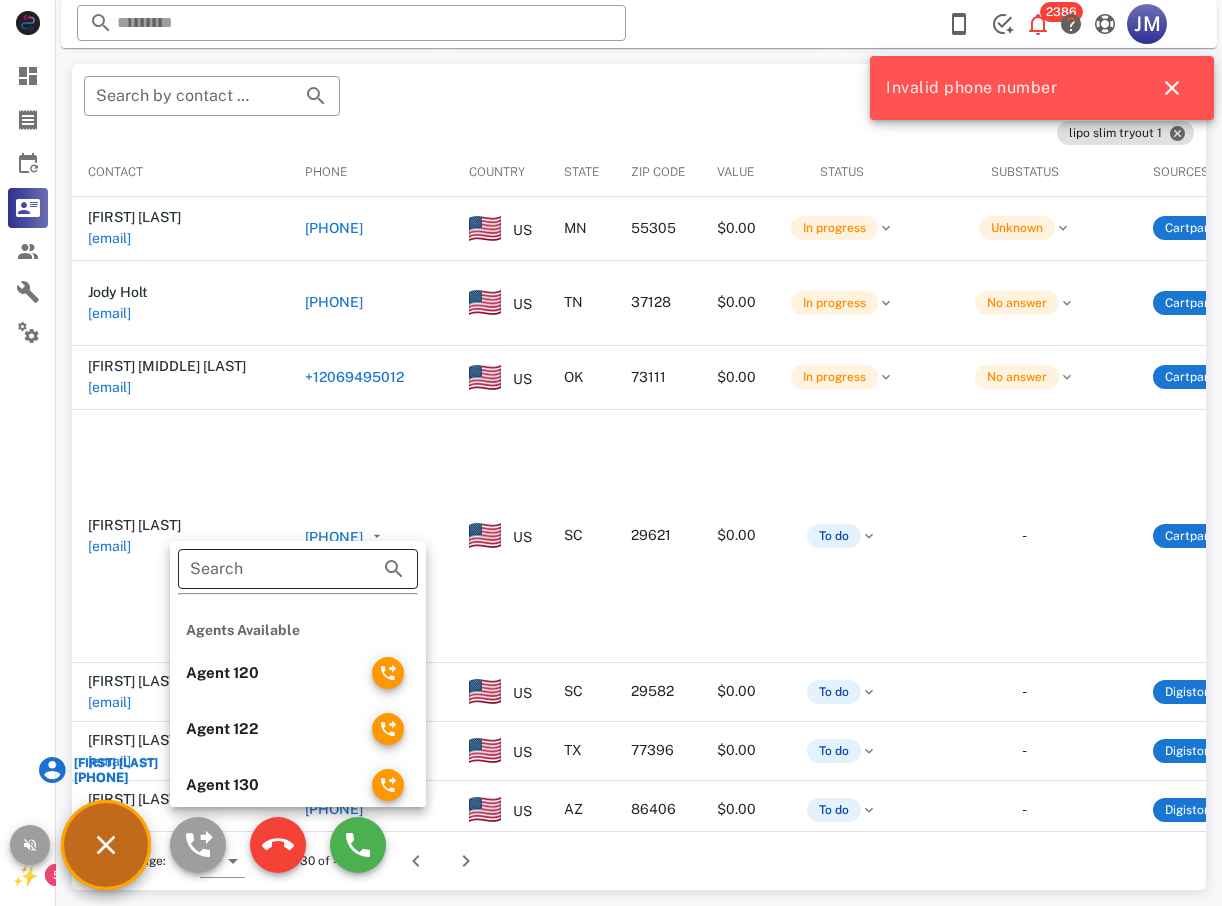 scroll, scrollTop: 380, scrollLeft: 0, axis: vertical 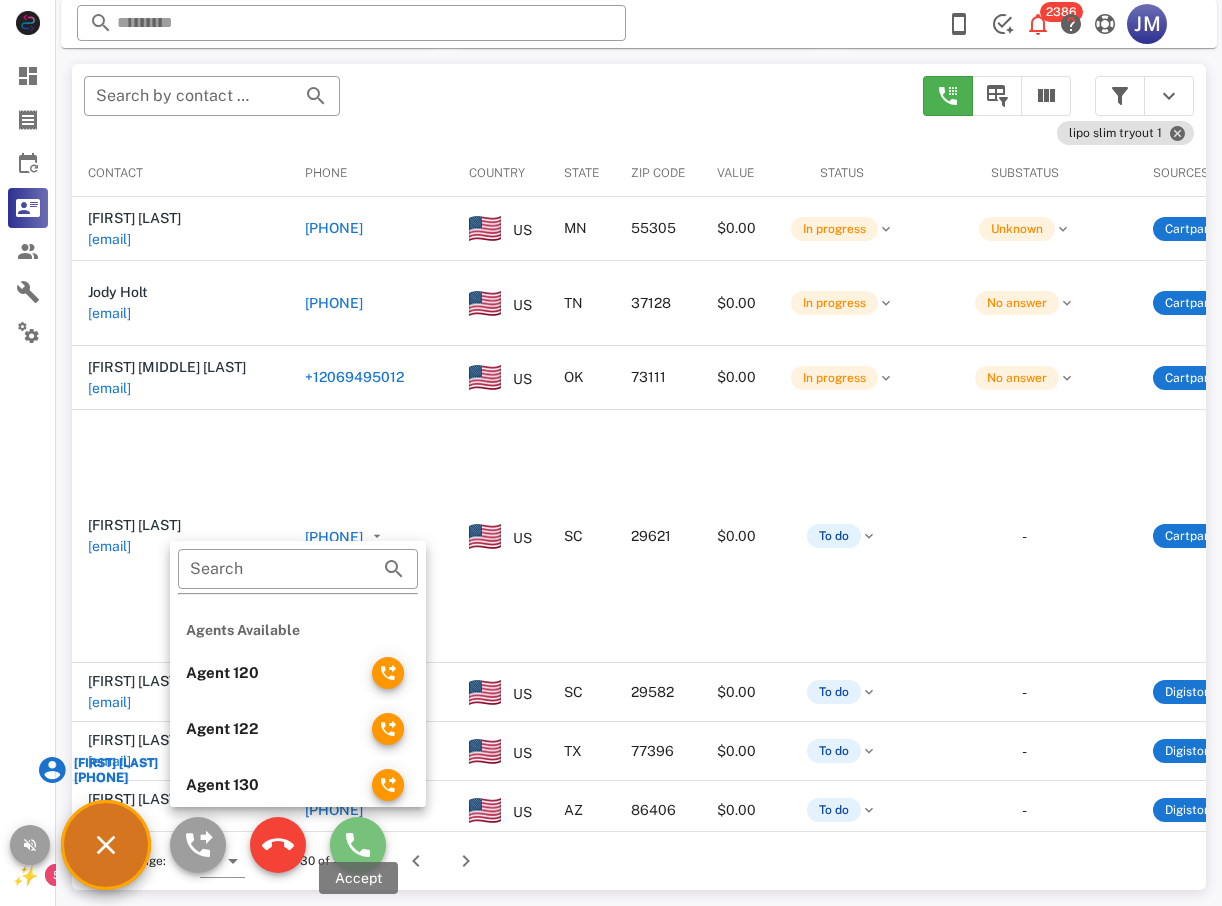 click at bounding box center [358, 845] 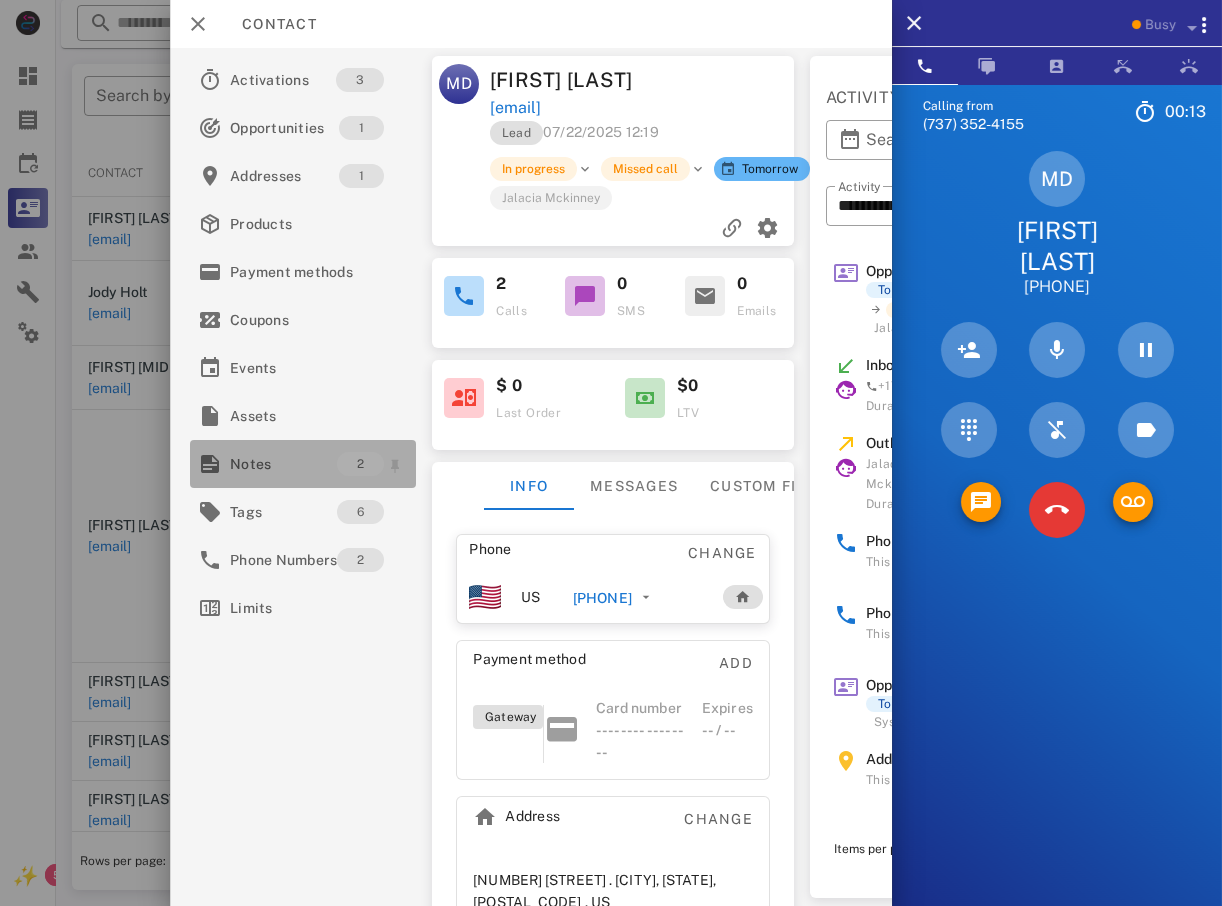 click on "Notes" at bounding box center [283, 464] 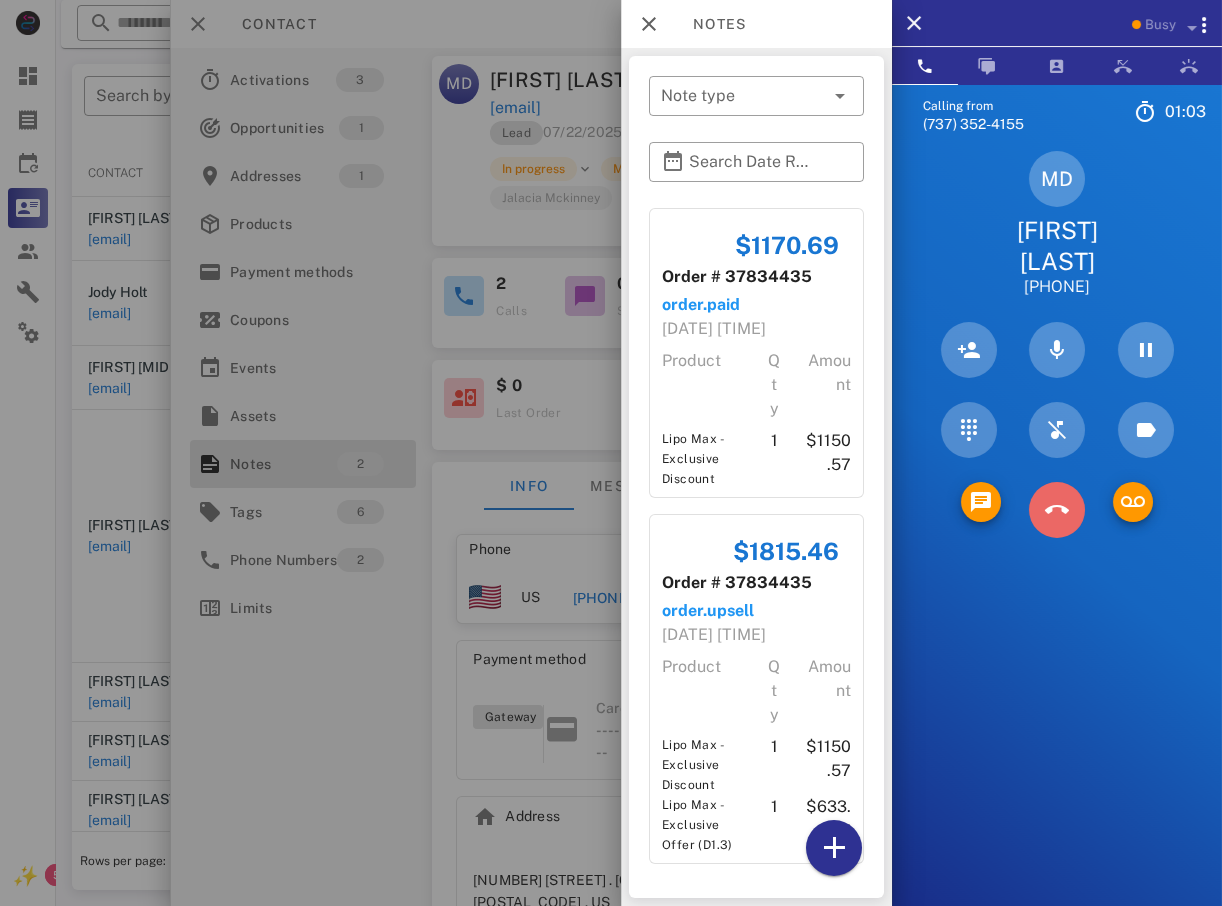 click at bounding box center (1057, 510) 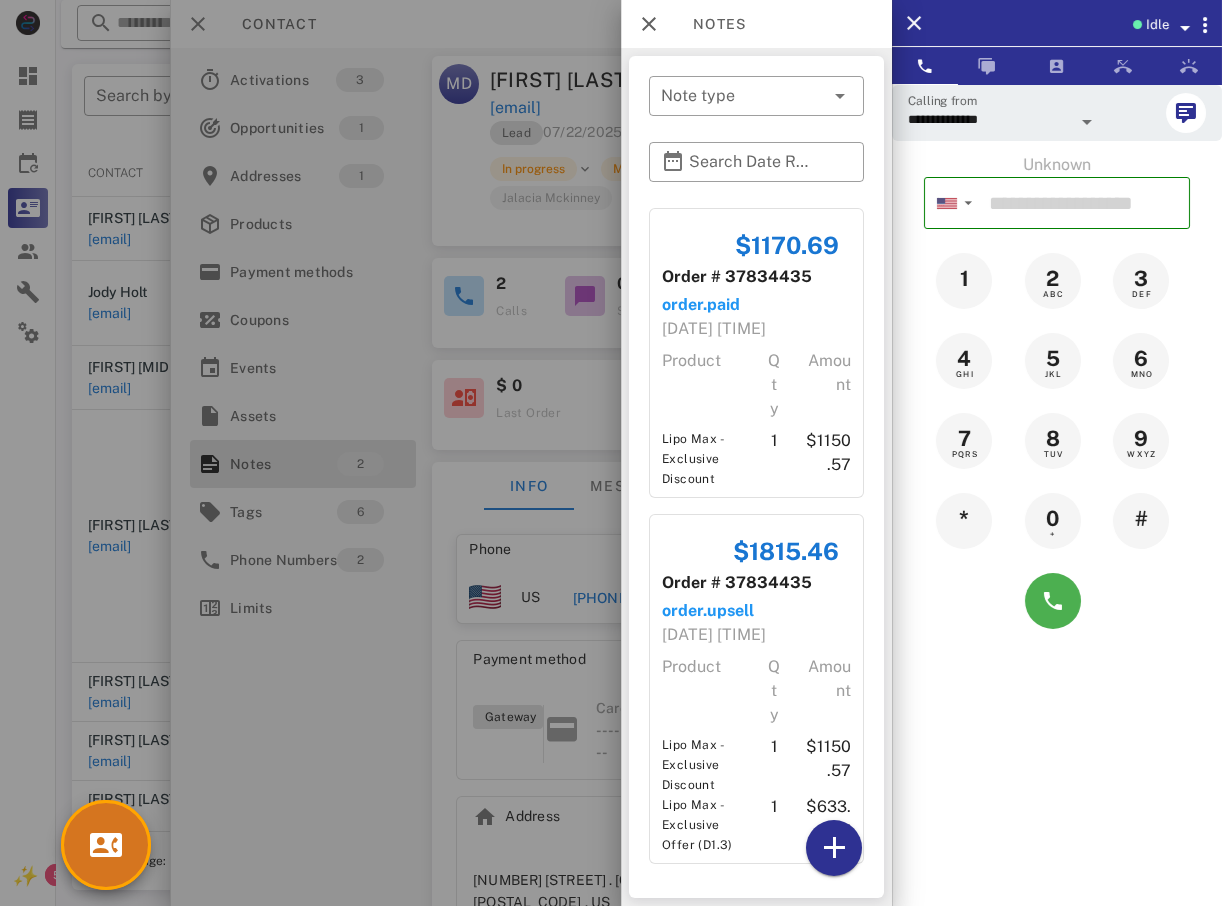 click at bounding box center [106, 845] 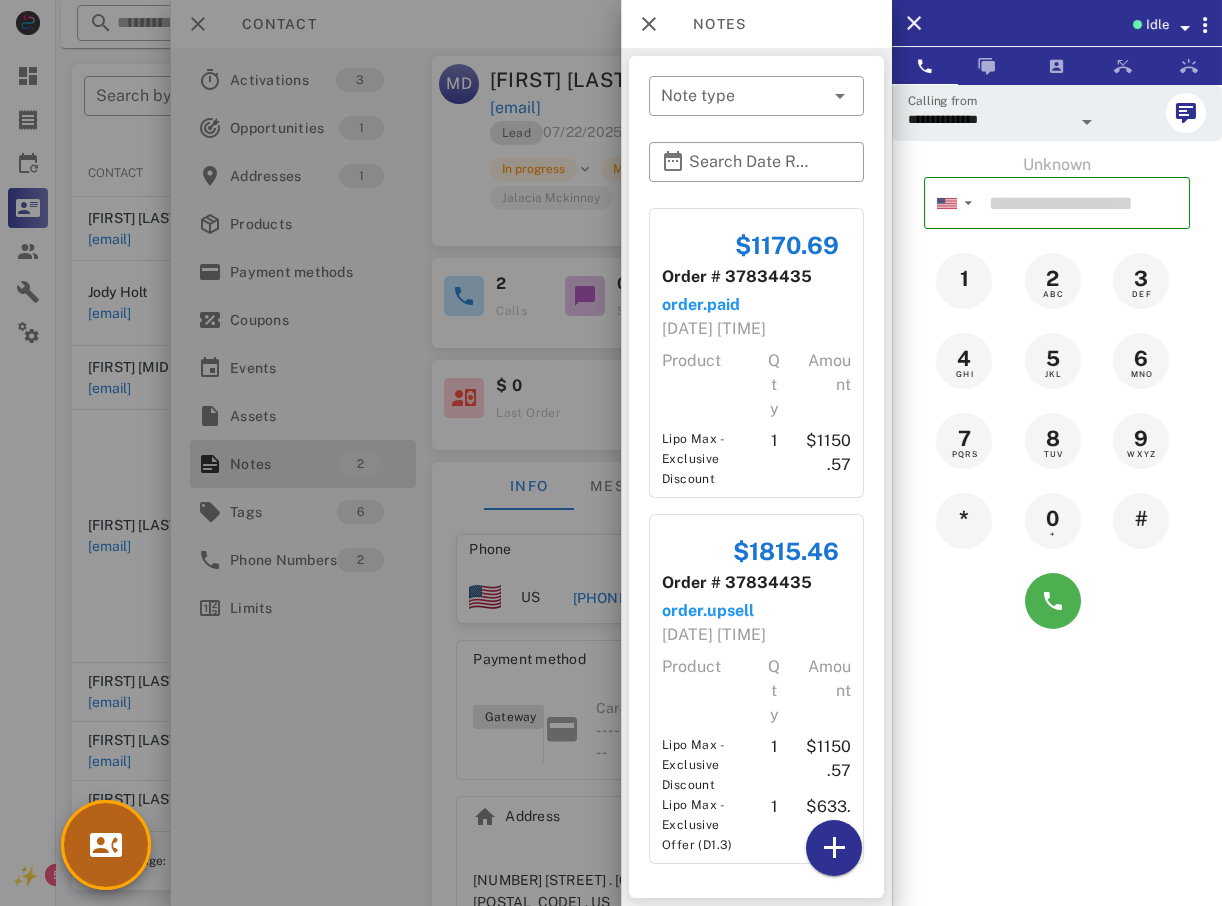 click at bounding box center (106, 845) 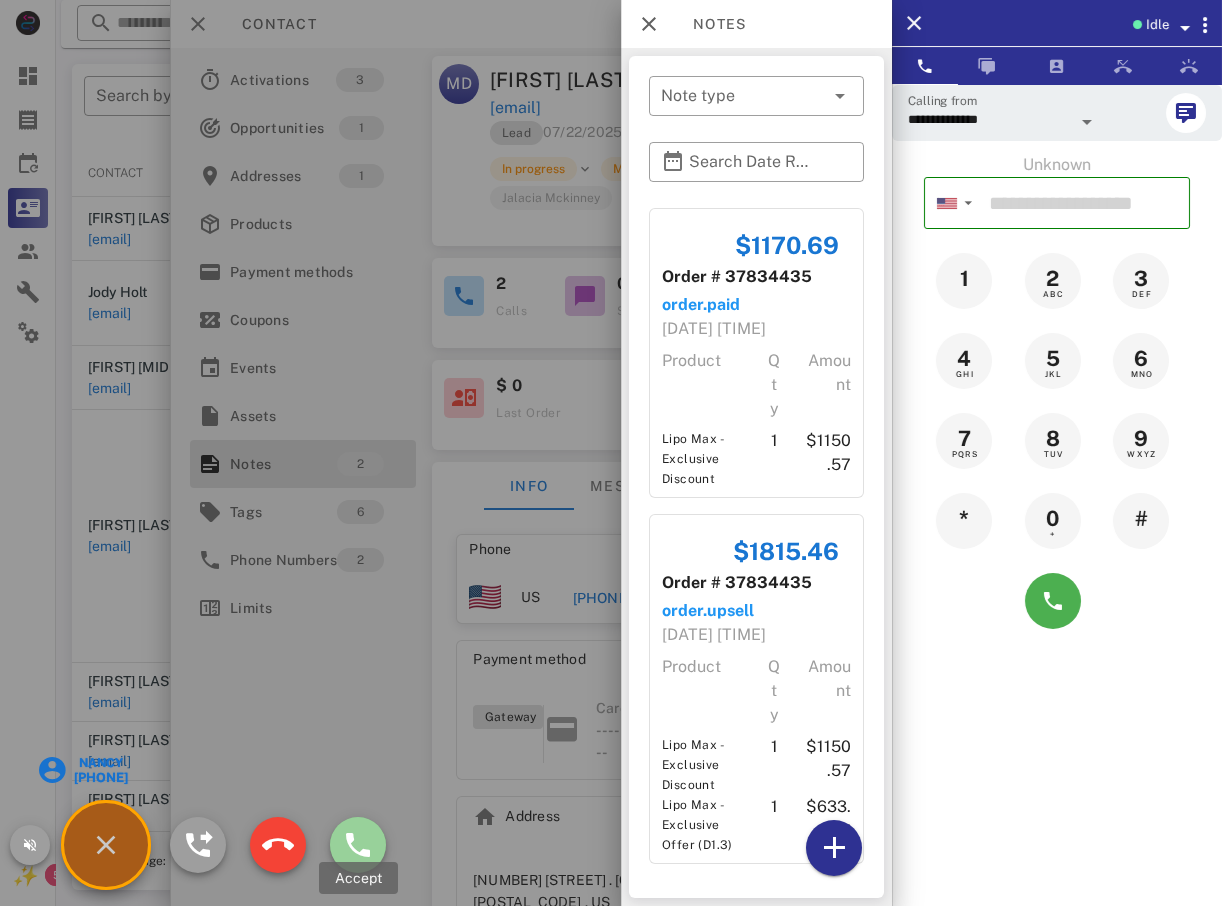 click at bounding box center (358, 845) 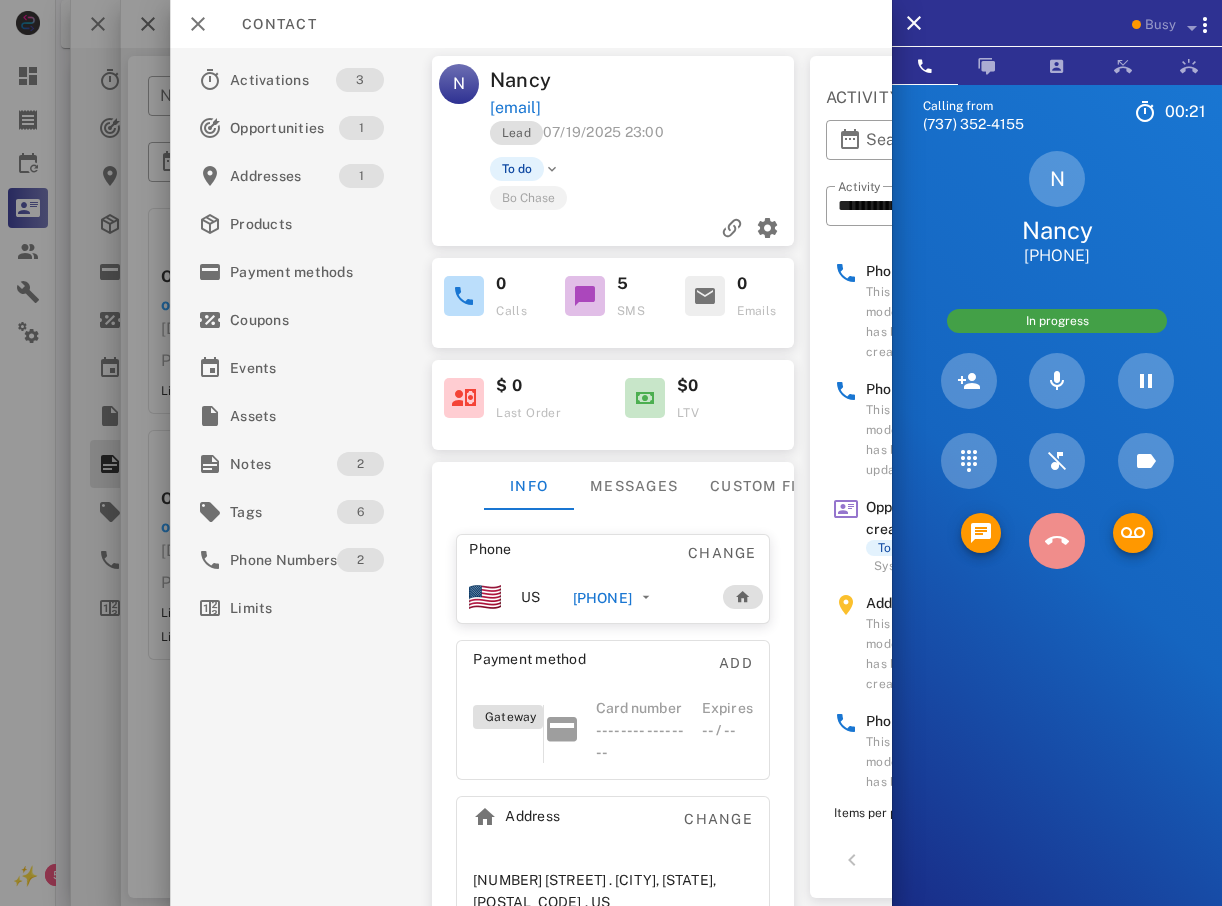 drag, startPoint x: 1058, startPoint y: 545, endPoint x: 1042, endPoint y: 554, distance: 18.35756 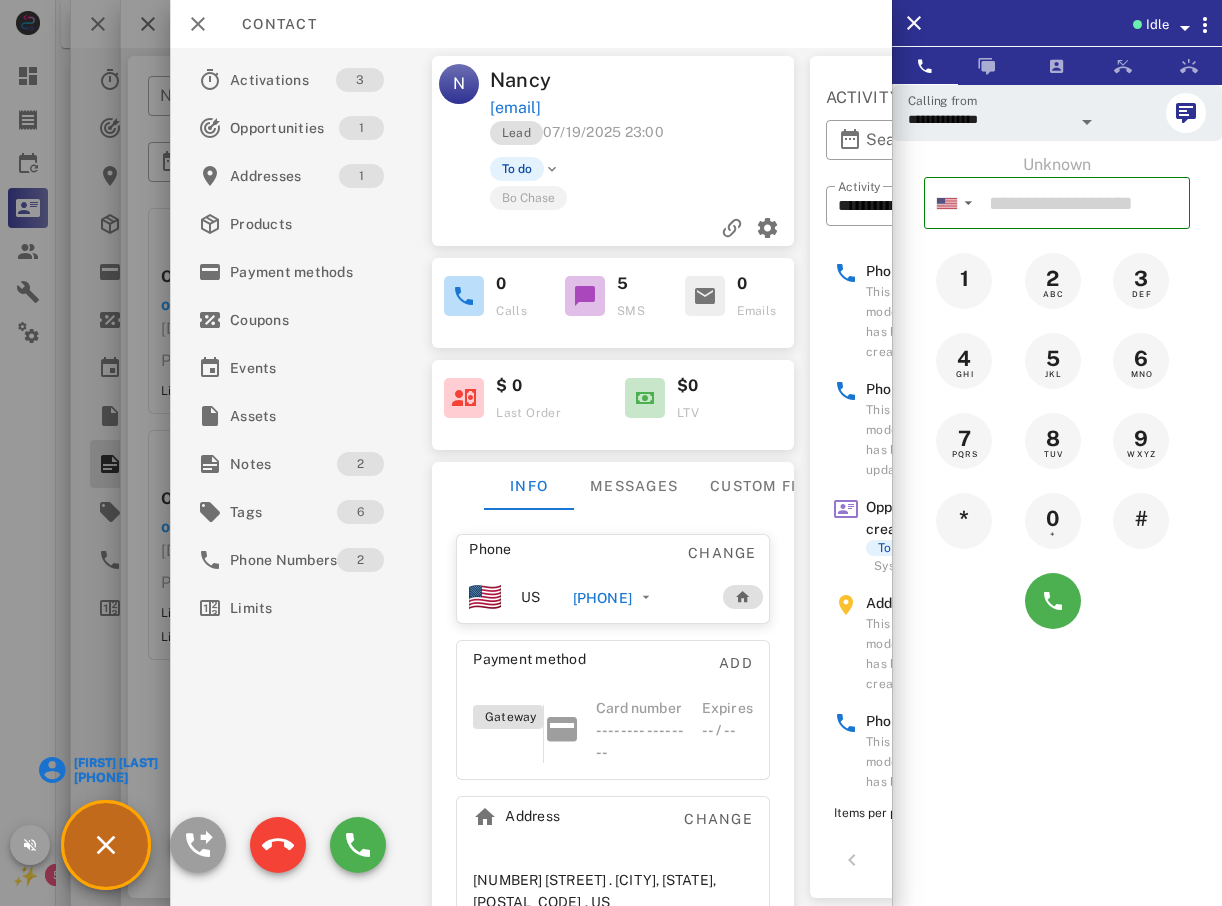 click at bounding box center (611, 453) 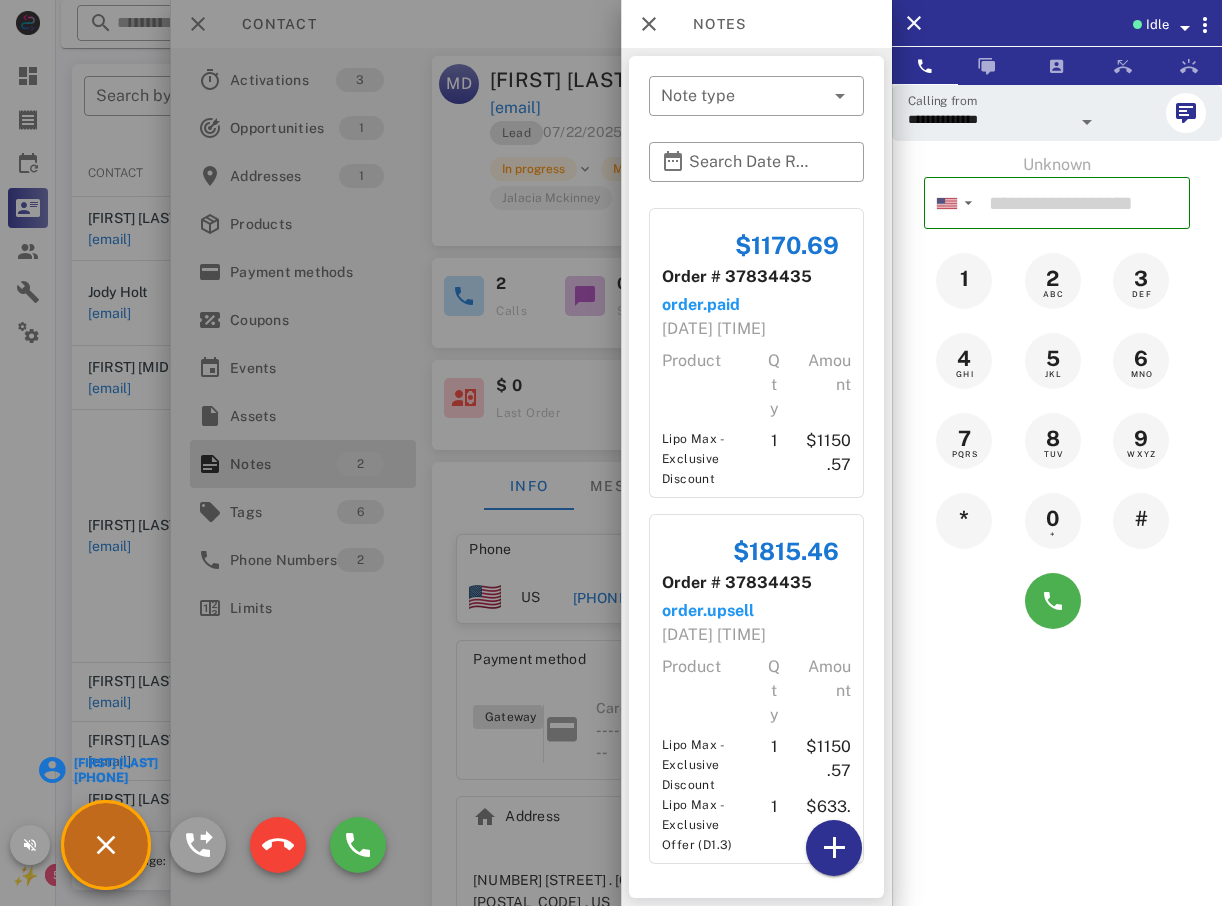 click at bounding box center [611, 453] 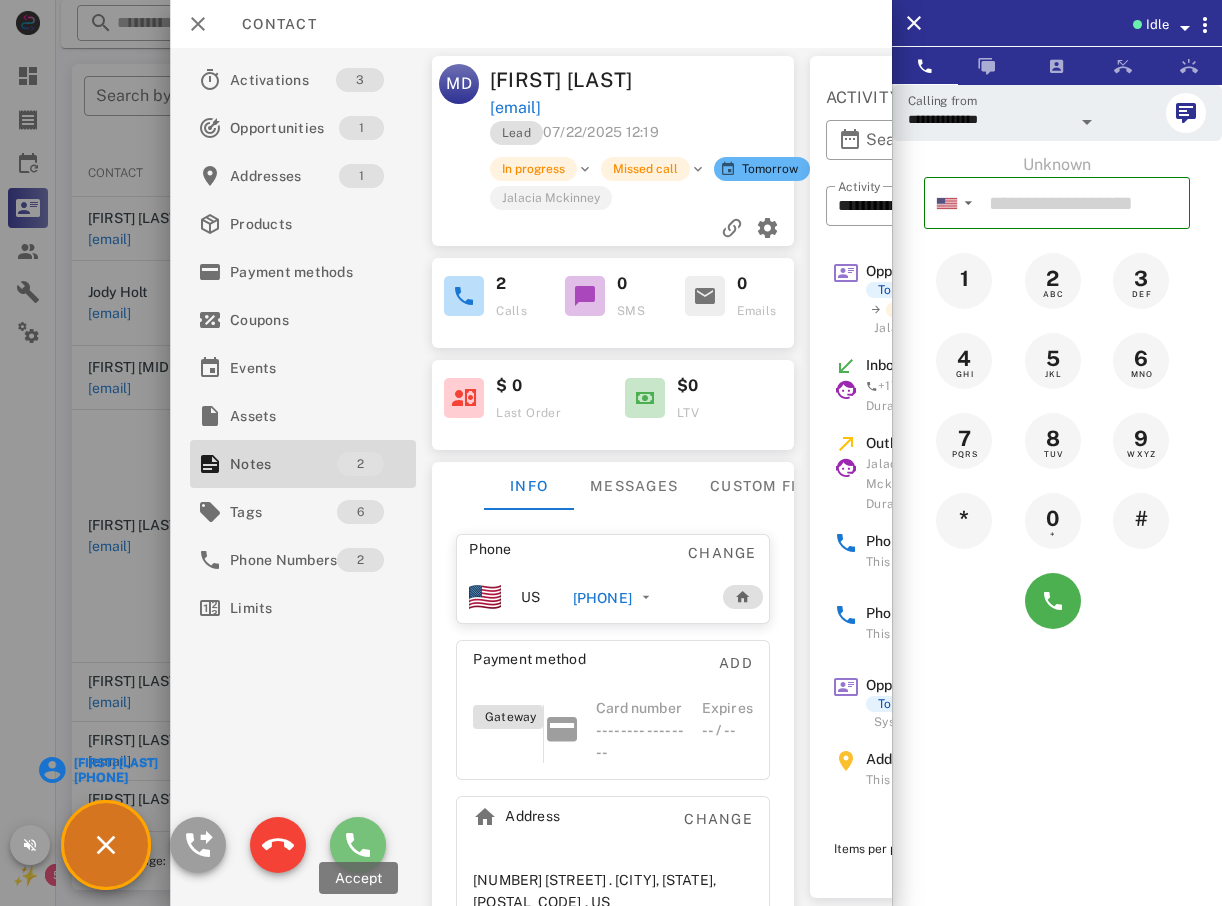 click at bounding box center (358, 845) 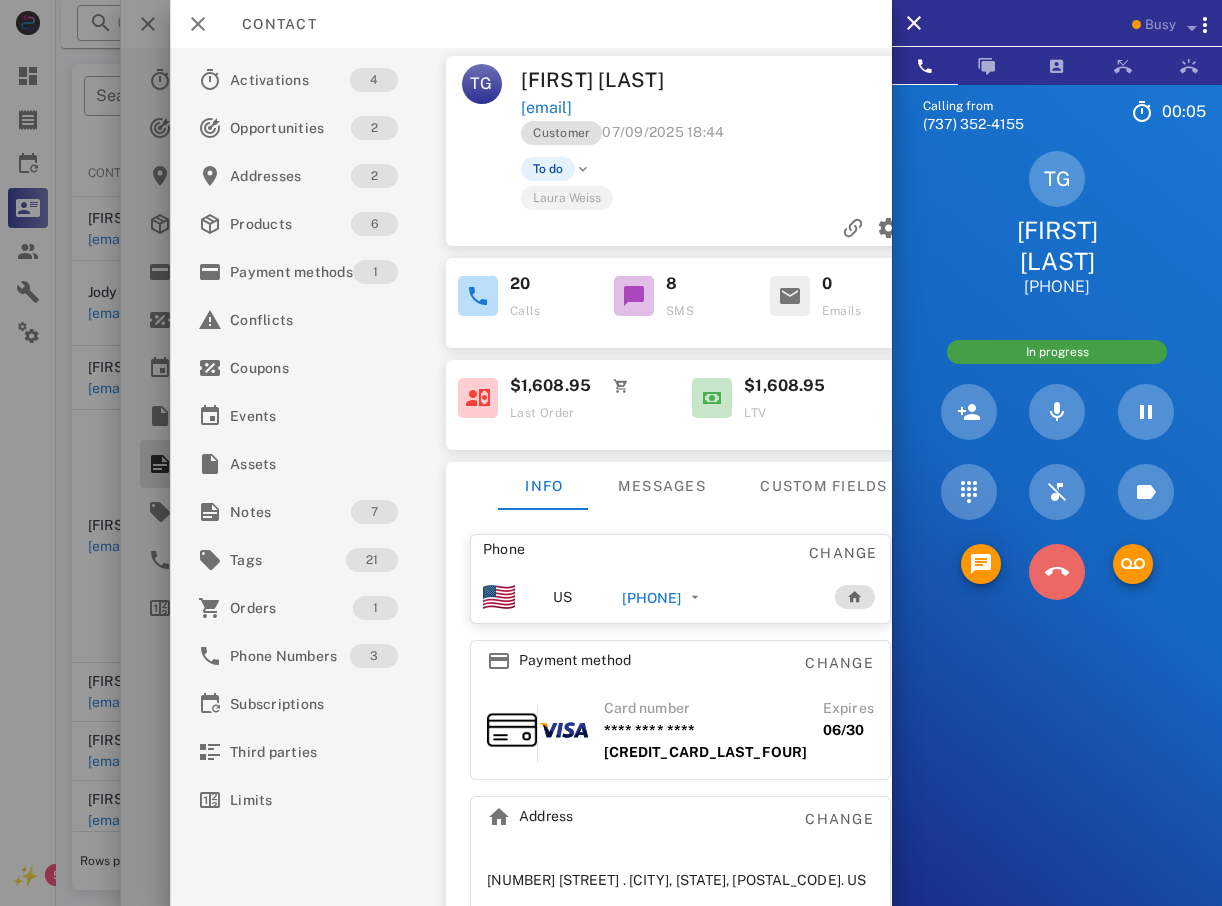 drag, startPoint x: 1071, startPoint y: 544, endPoint x: 1043, endPoint y: 556, distance: 30.463093 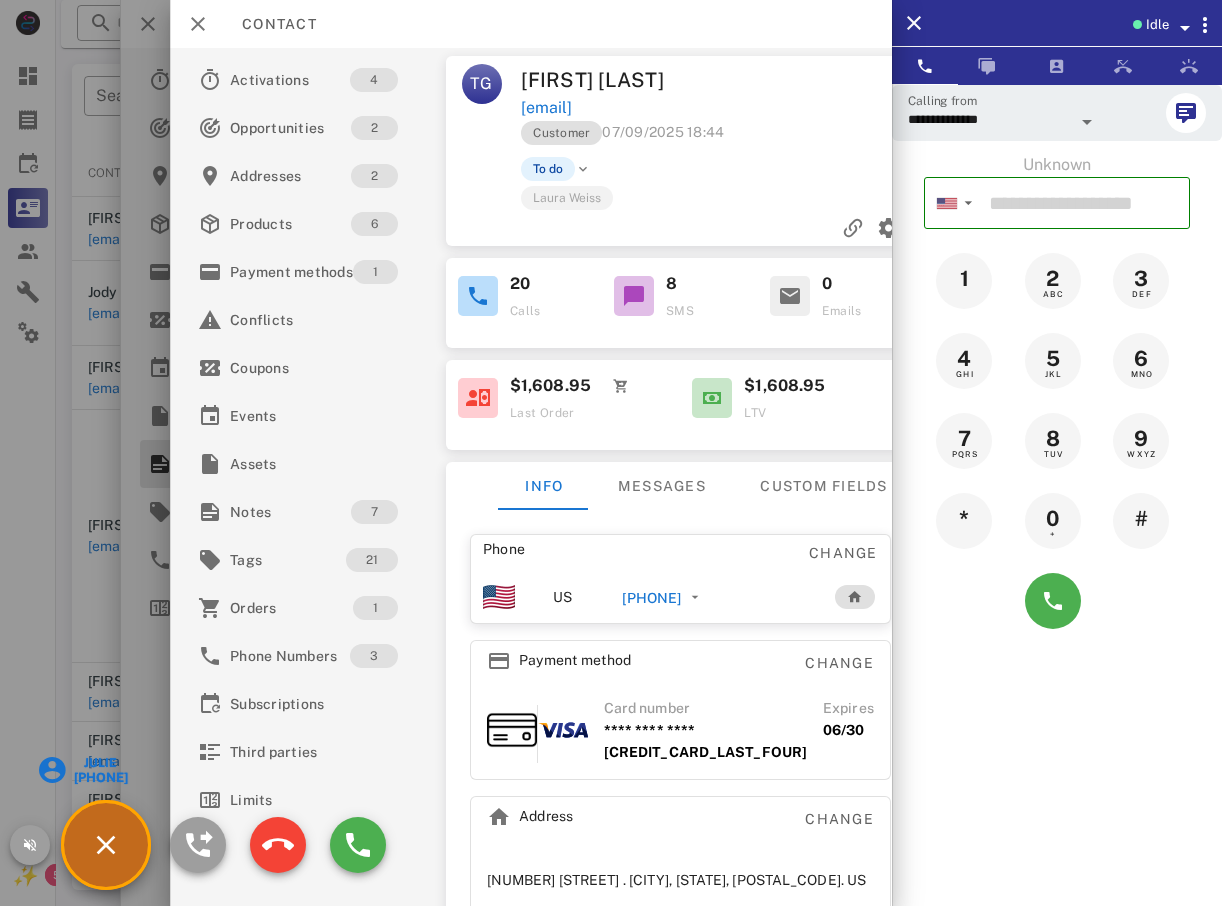 click at bounding box center (611, 453) 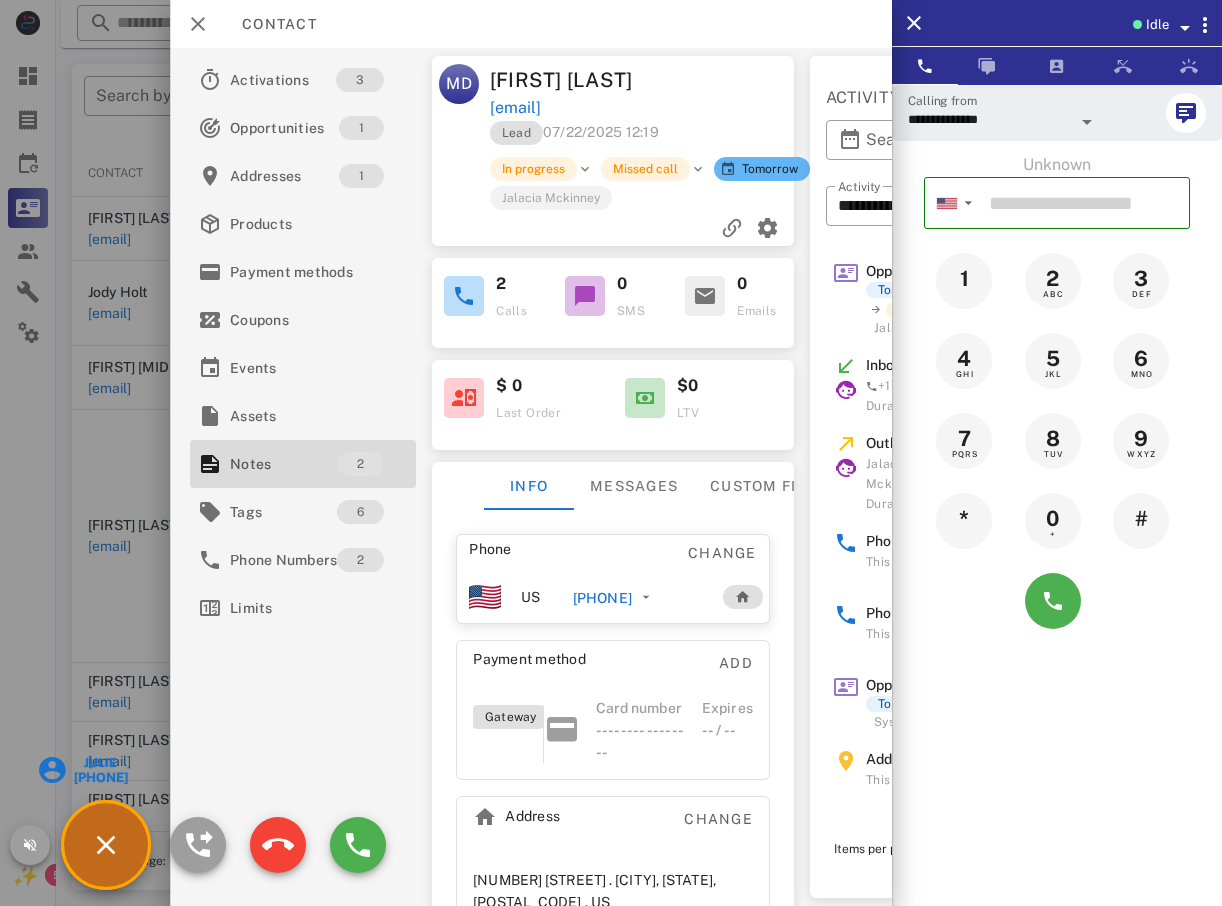 click at bounding box center (611, 453) 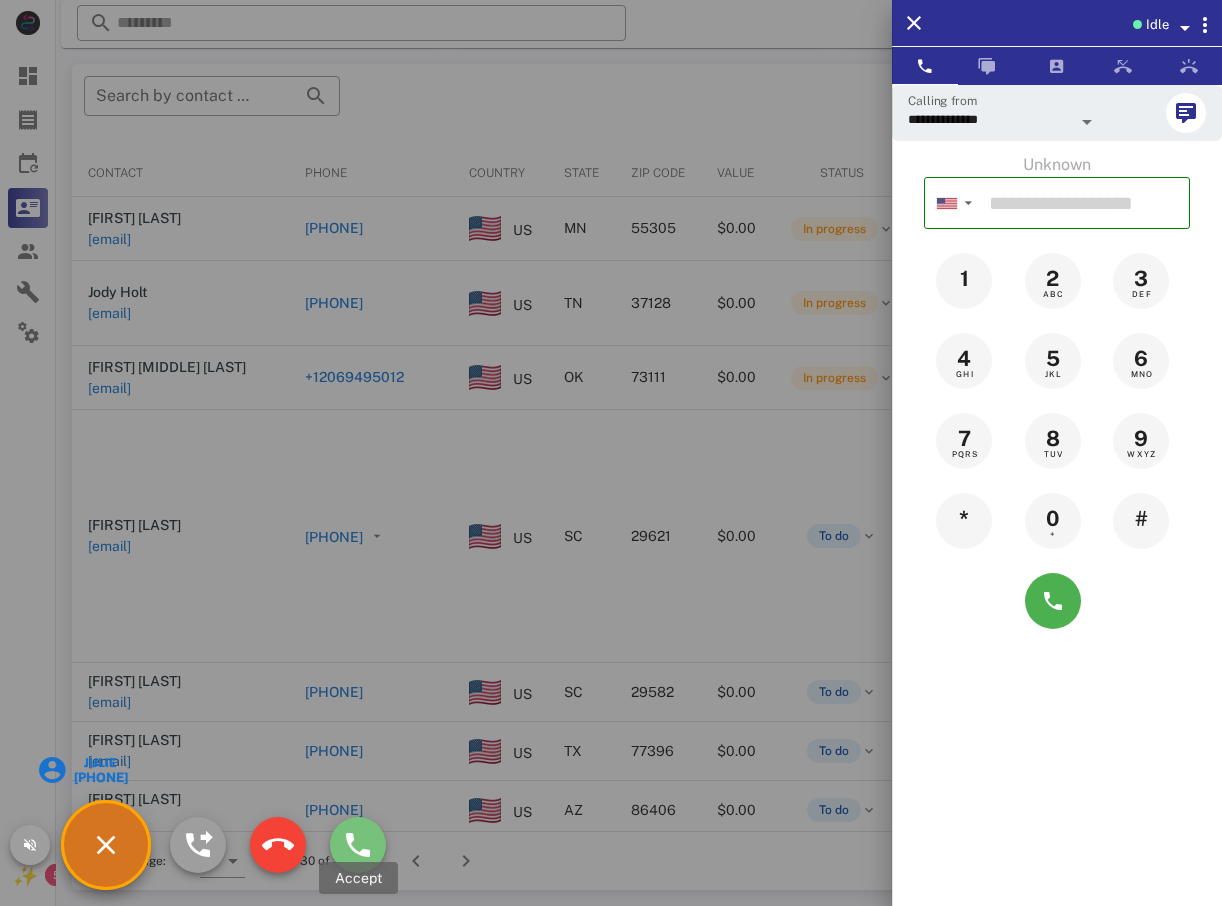 click at bounding box center (358, 845) 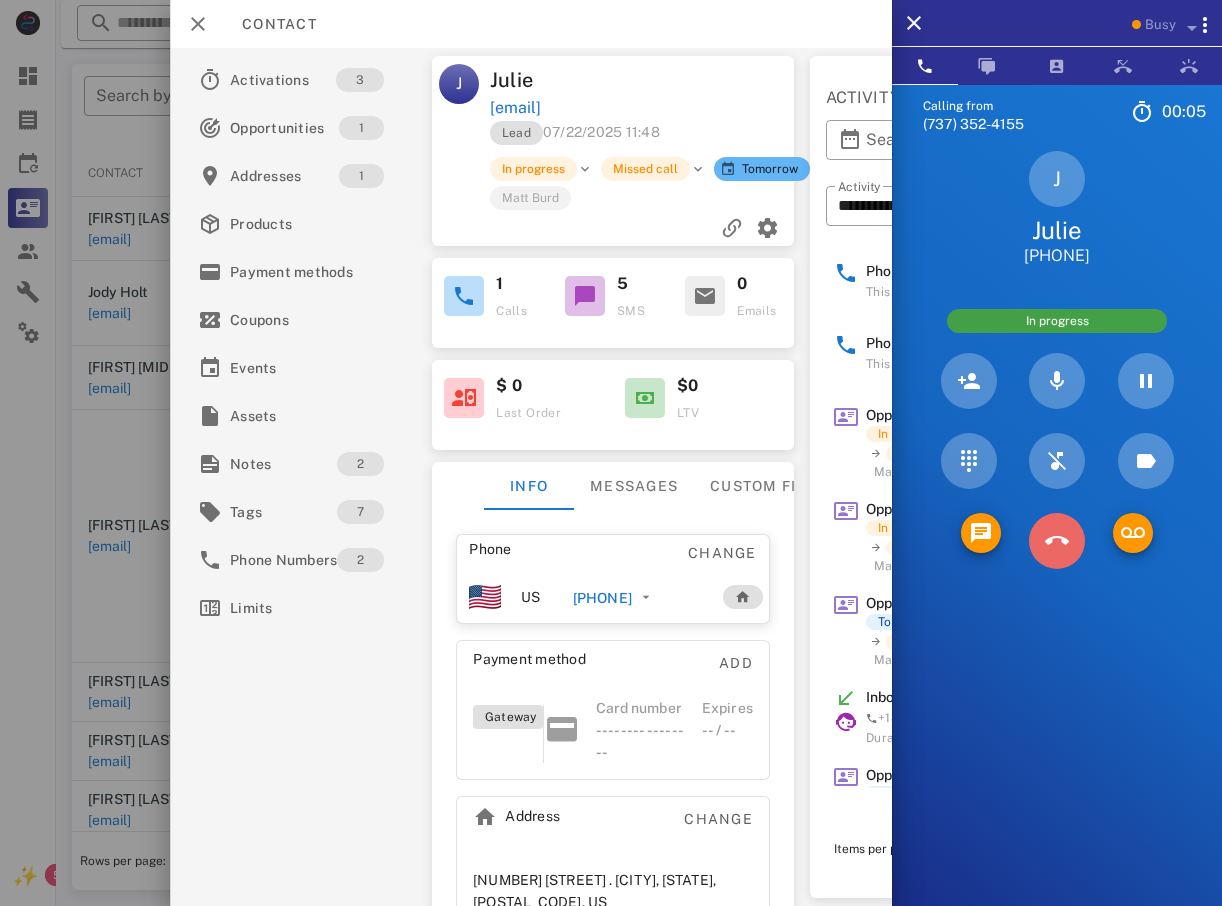click at bounding box center [1057, 541] 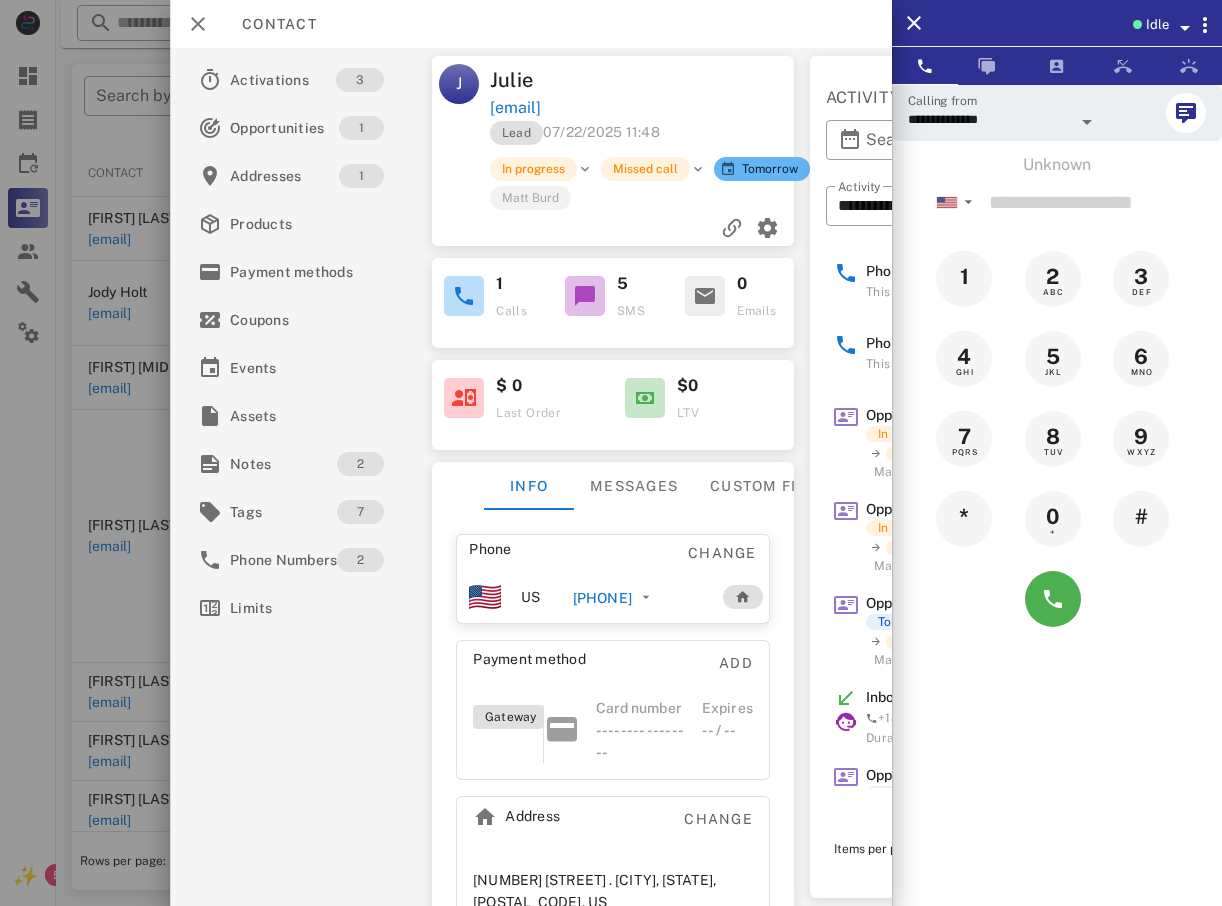 click on "**********" at bounding box center (611, 263) 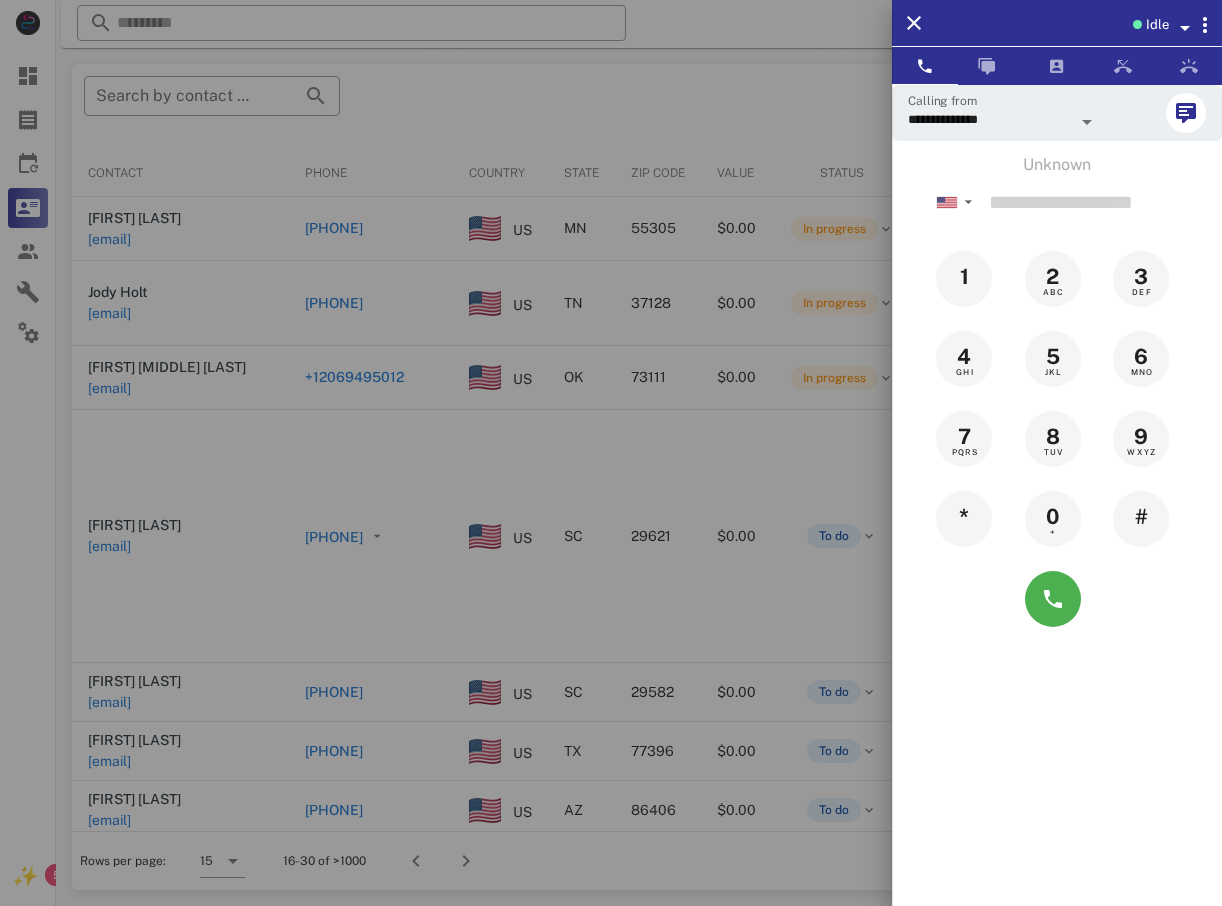 click at bounding box center [611, 453] 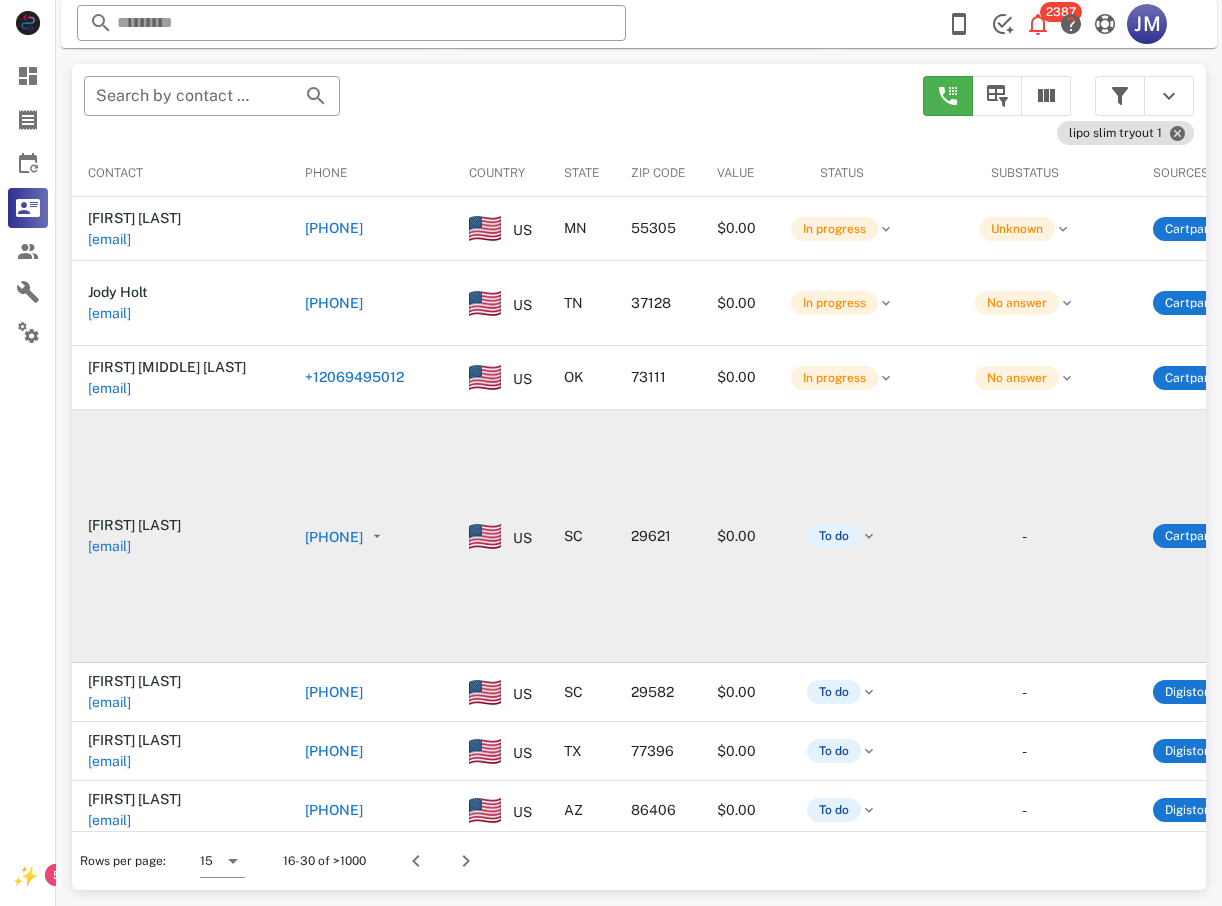 click on "[PHONE]" at bounding box center [334, 537] 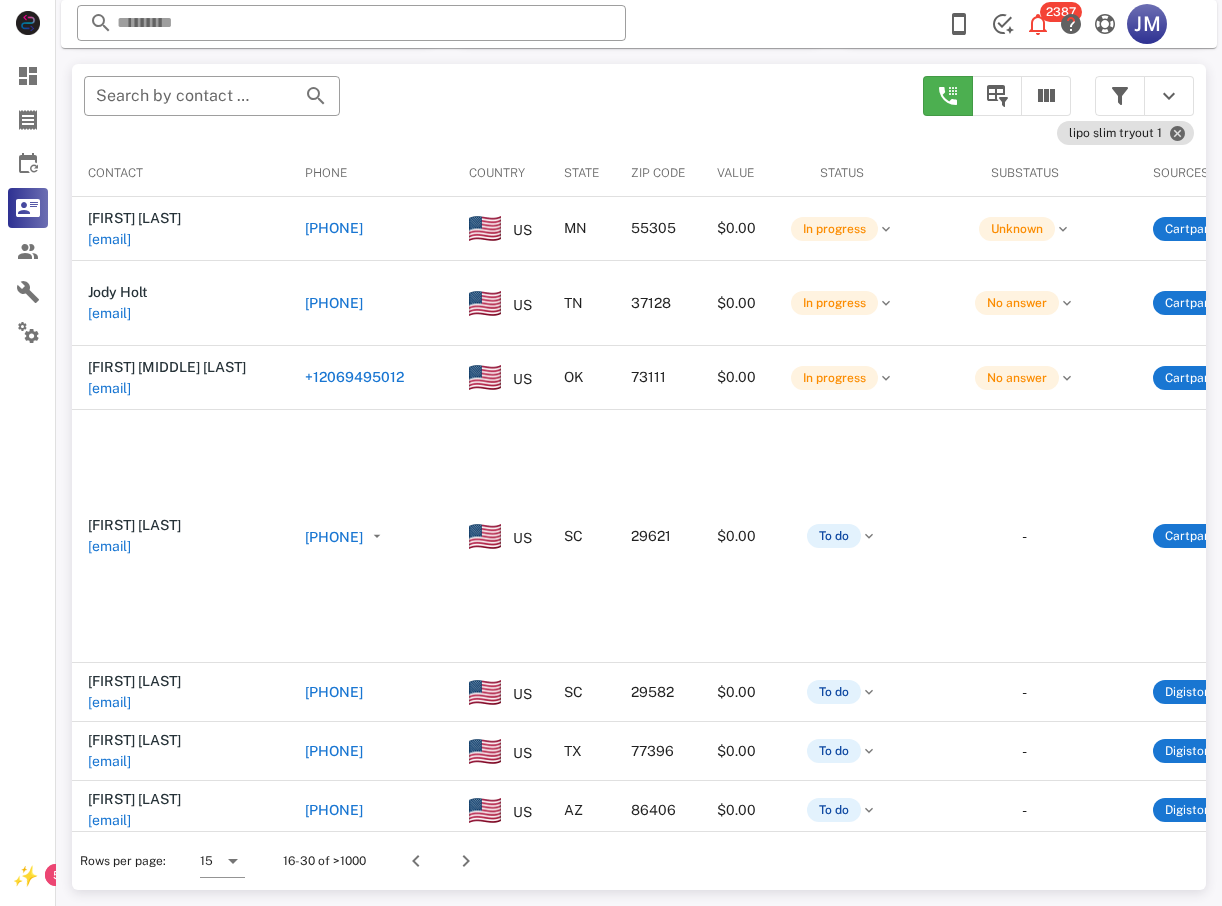 type on "**********" 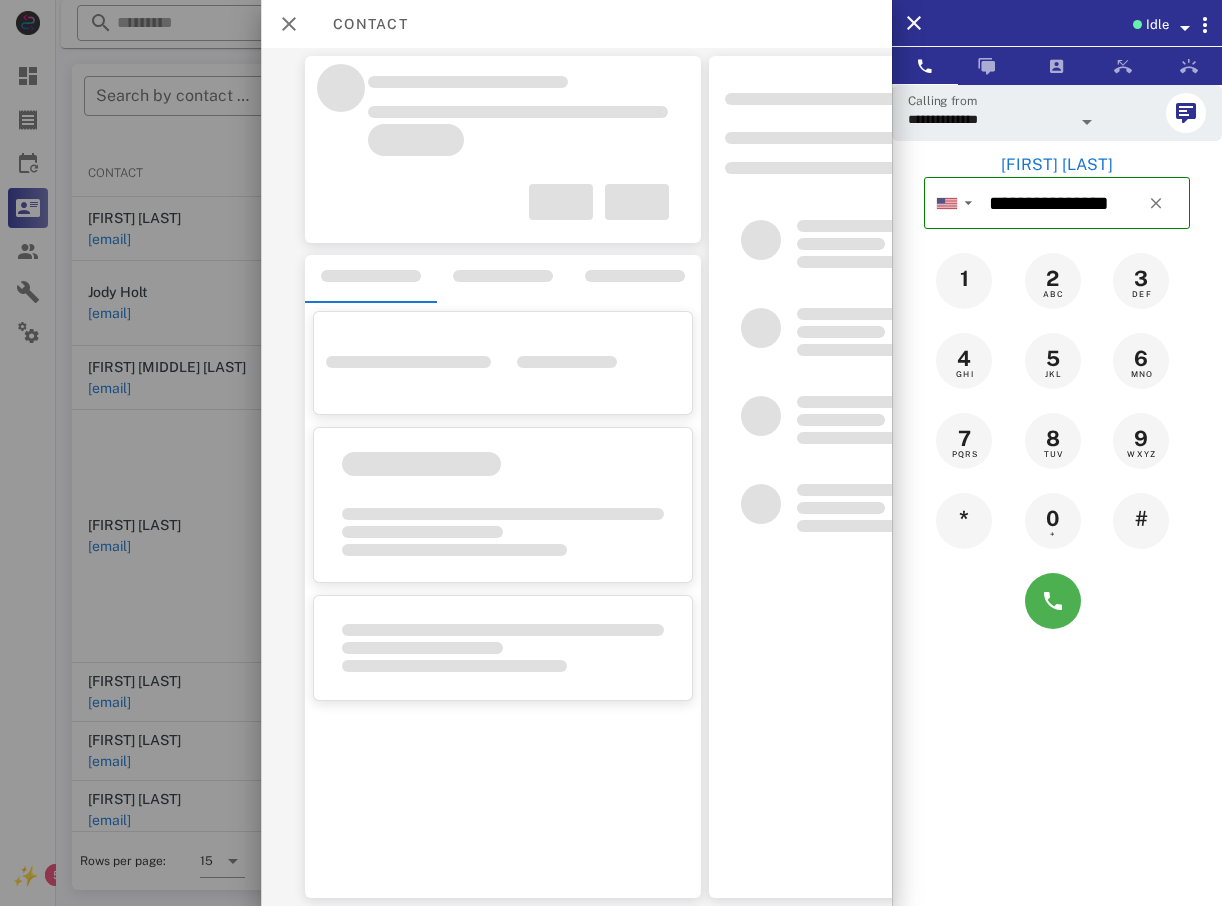 click on "**********" at bounding box center [1057, 537] 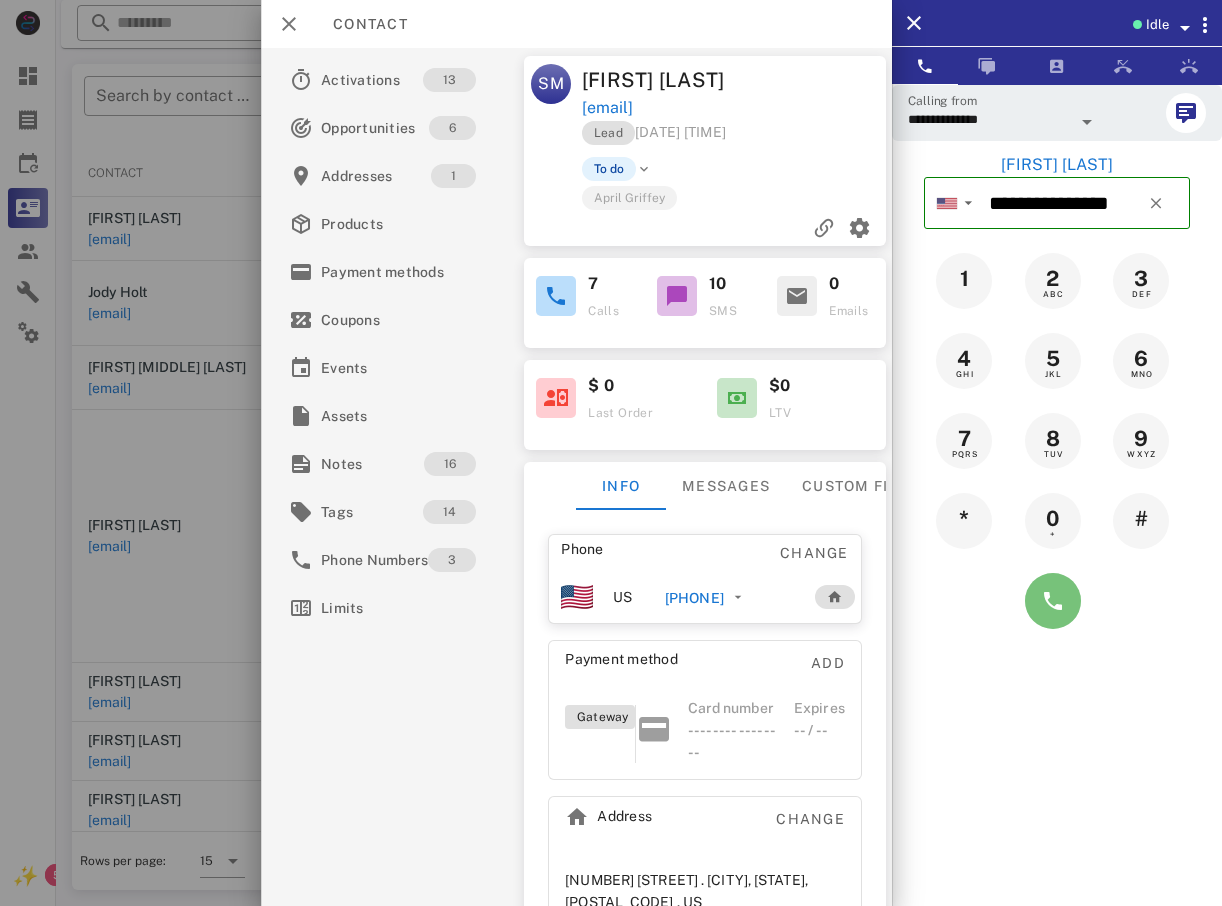 click at bounding box center [1053, 601] 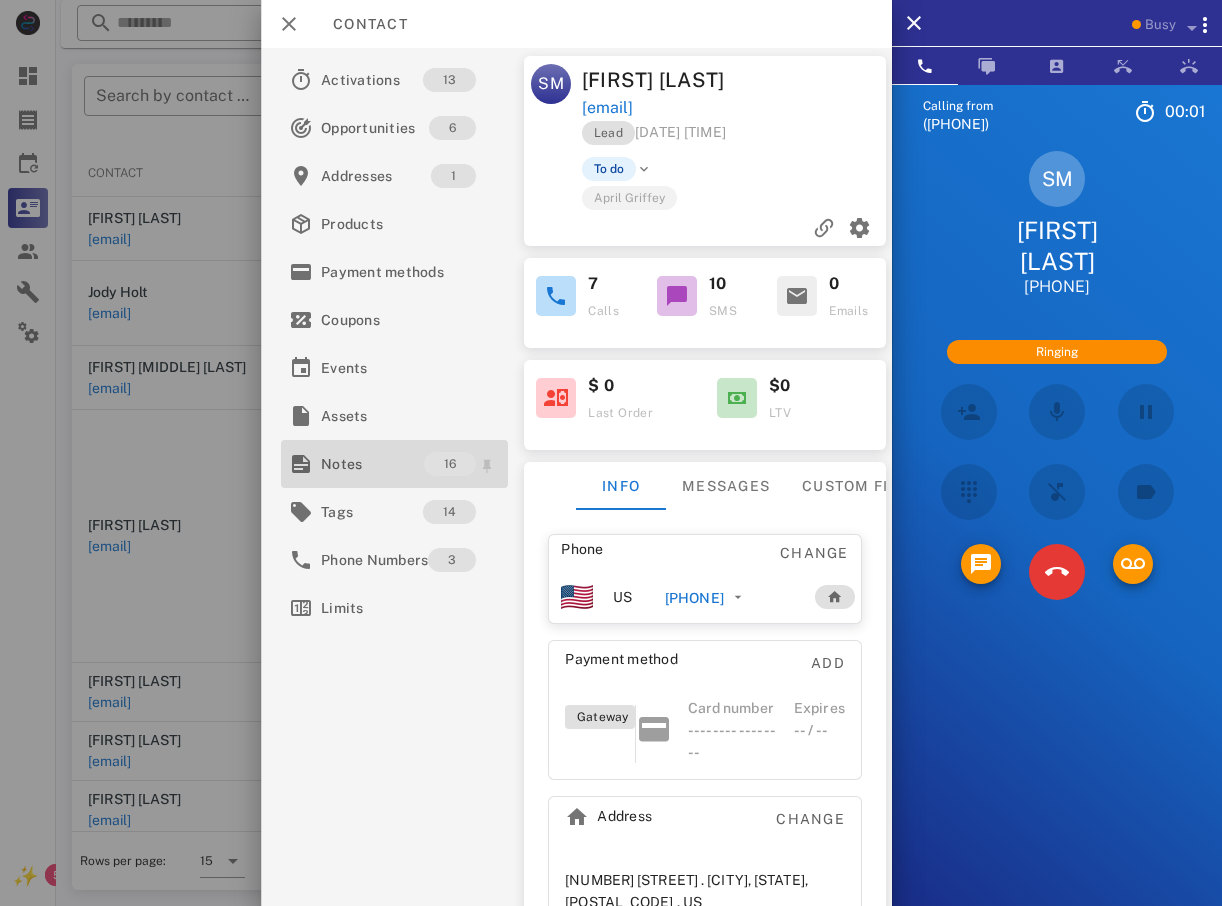 click on "Notes" at bounding box center (372, 464) 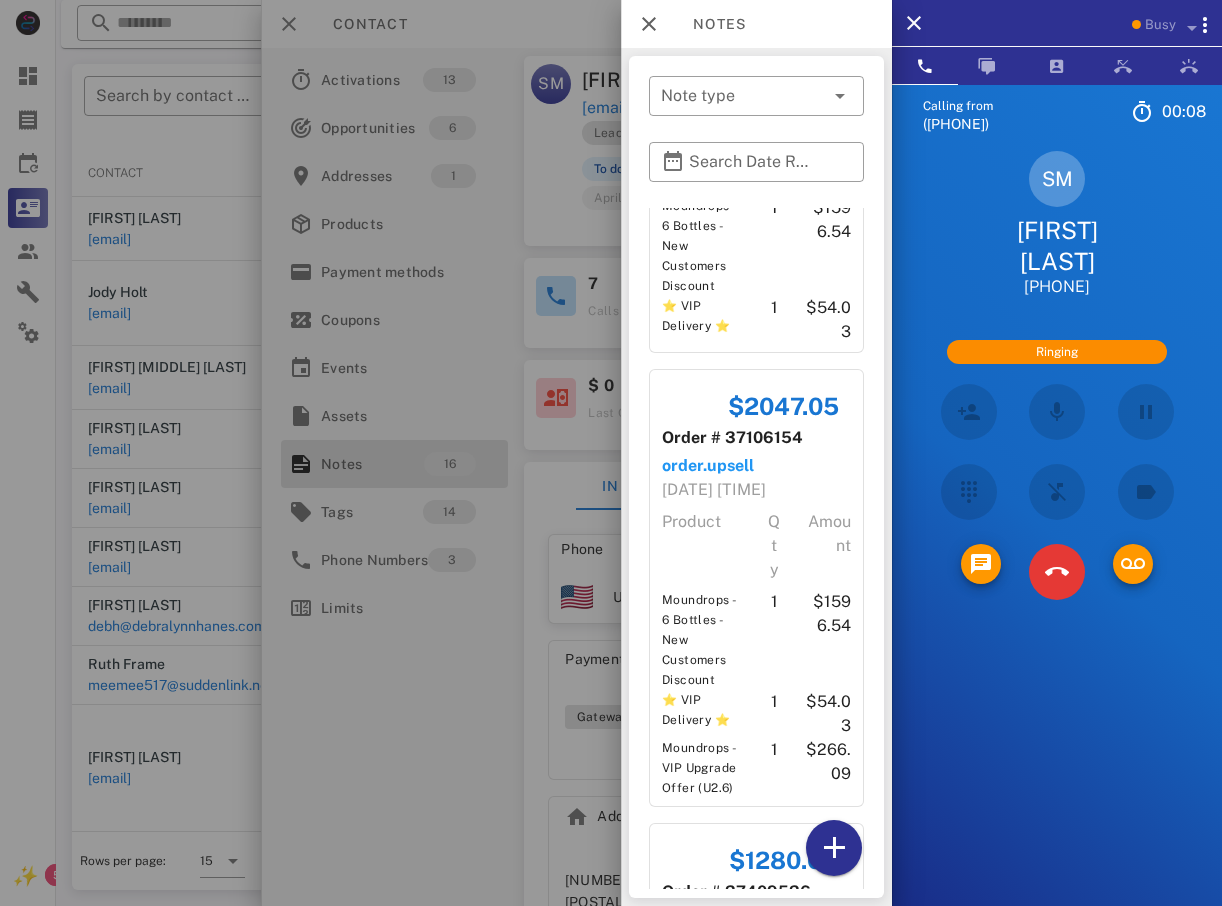 scroll, scrollTop: 1900, scrollLeft: 0, axis: vertical 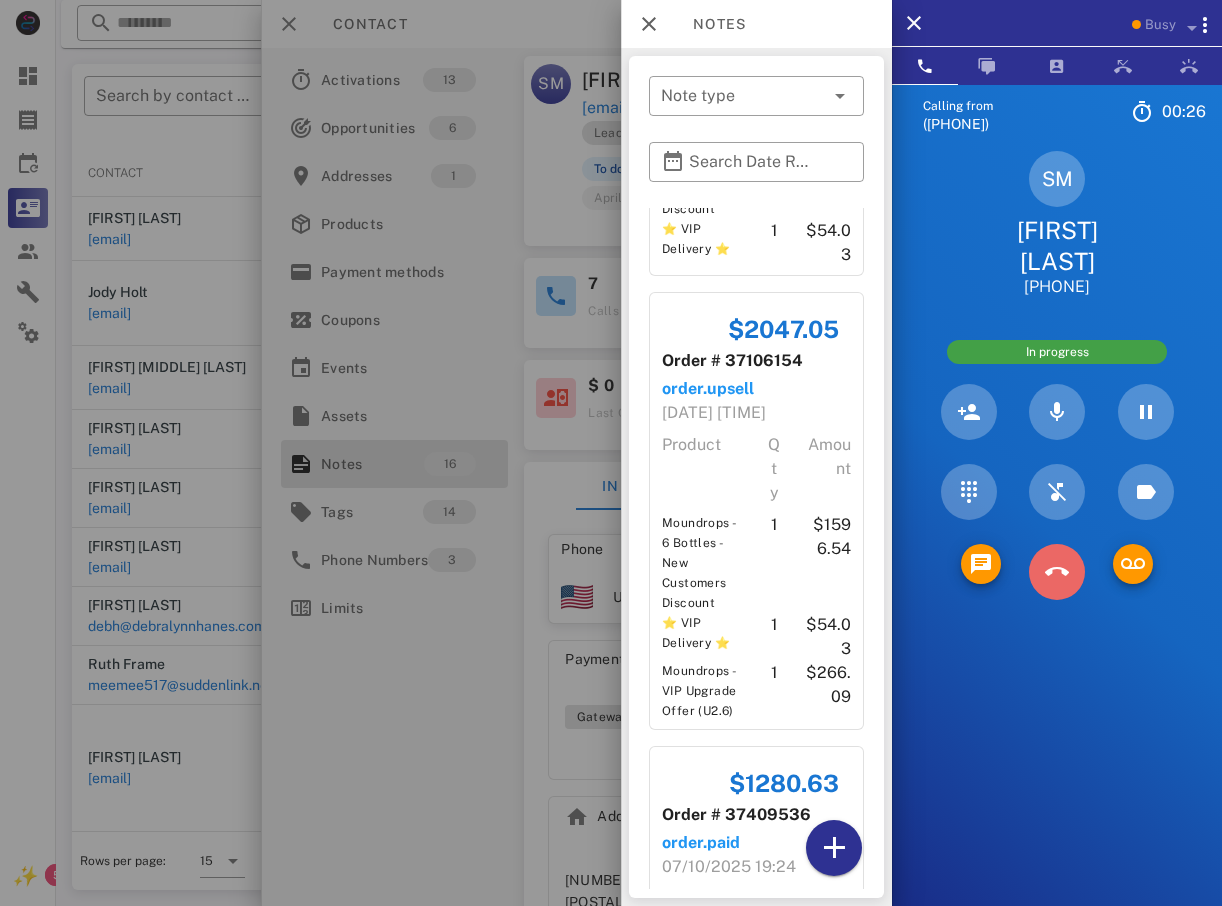 drag, startPoint x: 1053, startPoint y: 539, endPoint x: 1042, endPoint y: 539, distance: 11 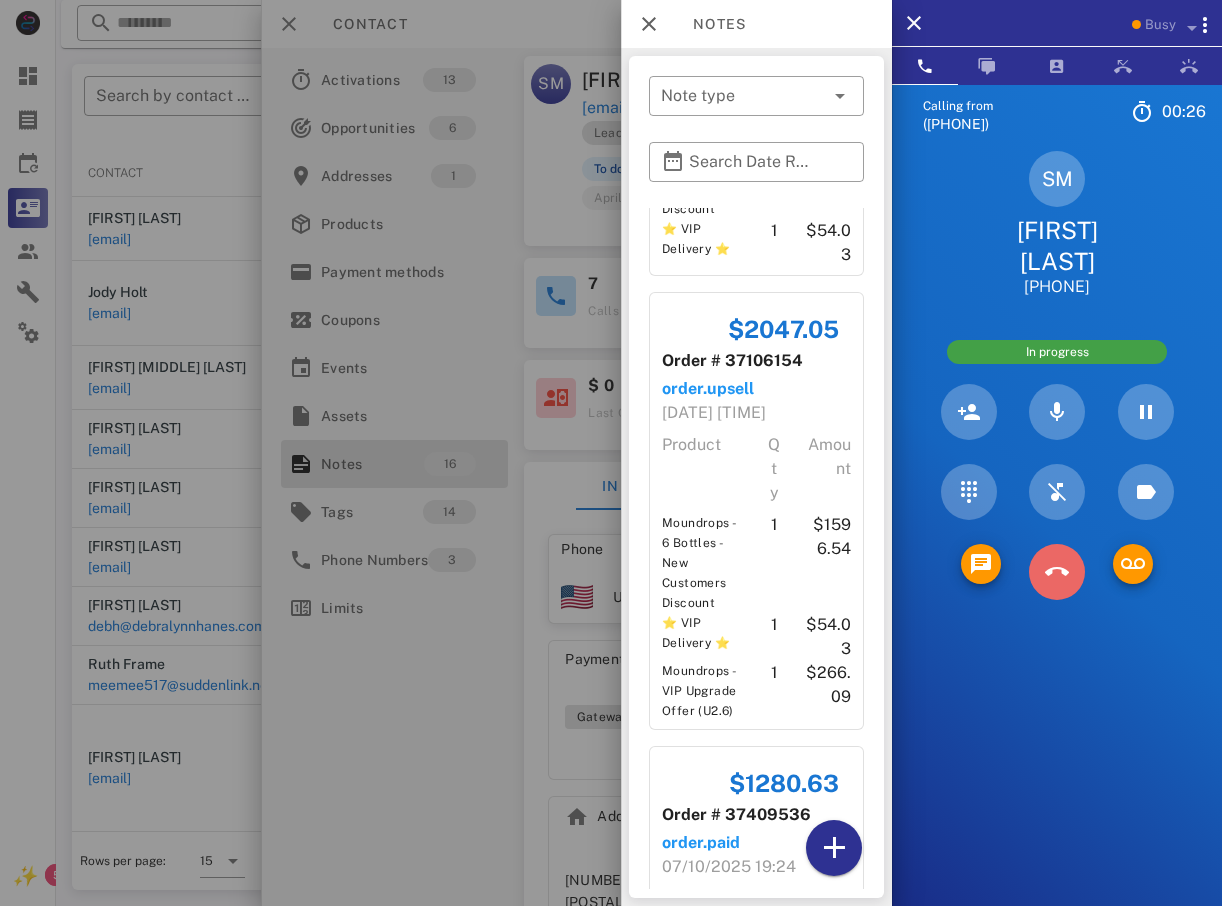 click at bounding box center [1057, 572] 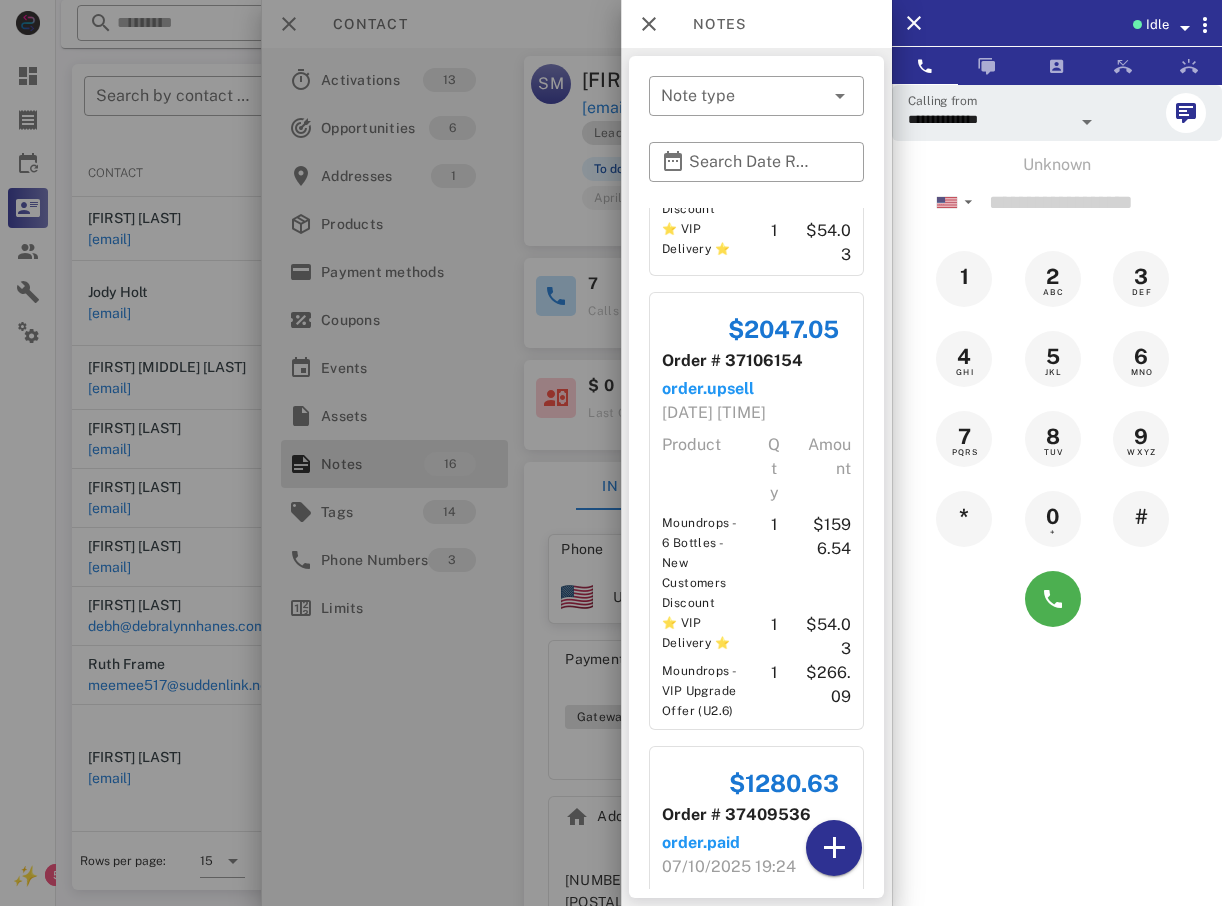 click at bounding box center (611, 453) 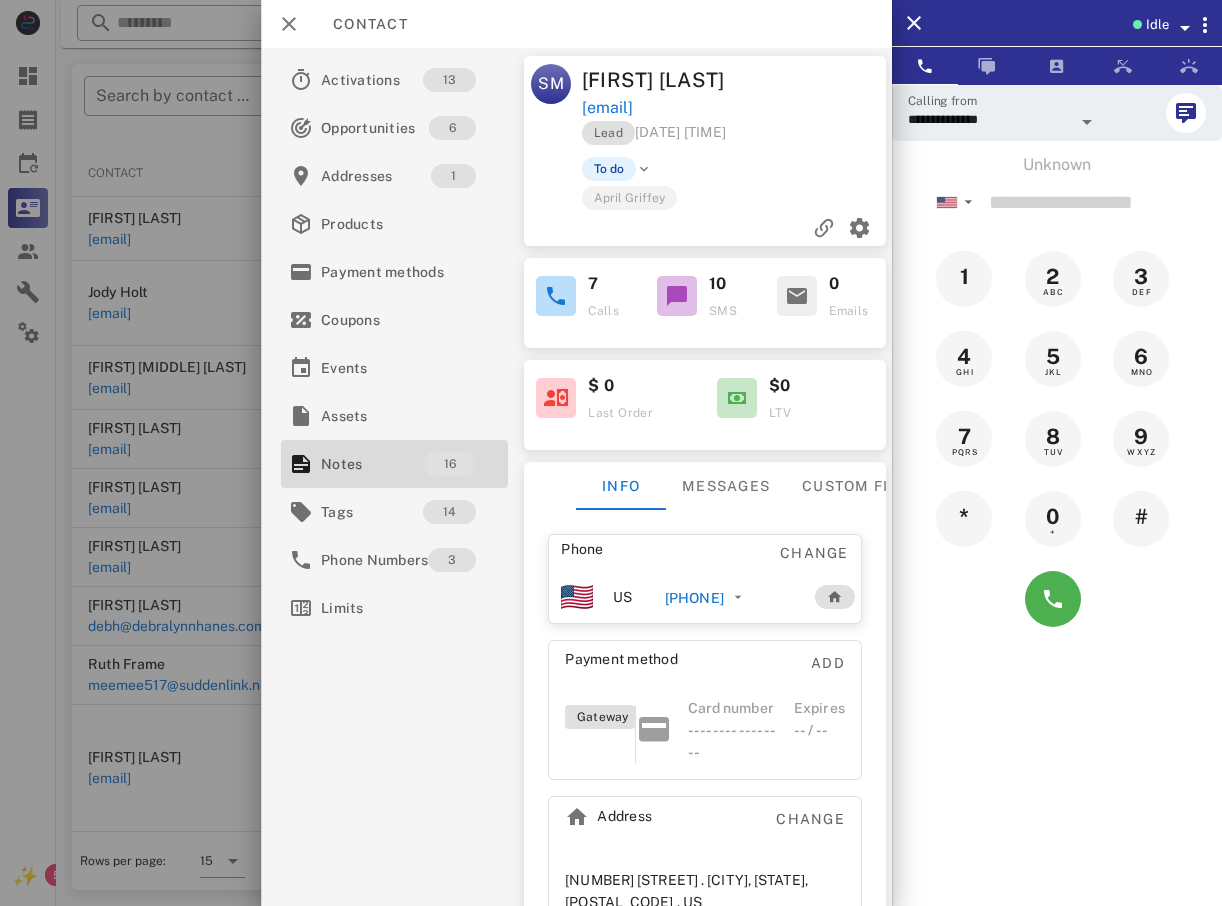 click at bounding box center (611, 453) 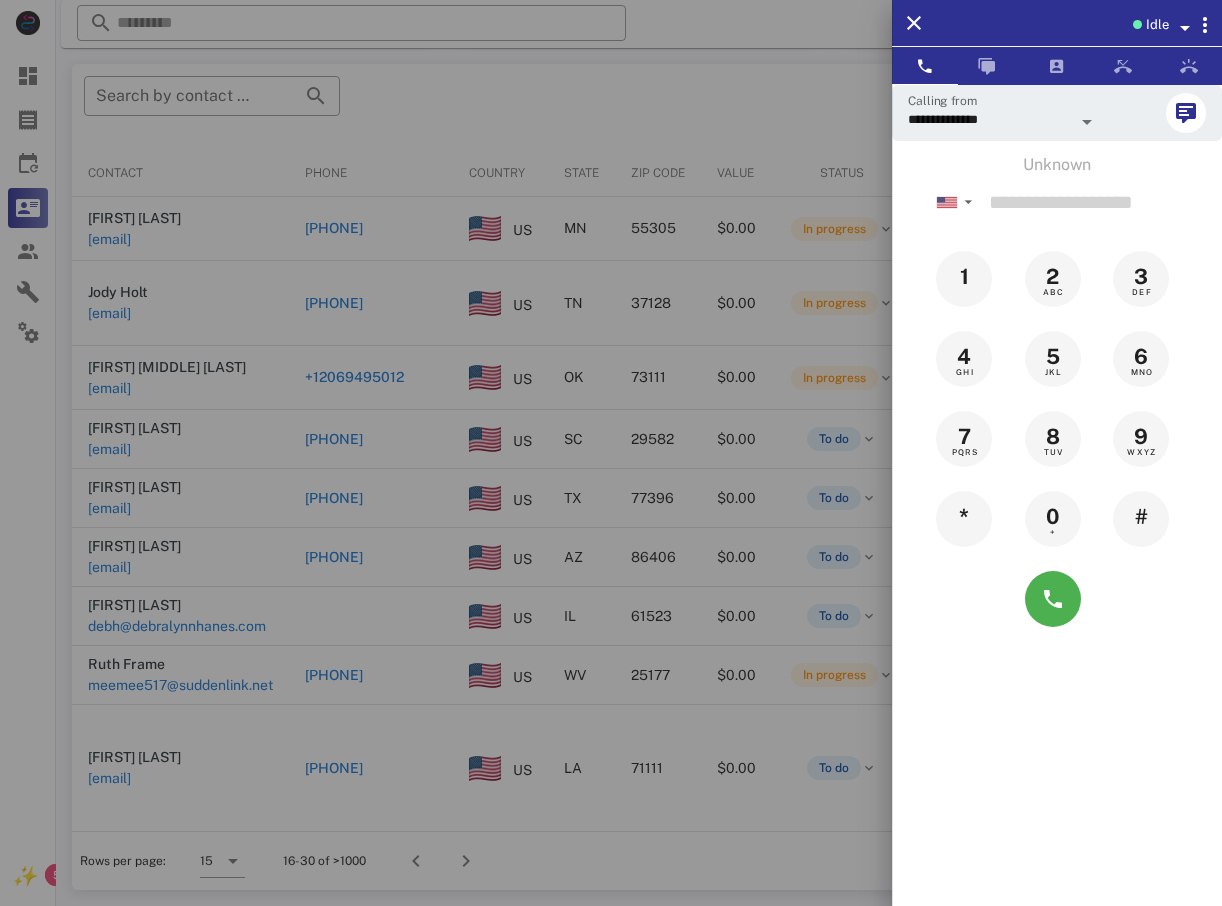 click at bounding box center [611, 453] 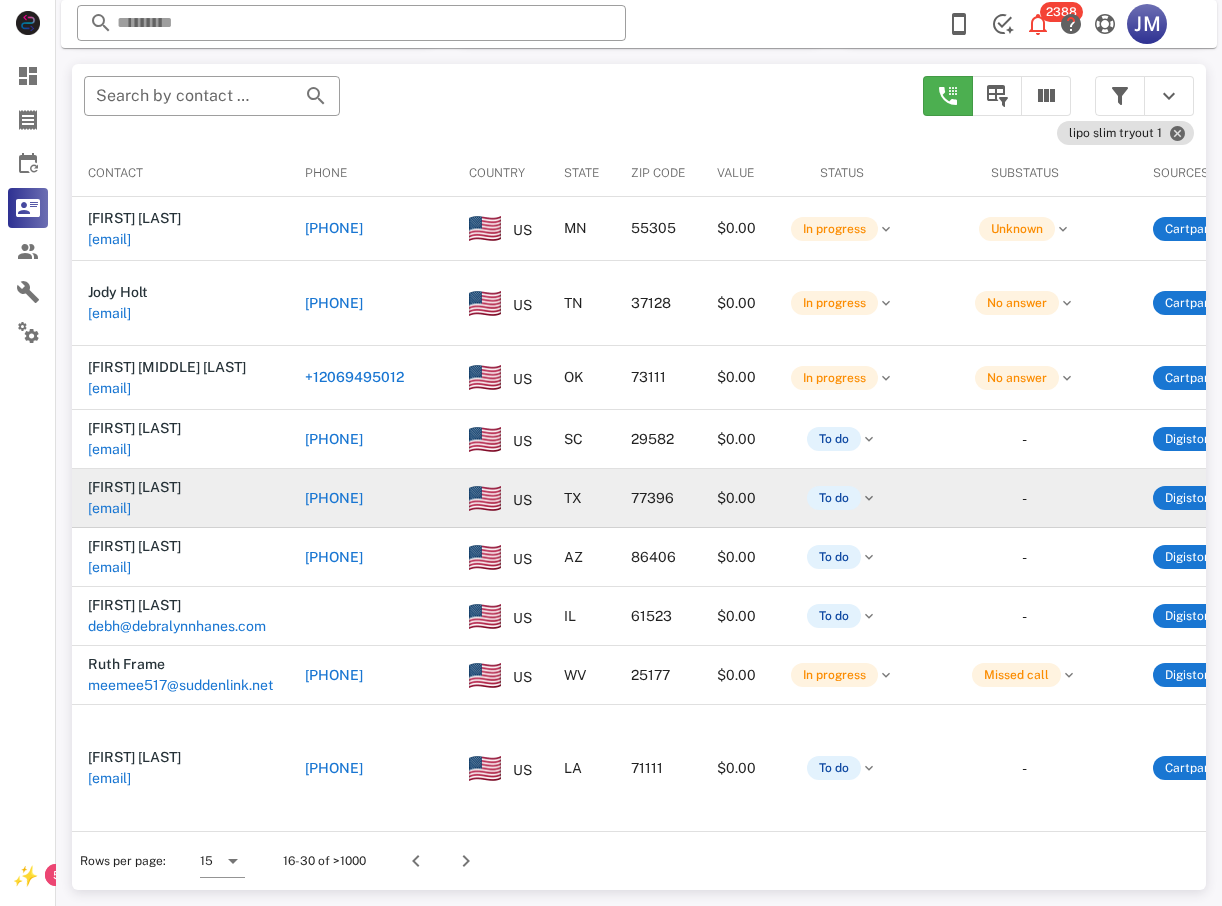 click on "[PHONE]" at bounding box center [334, 498] 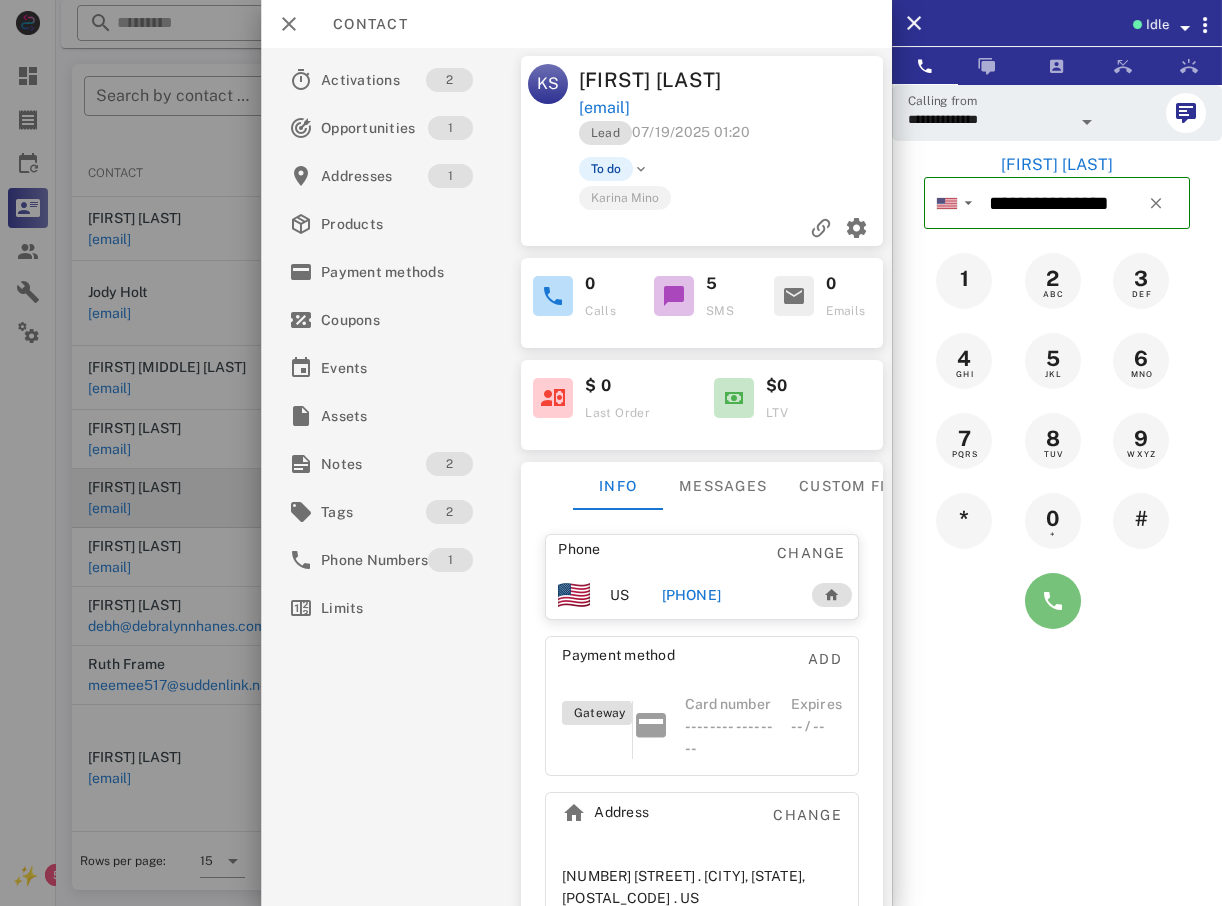click at bounding box center (1053, 601) 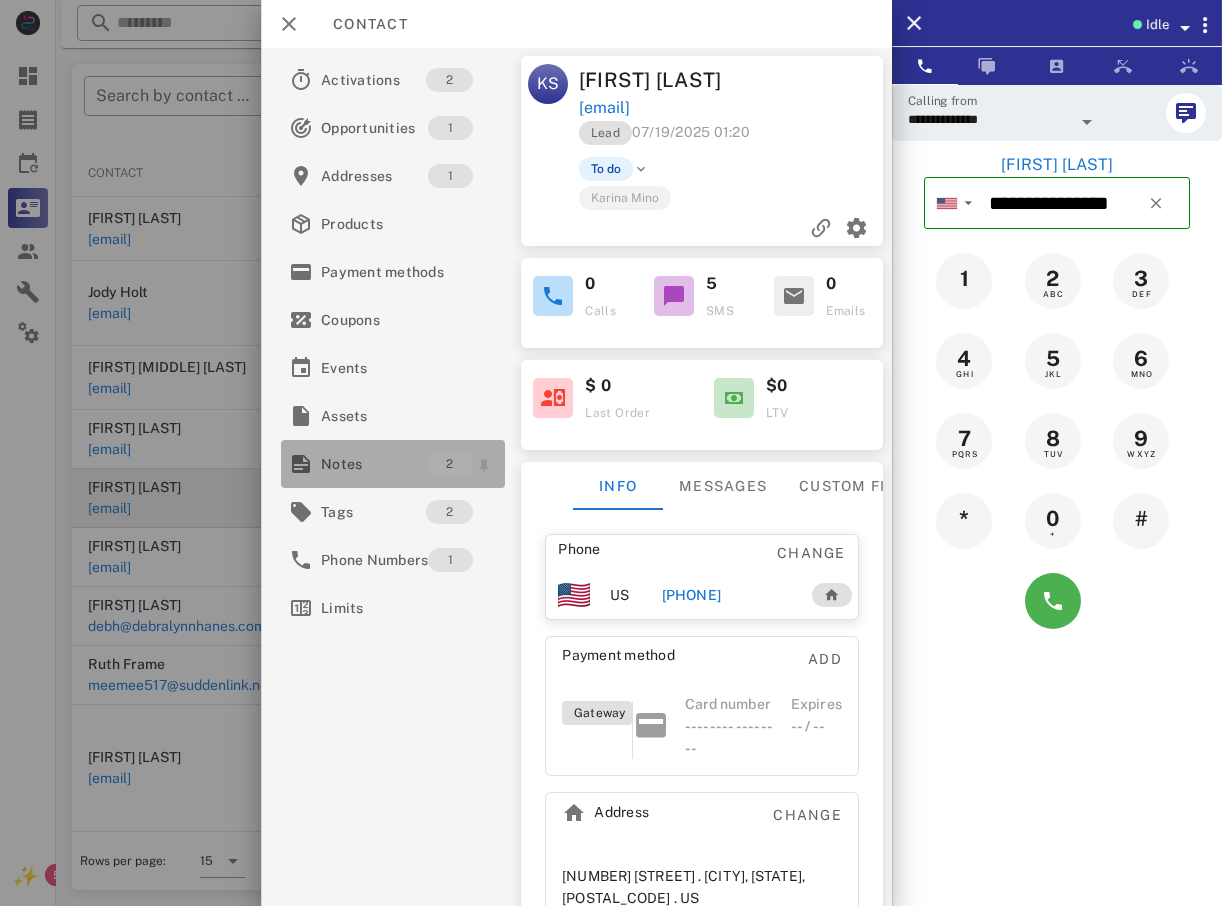 click on "Notes" at bounding box center [373, 464] 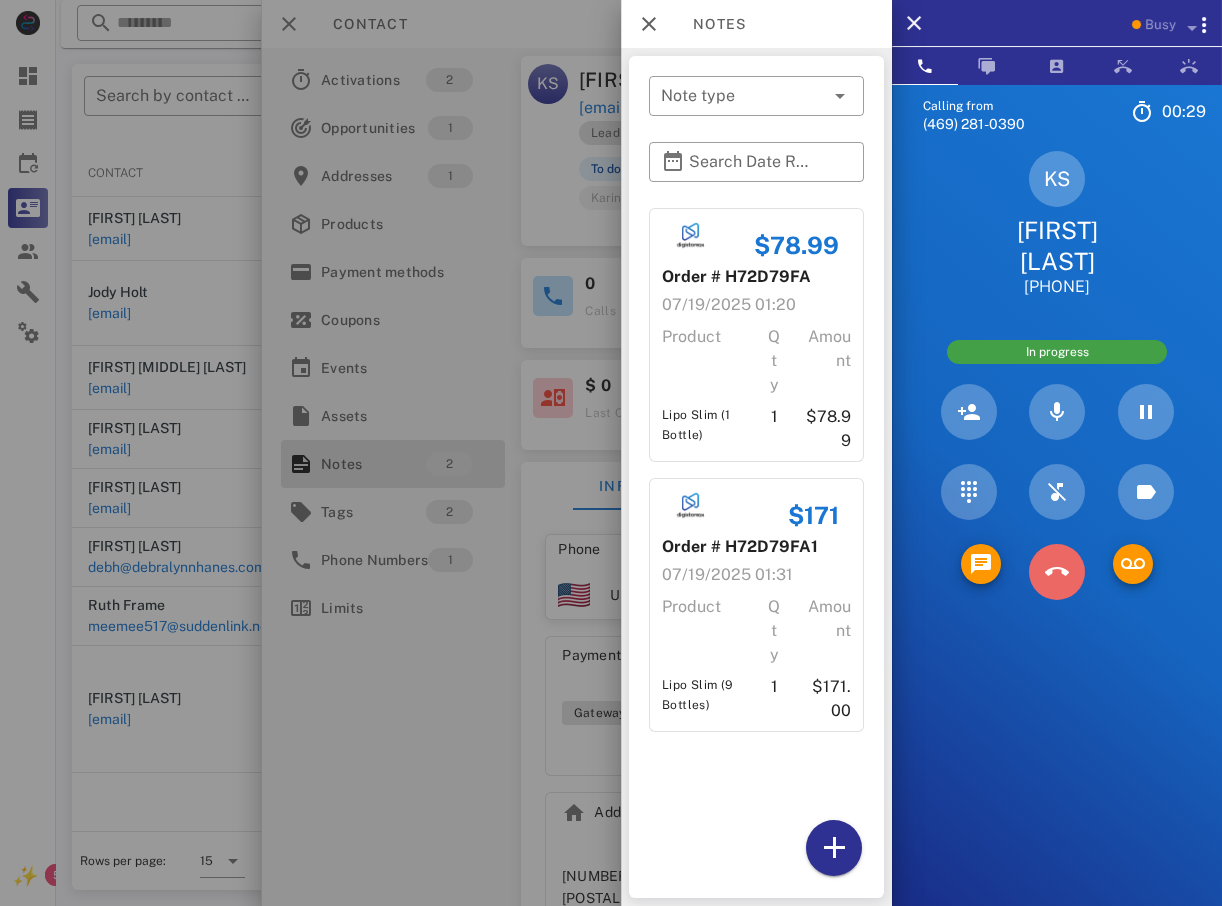 drag, startPoint x: 1059, startPoint y: 573, endPoint x: 783, endPoint y: 629, distance: 281.62387 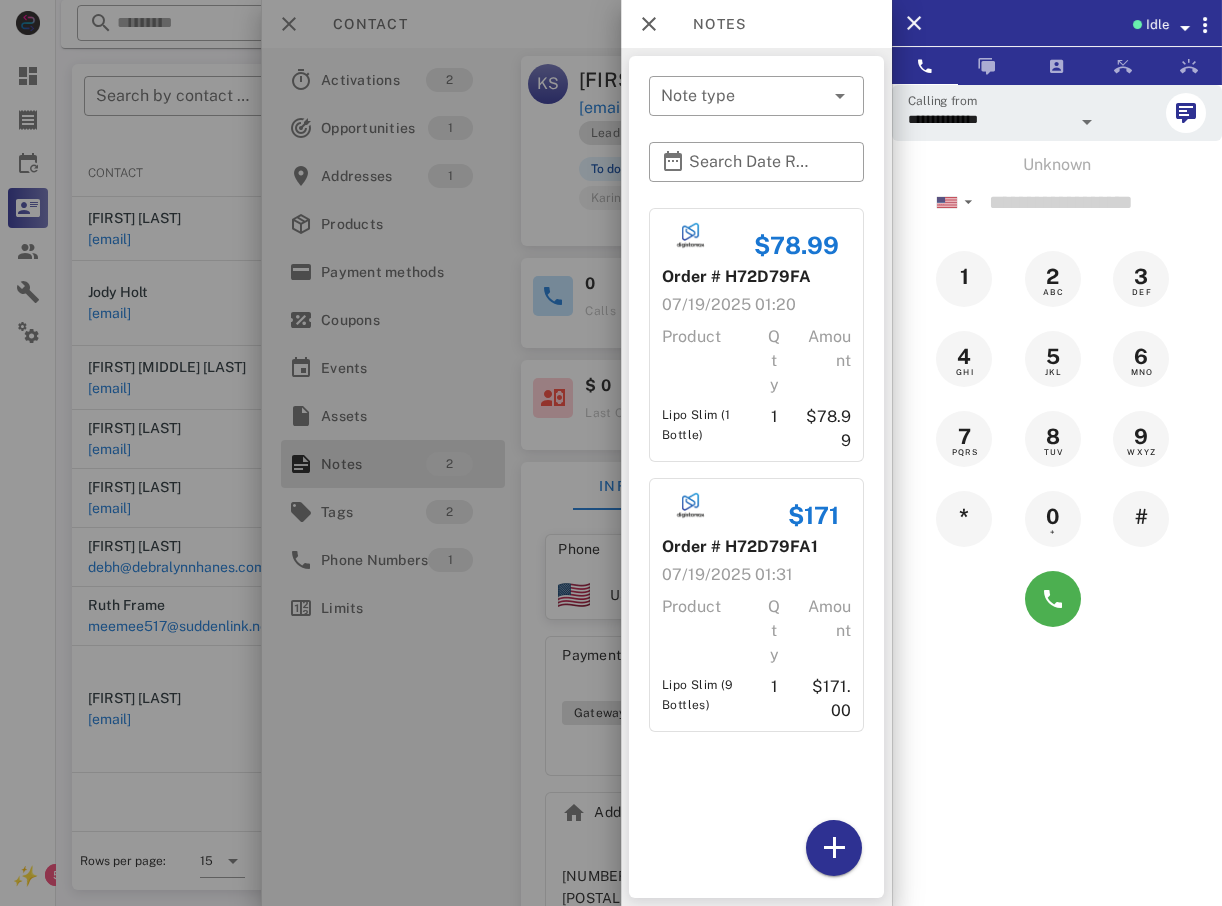 drag, startPoint x: 150, startPoint y: 613, endPoint x: 160, endPoint y: 602, distance: 14.866069 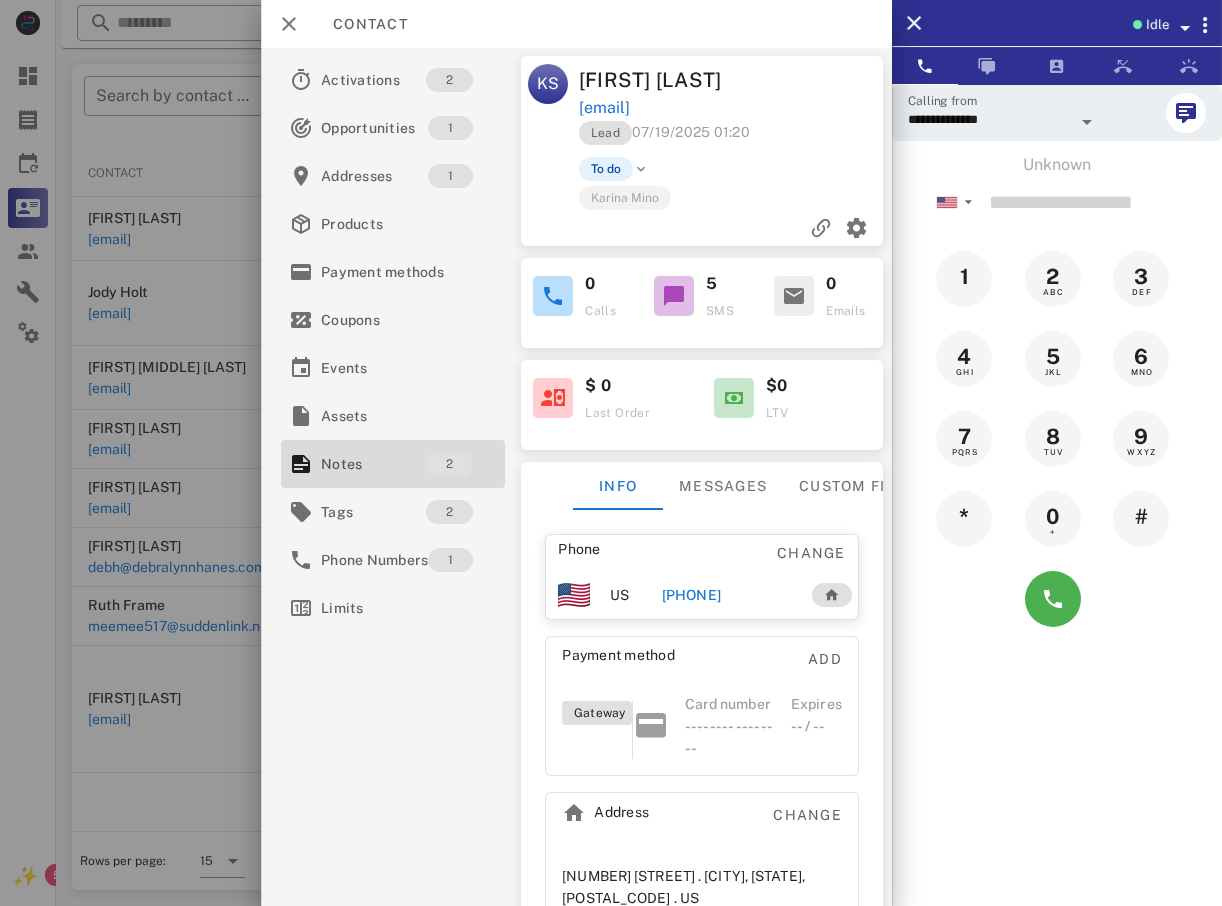 click at bounding box center (611, 453) 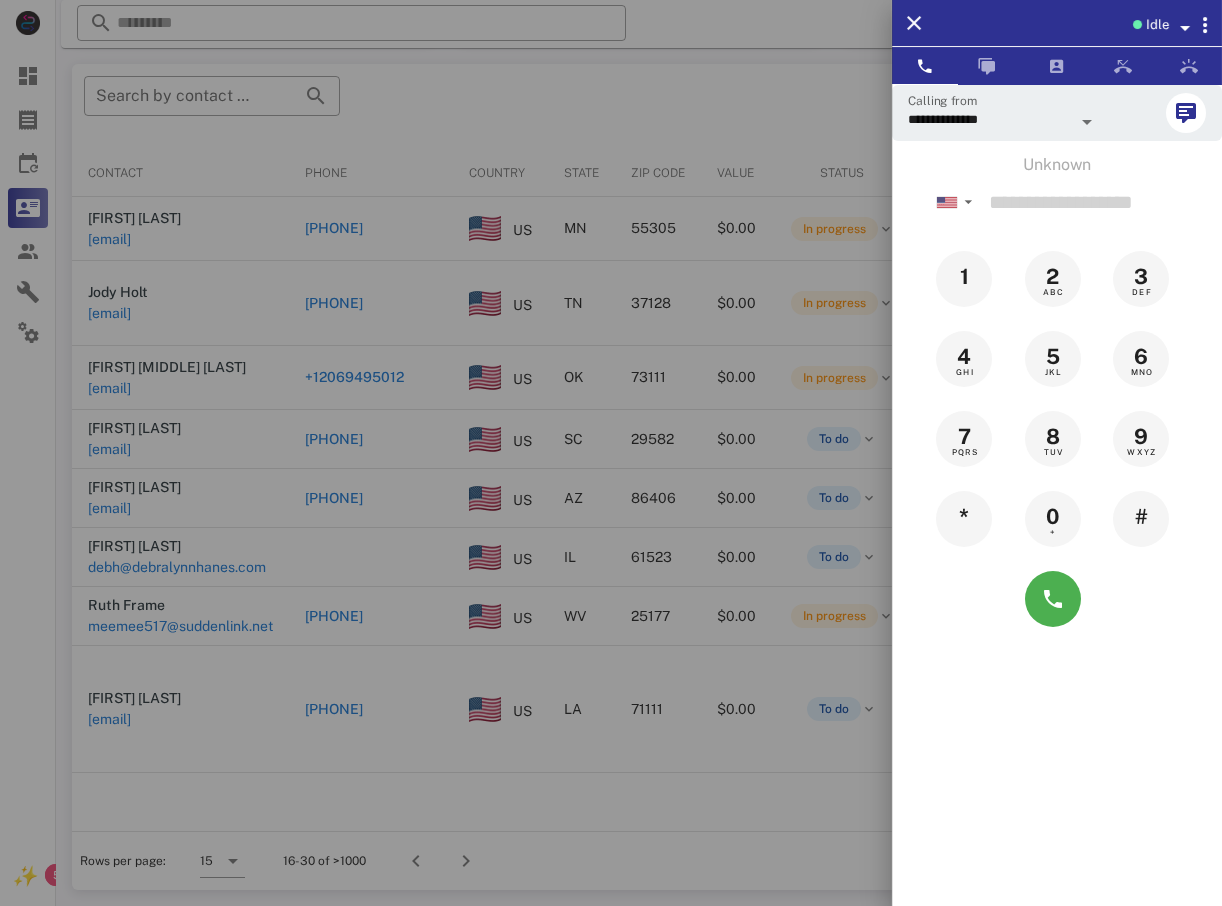 click at bounding box center [611, 453] 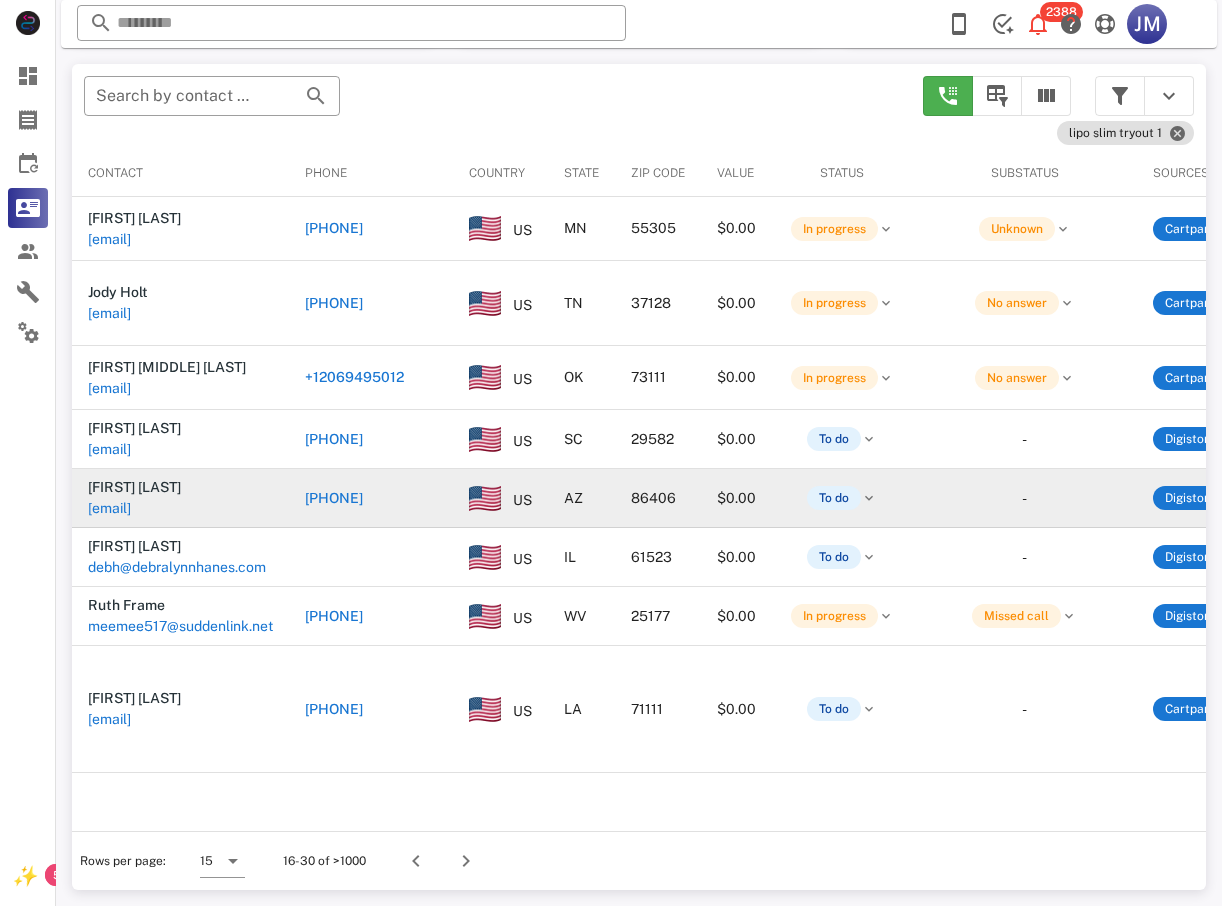 click on "[PHONE]" at bounding box center [334, 498] 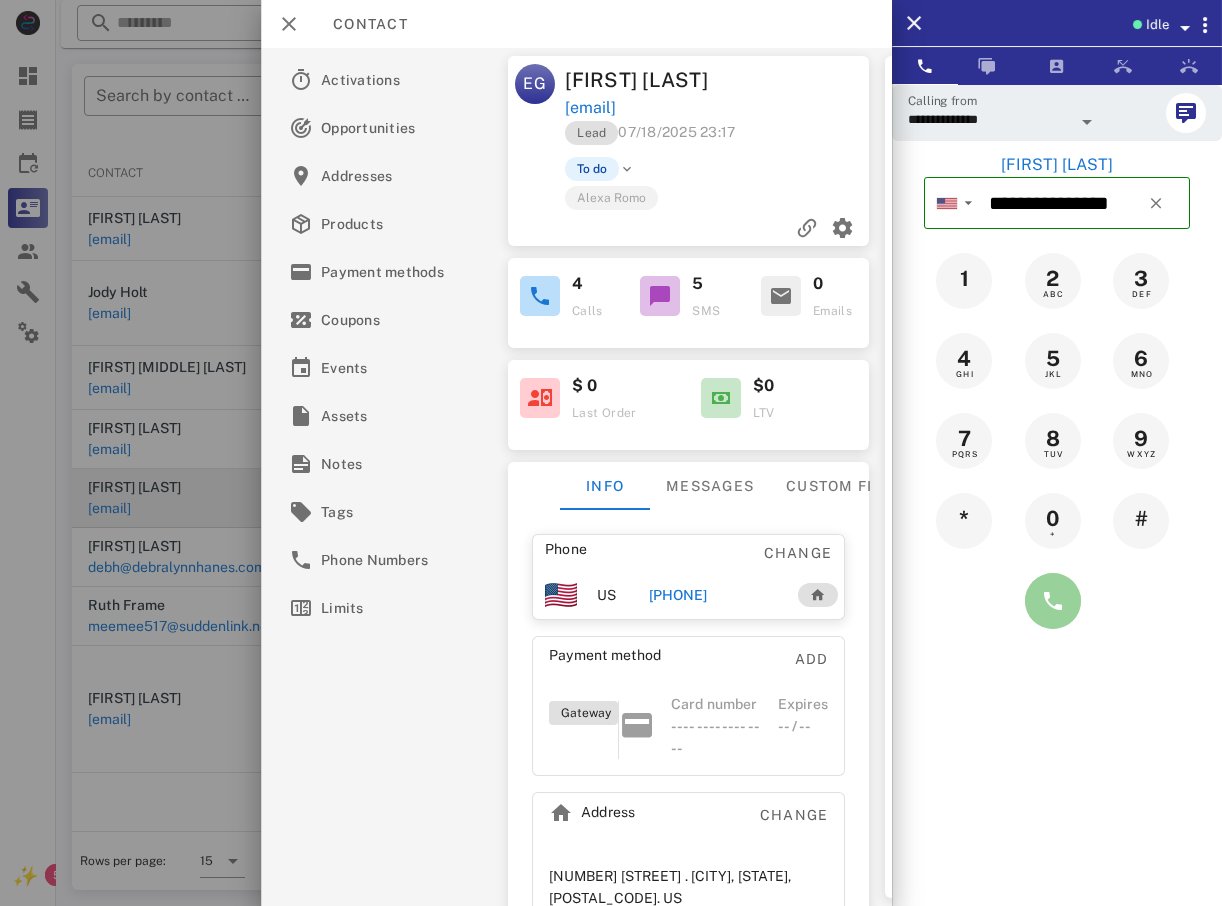 click at bounding box center [1053, 601] 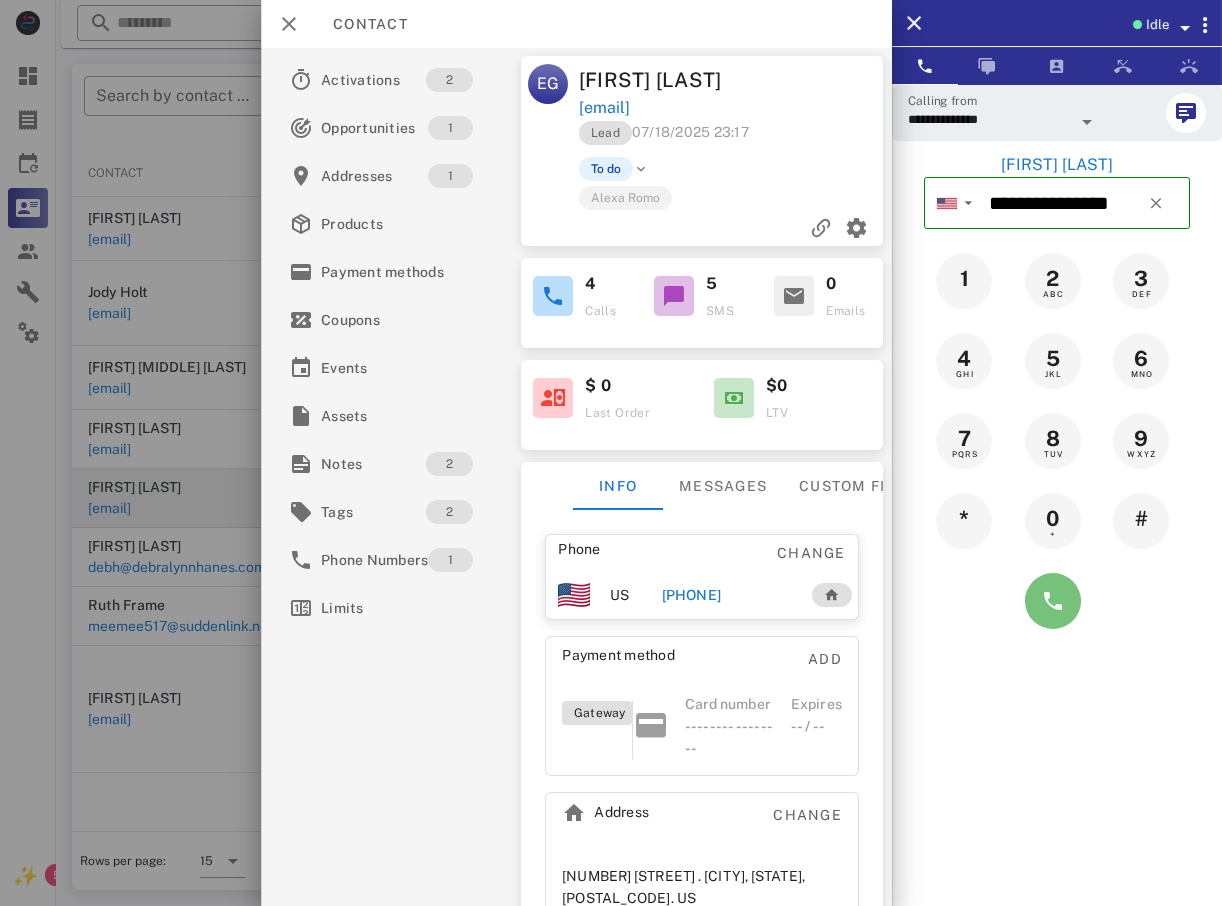 click at bounding box center (1053, 601) 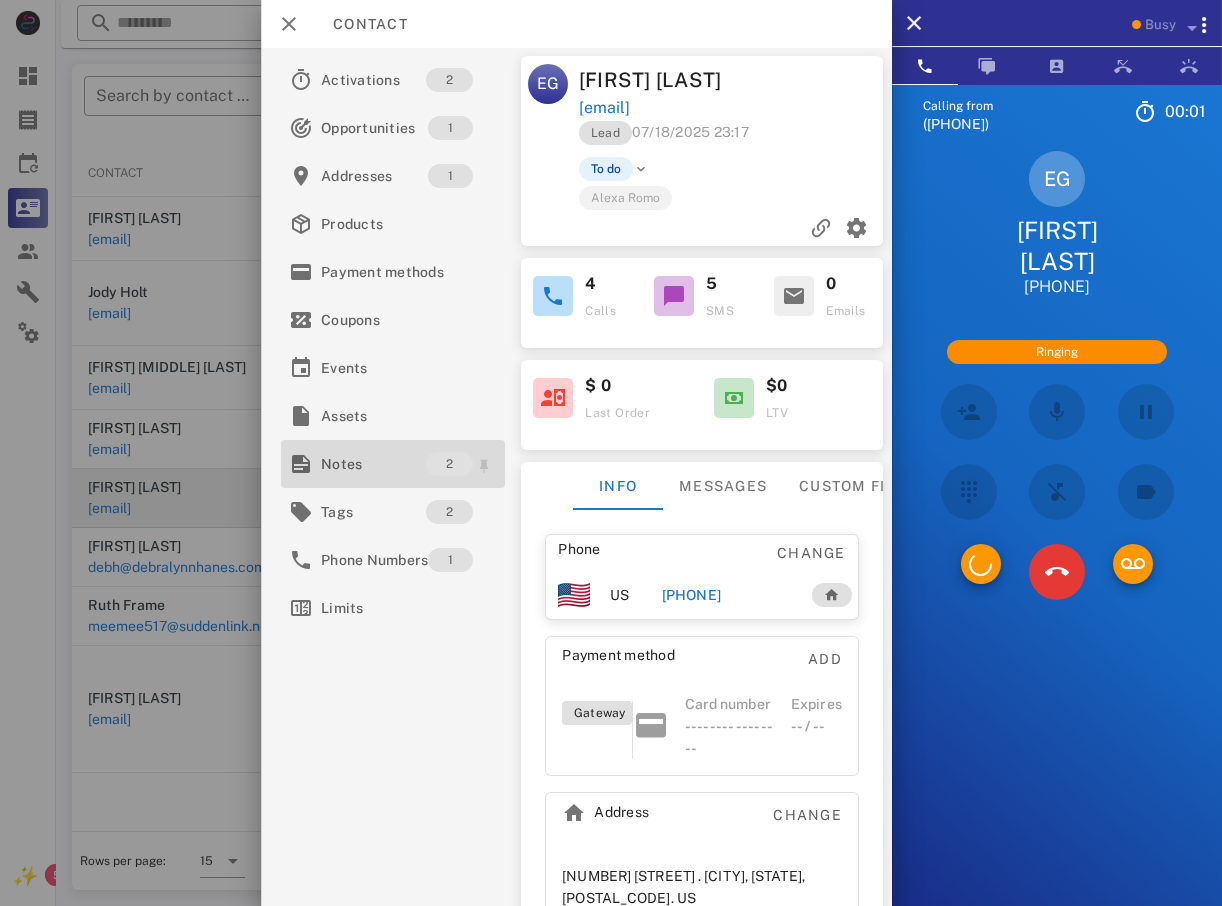 click on "Notes" at bounding box center (373, 464) 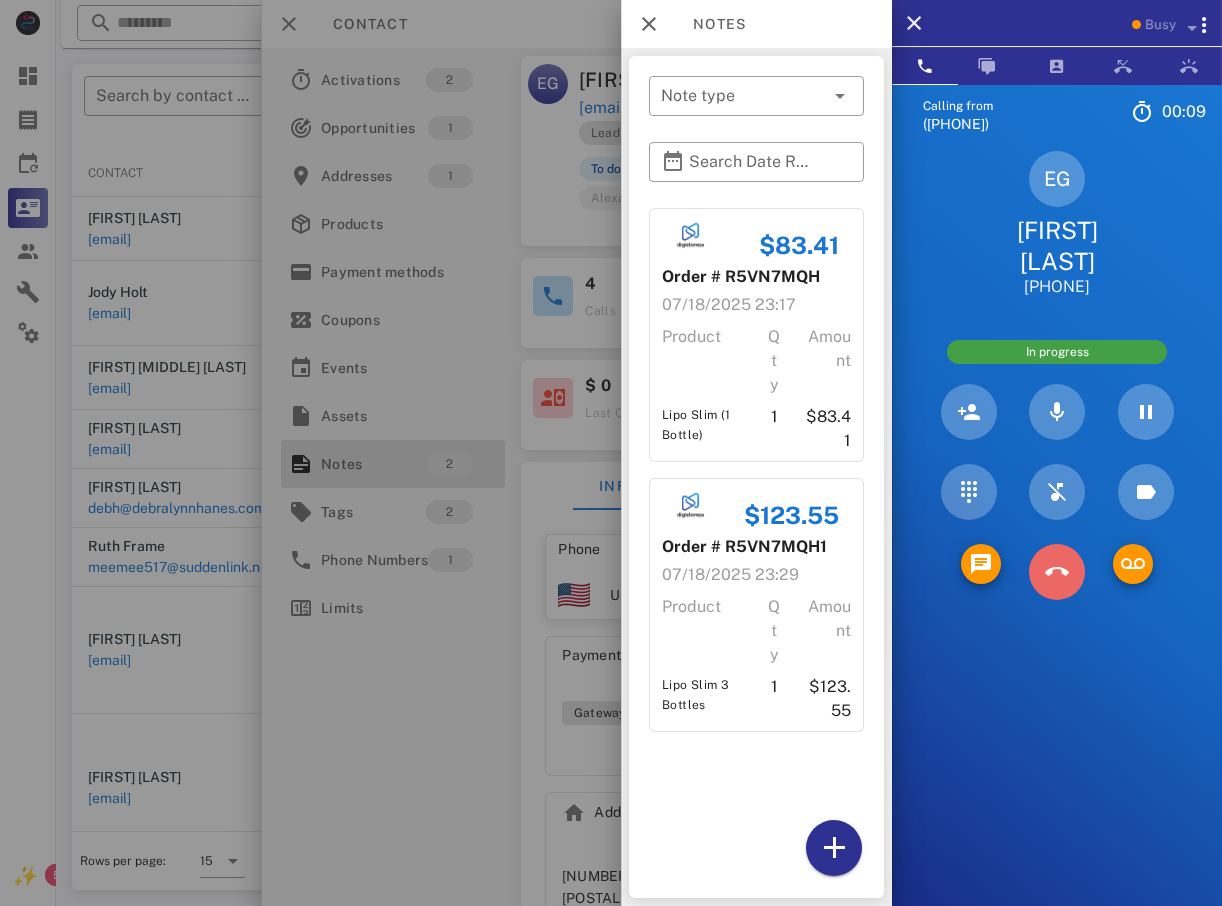 click at bounding box center [1057, 572] 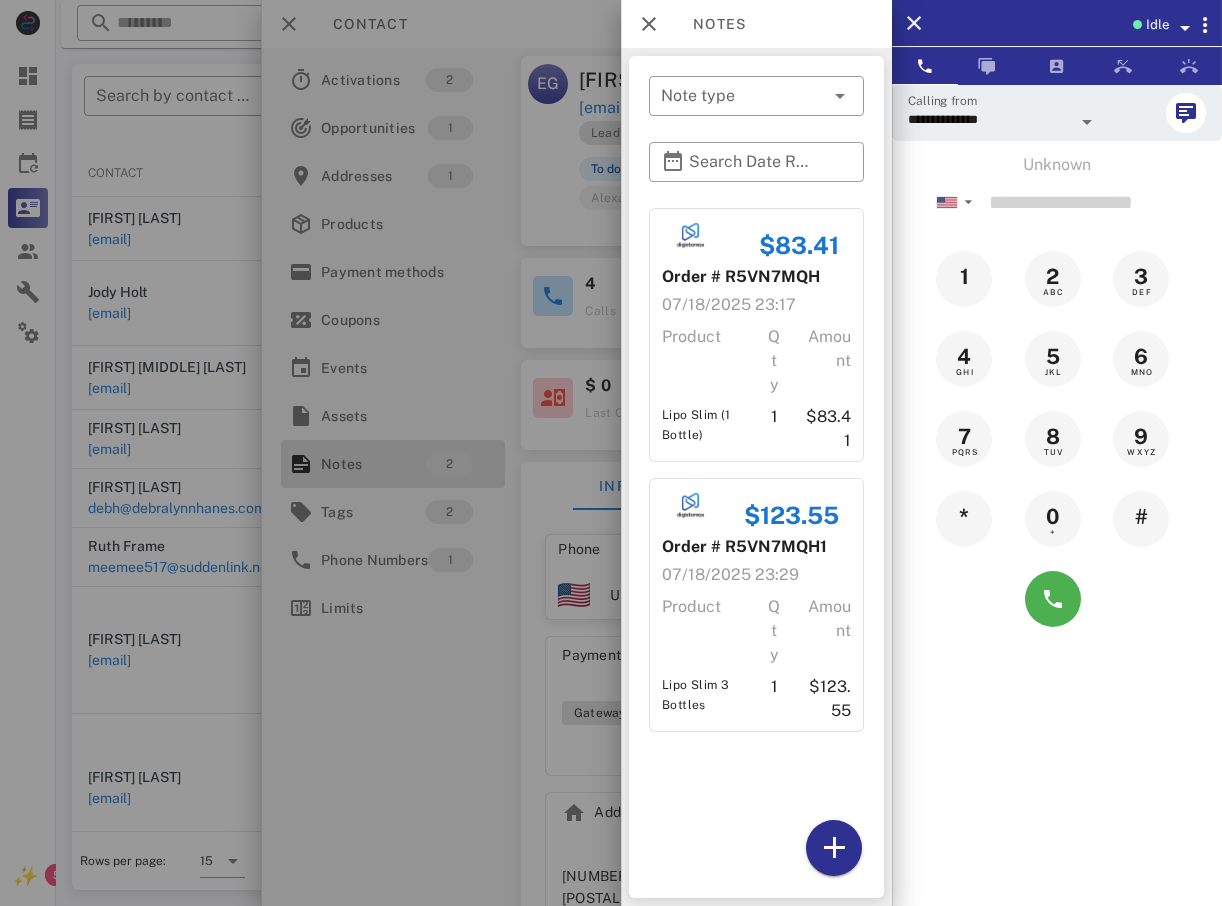 click at bounding box center (611, 453) 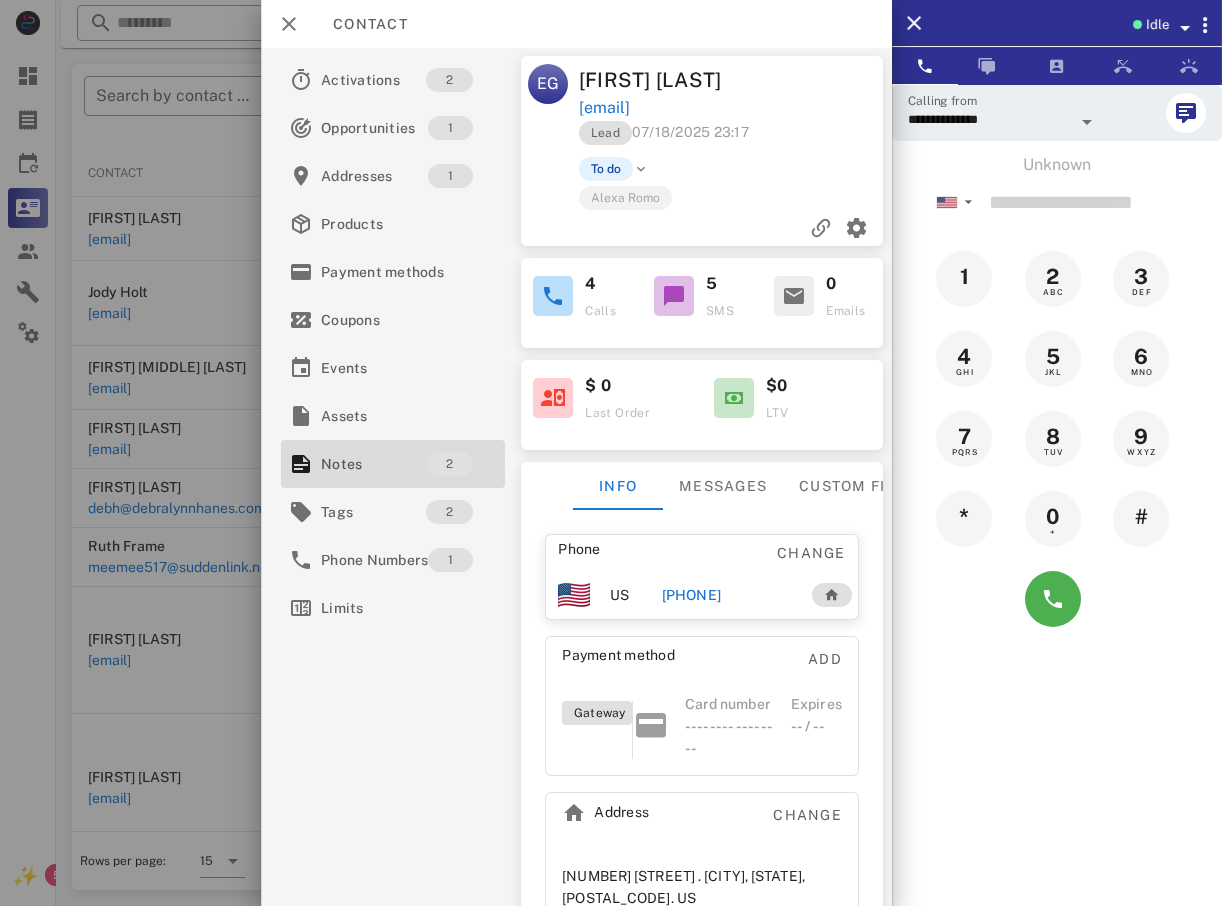 click at bounding box center (611, 453) 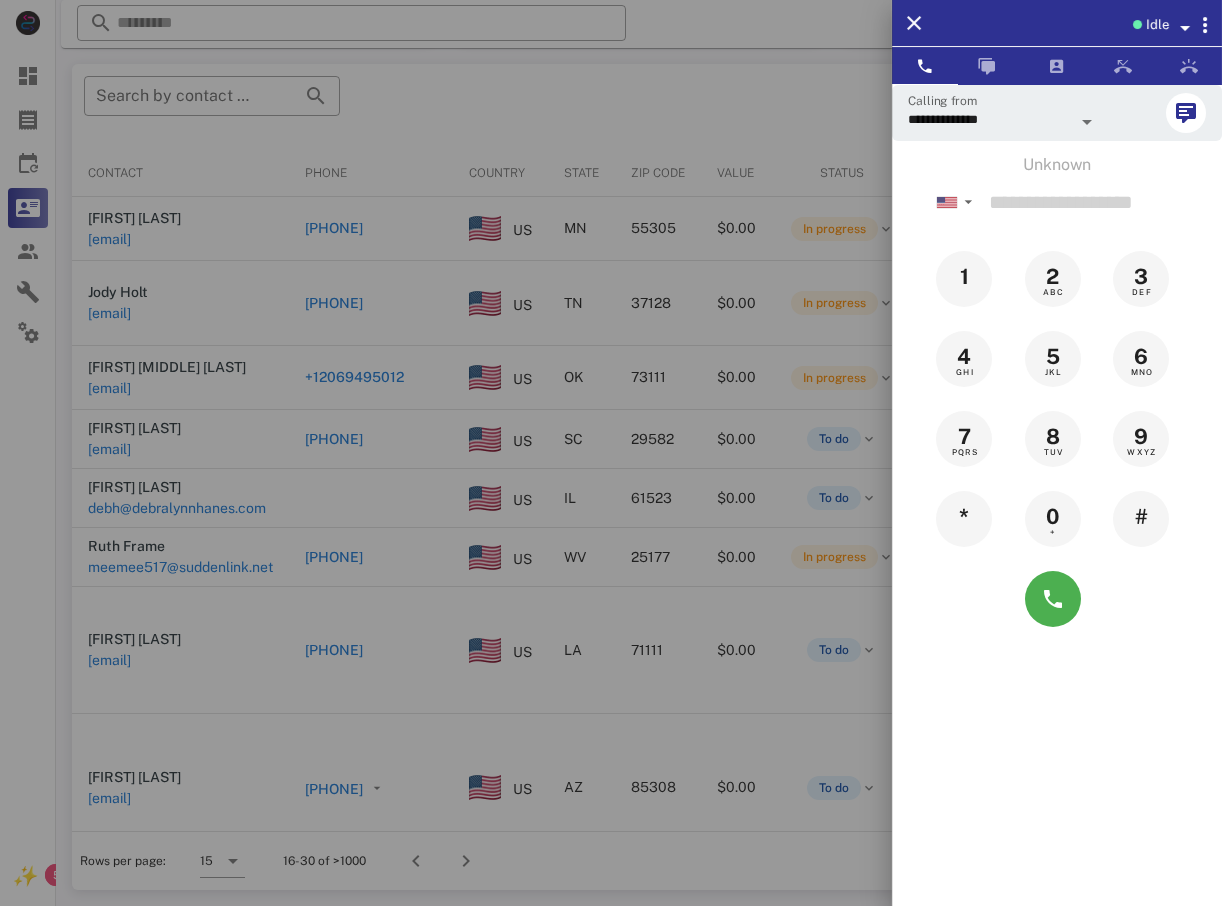 click at bounding box center [611, 453] 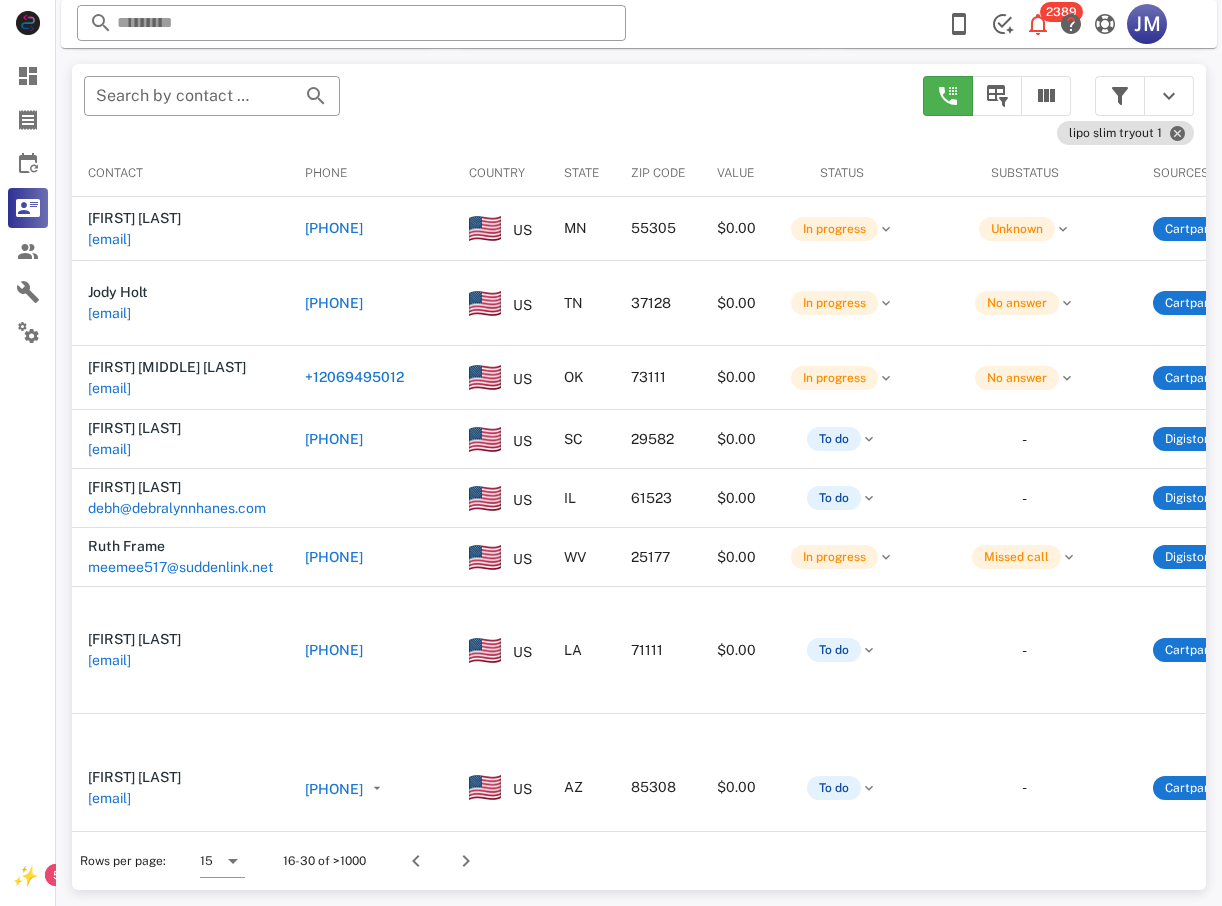 click on "[PHONE]" at bounding box center [334, 650] 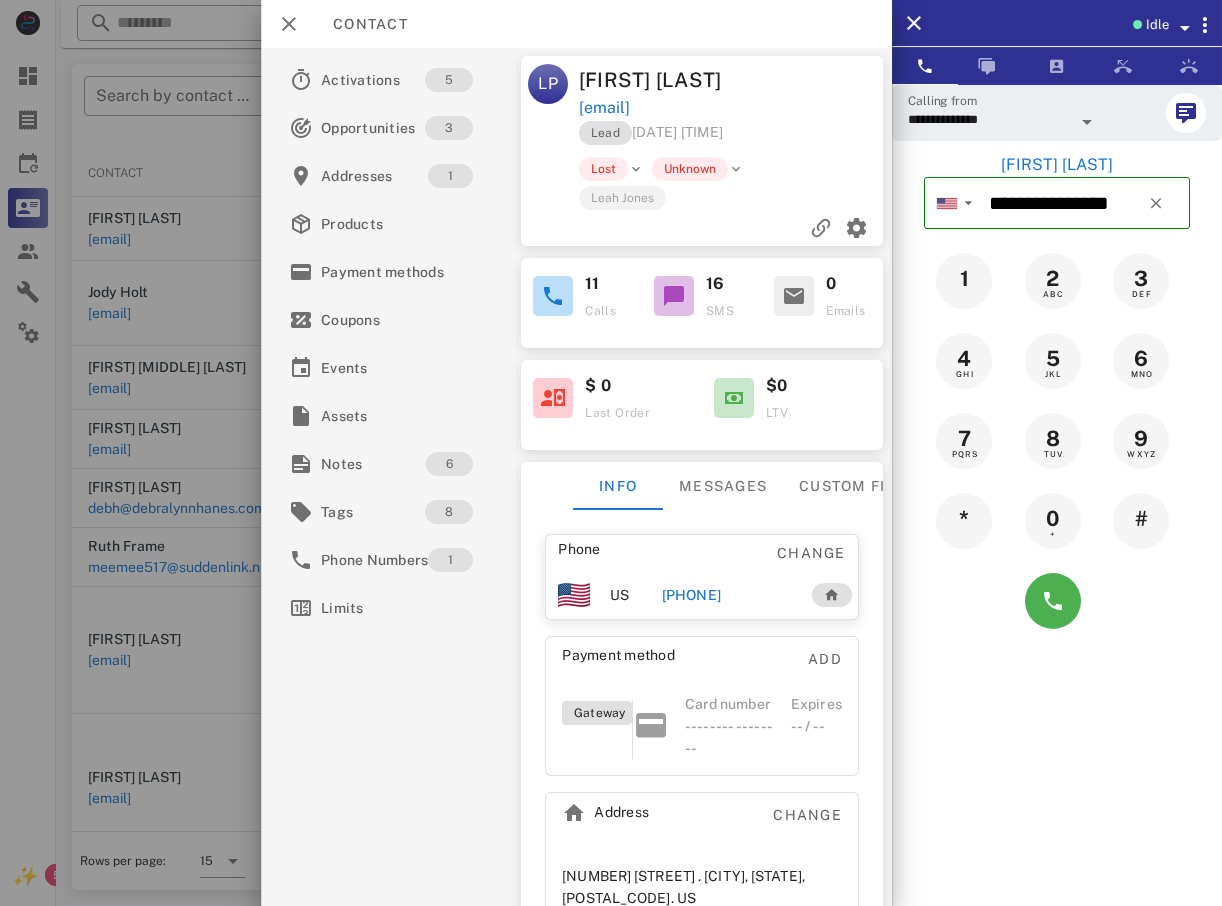 click at bounding box center [1057, 601] 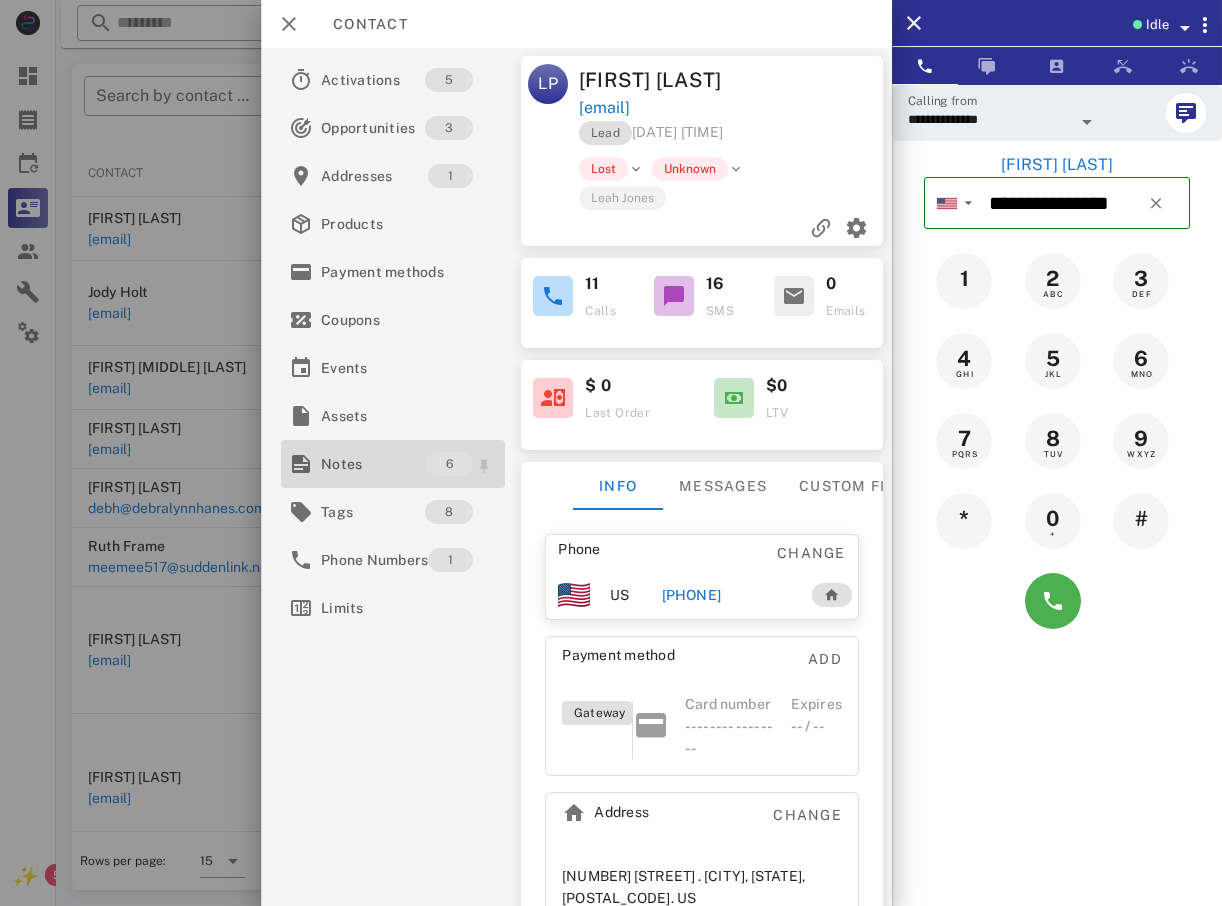 click on "Notes" at bounding box center (373, 464) 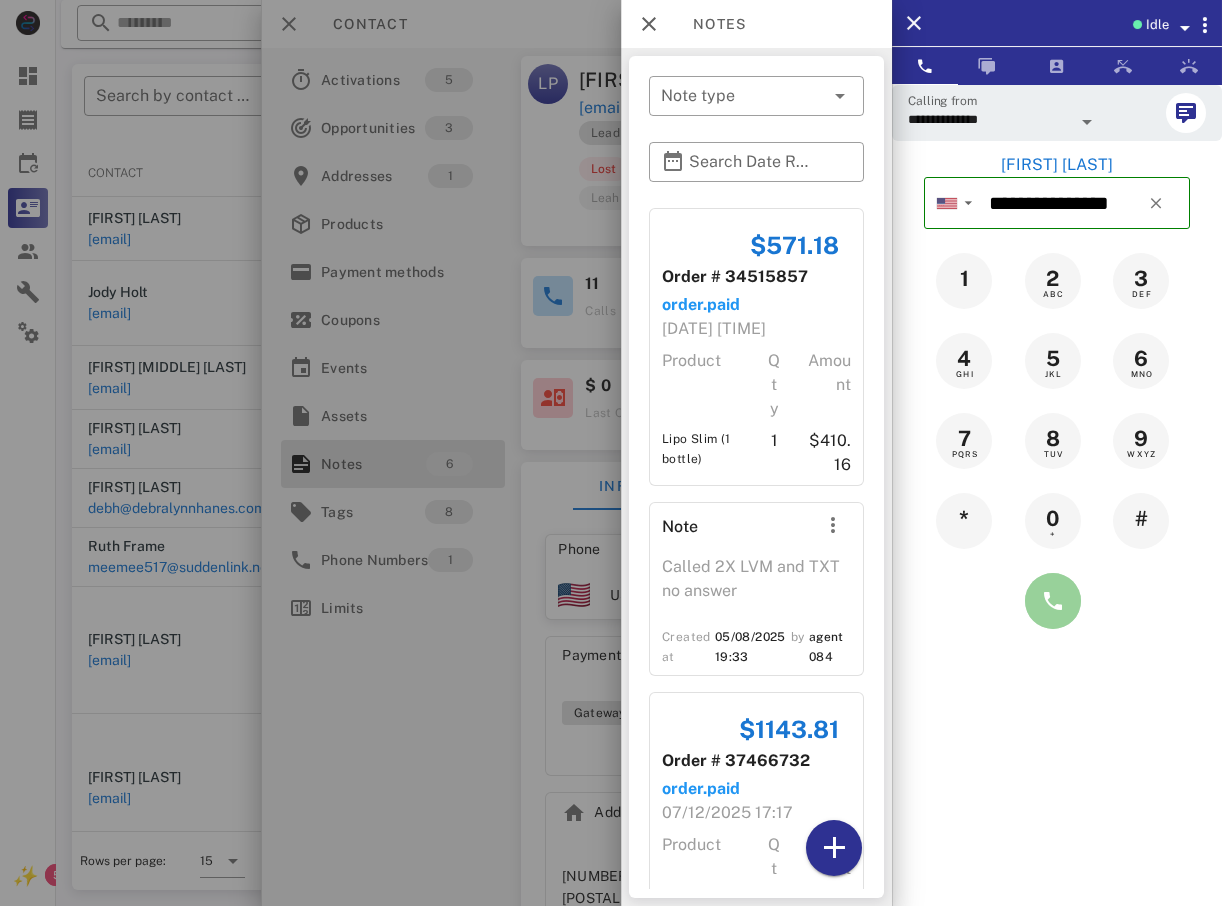 click at bounding box center (1053, 601) 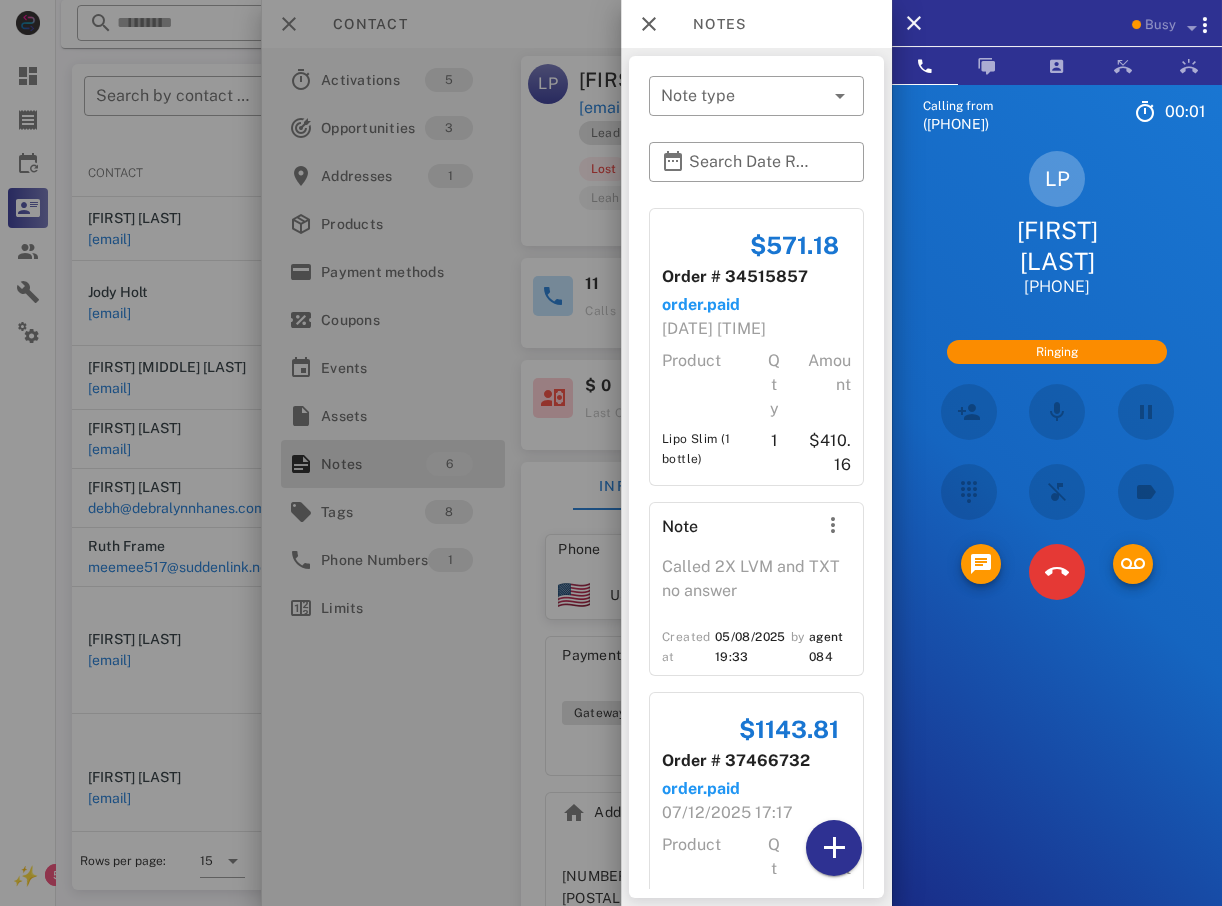 click at bounding box center (611, 453) 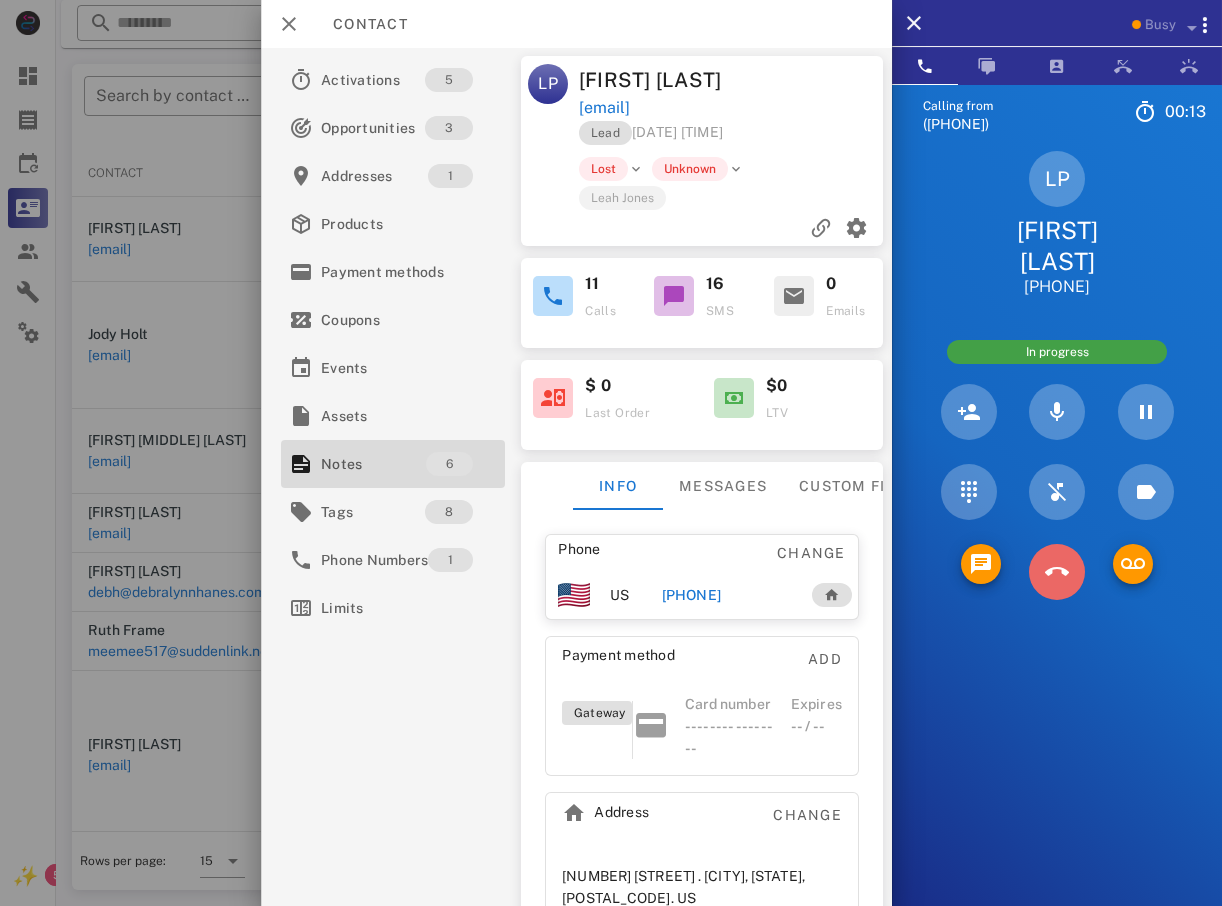 drag, startPoint x: 1059, startPoint y: 536, endPoint x: 1007, endPoint y: 531, distance: 52.23983 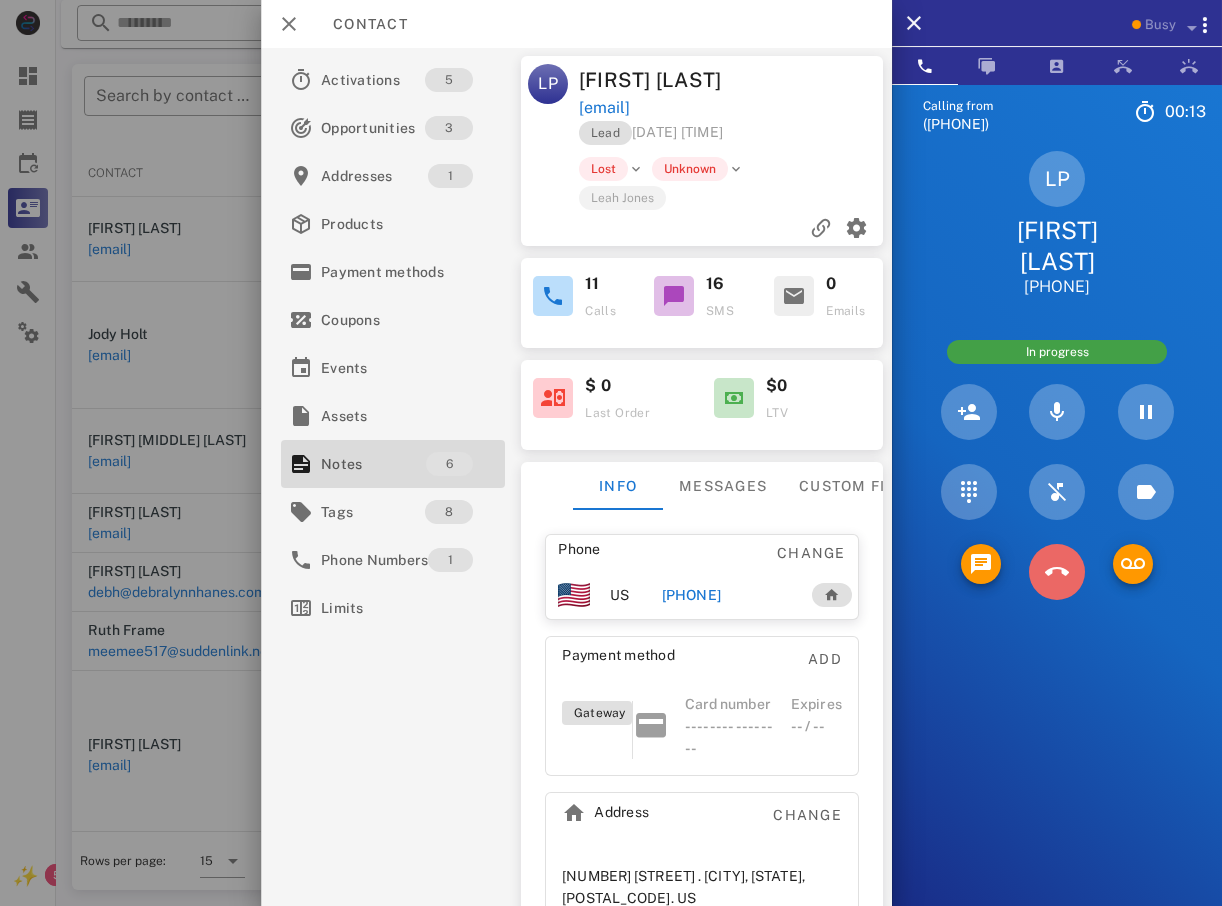 click at bounding box center [1057, 572] 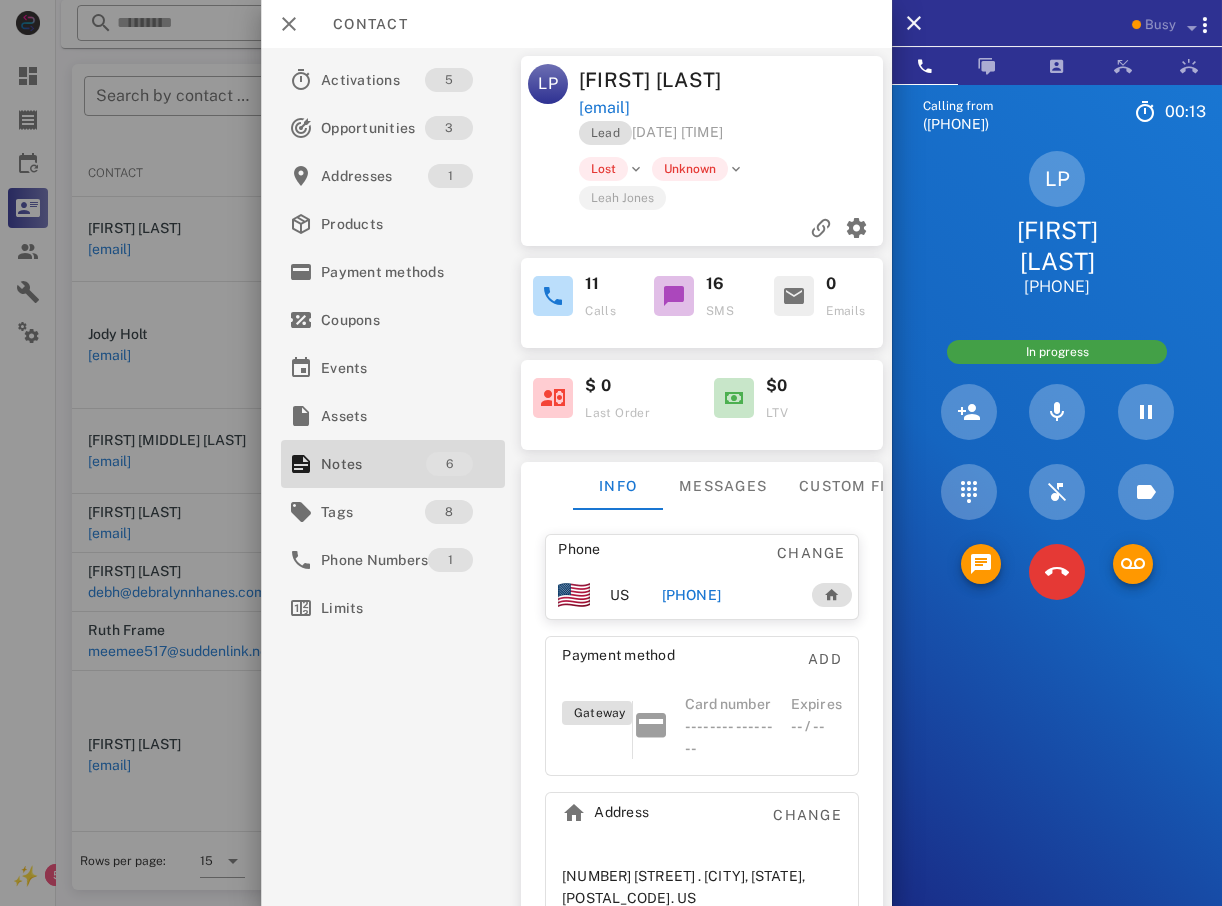 click on "5" at bounding box center [0, 0] 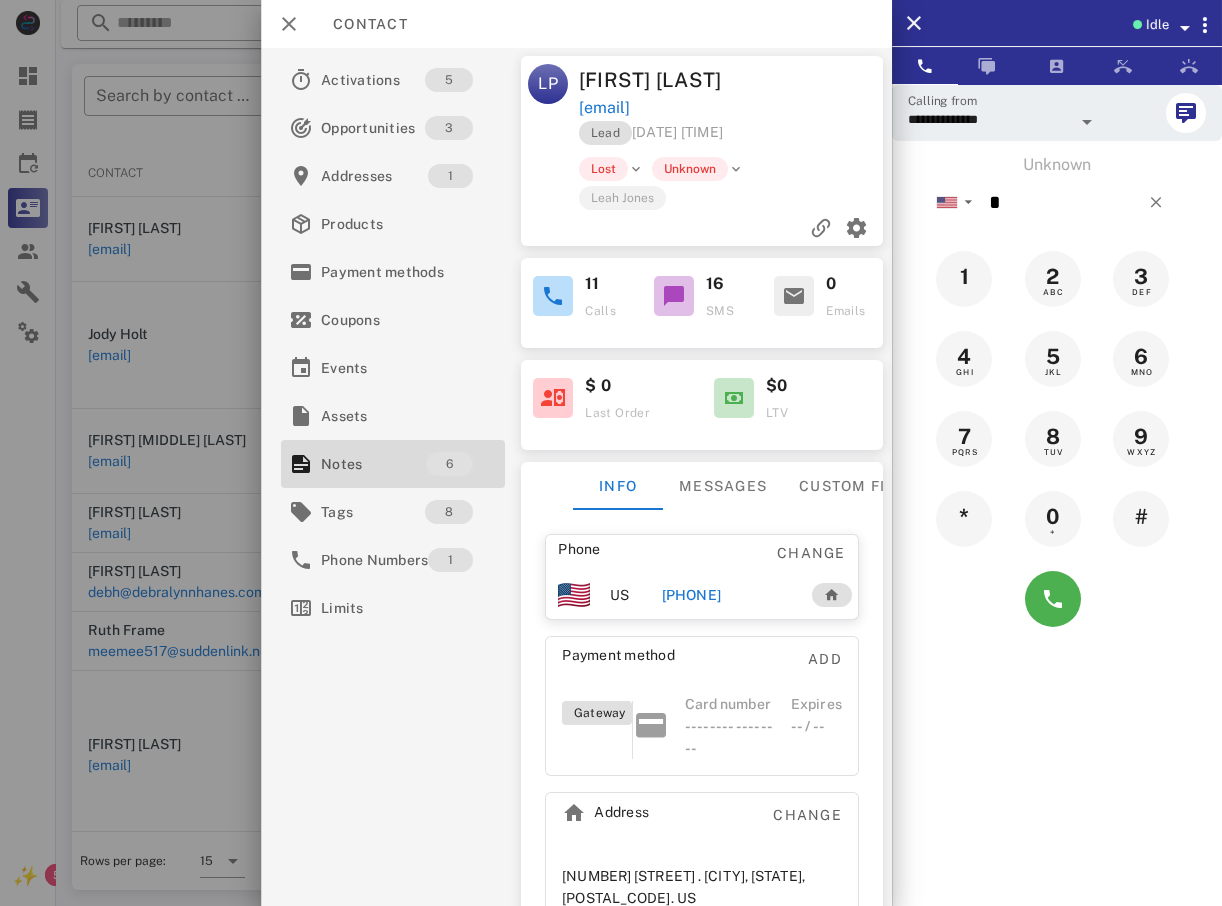 click at bounding box center (611, 453) 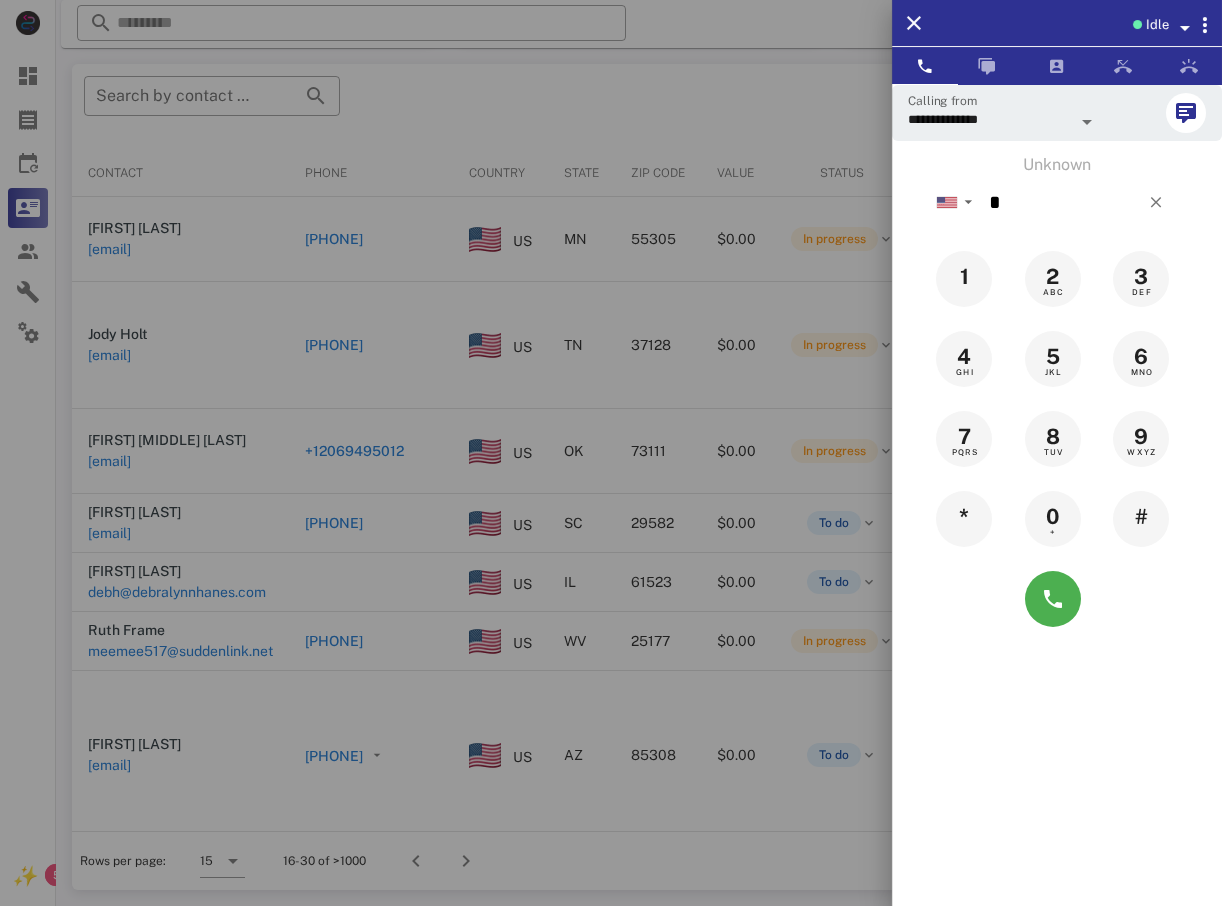 click at bounding box center [611, 453] 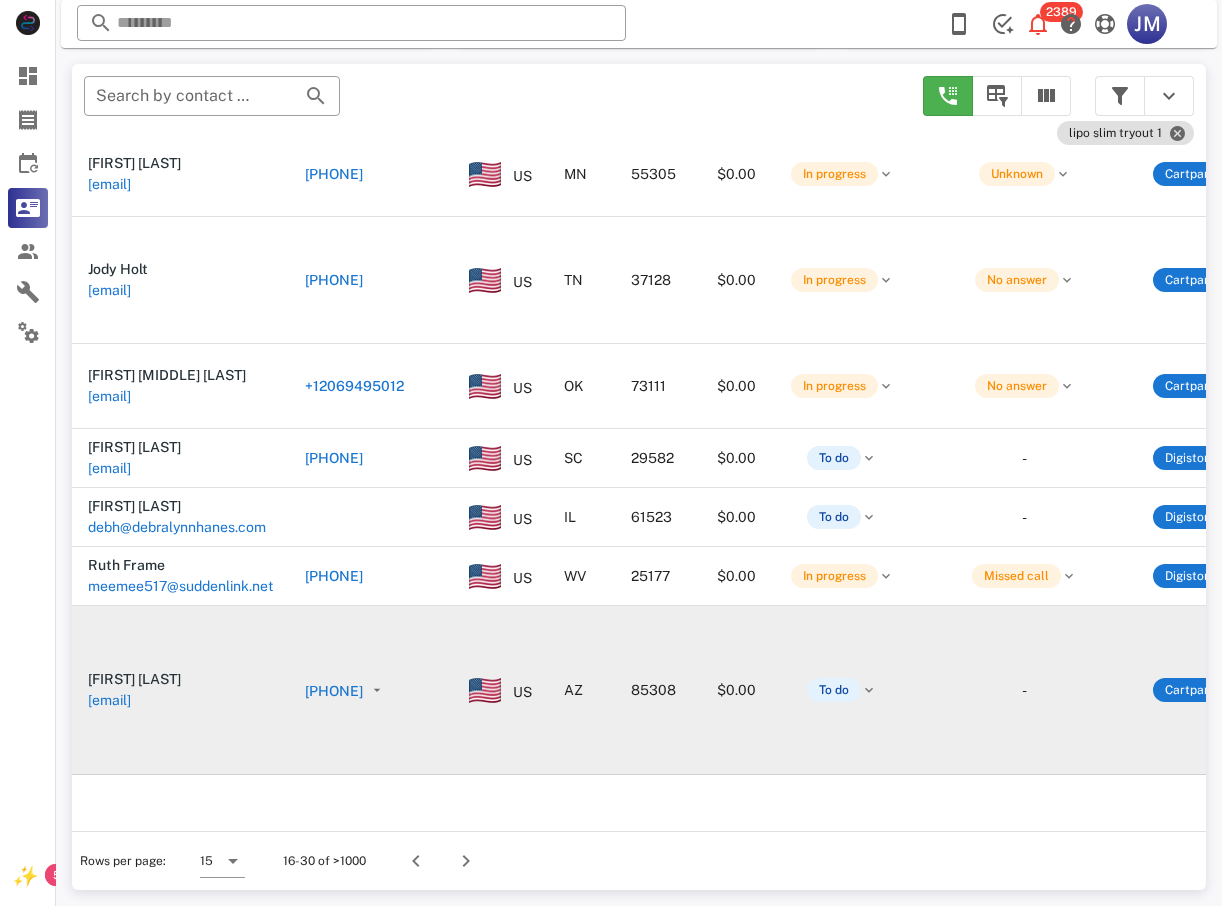 scroll, scrollTop: 200, scrollLeft: 0, axis: vertical 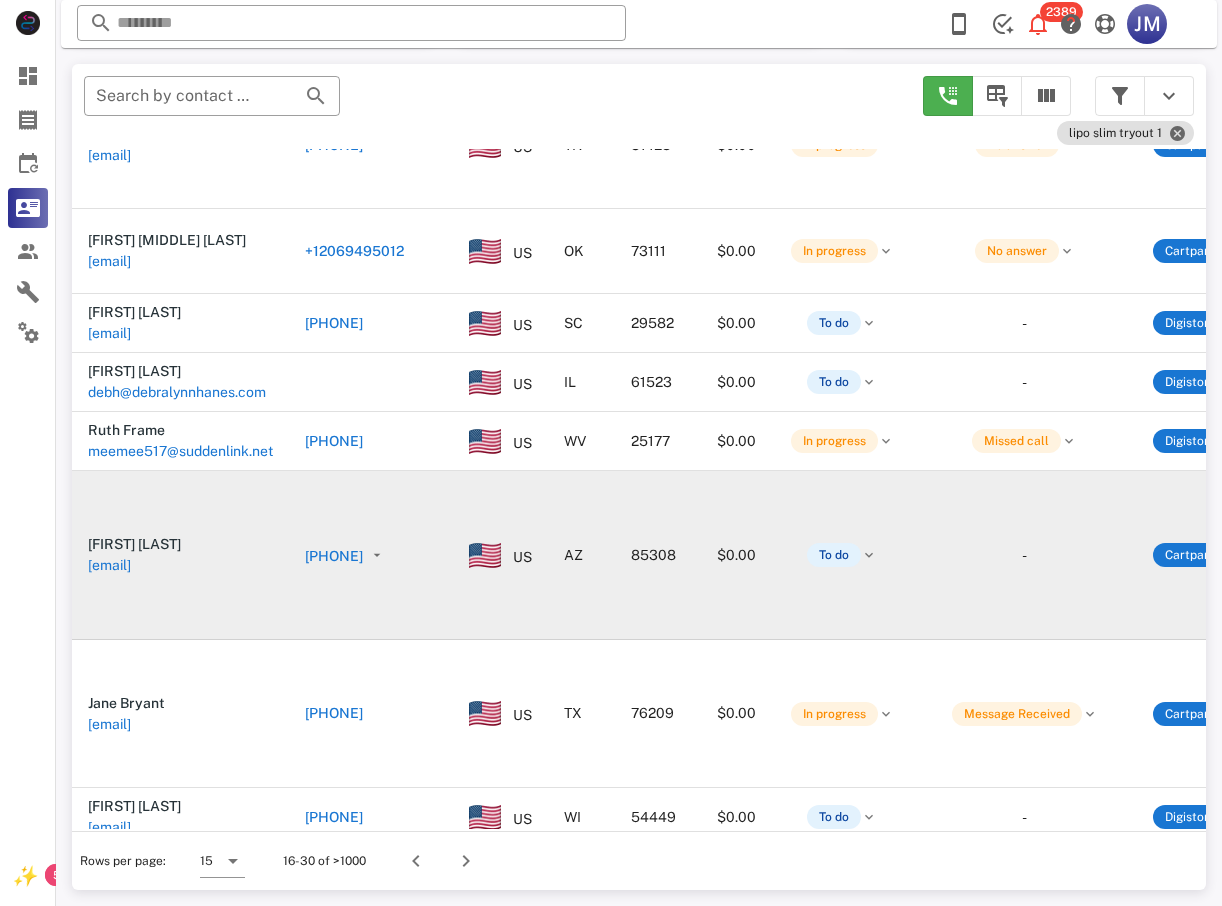click on "[PHONE]" at bounding box center (334, 556) 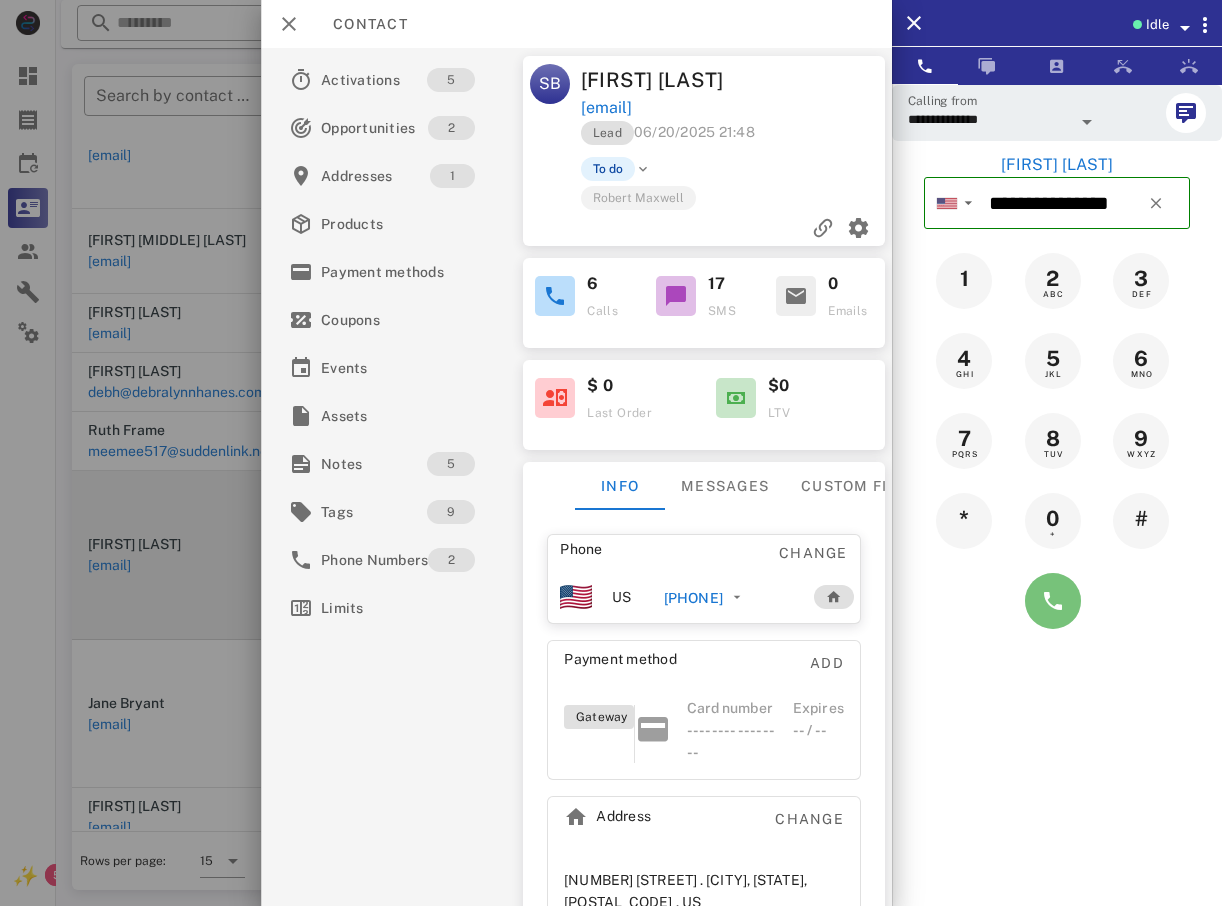 click at bounding box center (1053, 601) 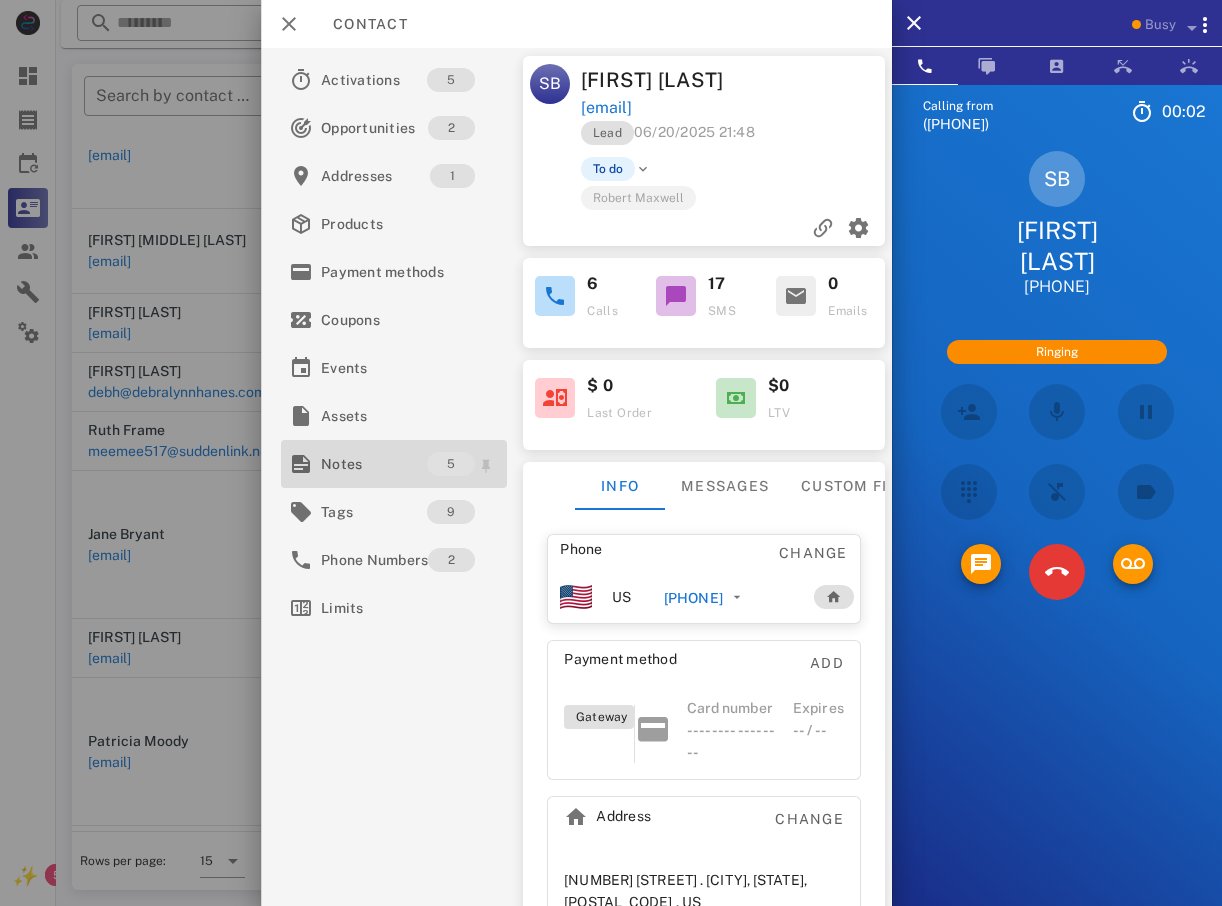 click on "Notes" at bounding box center [374, 464] 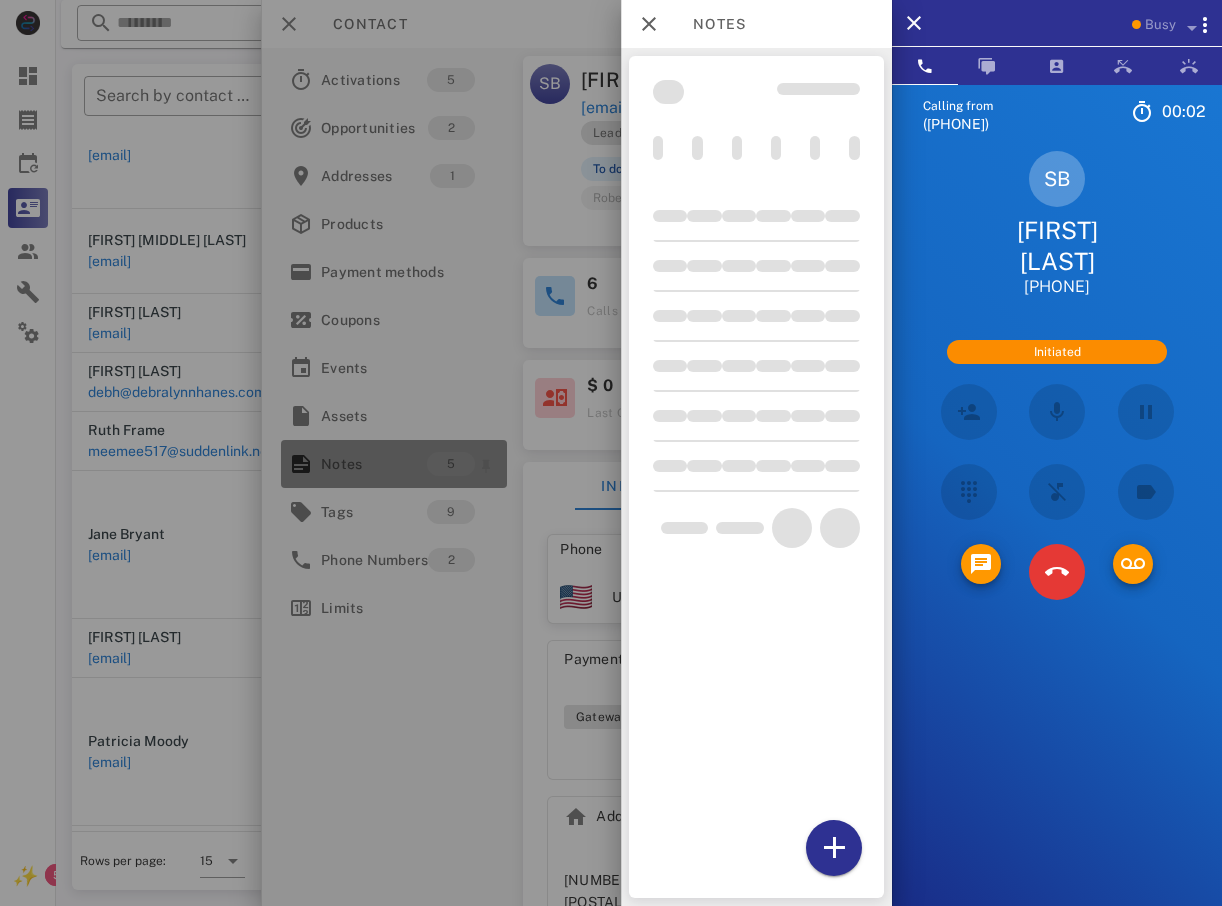 click on "Busy  Calling from ([PHONE]) 00: 02  Unknown      ▼     Australia
+61
Canada
+1
Guam
+1671
Mexico (México)
+52
New Zealand
+64
United Kingdom
+44
United States
+1
1 2 ABC 3 DEF 4 GHI 5 JKL 6 MNO 7 PQRS 8 TUV 9 WXYZ * 0 + #  SB   [FIRST] [LAST]  +15555555555  Initiated  Directory ​  LM  [FIRST] [LAST]  Idle   A1  Agent 120  Idle   A1  Agent 122  Idle   A1  Agent 130  Idle   JR  [FIRST] [LAST]  Idle   SJ  [FIRST] [LAST]  Busy   ML  [FIRST] [LAST]  Busy   KM  [FIRST] [LAST]  Busy   NS  [FIRST] [LAST]  Busy   MA  [FIRST] [LAST]  Busy   MB  [FIRST] [LAST]  Busy   BC  [FIRST] [LAST]  Busy   CM  [FIRST] [LAST]  Busy   JH  [FIRST] [LAST]  Busy   JS  [FIRST] [LAST]  Busy   RM  [FIRST] [LAST]  Offline   LW  [FIRST] [LAST]  Offline   AD  Accounting Dept  Offline   A1  Agent 112  Offline   A1  agent 114  Offline   A1  Agent 119  Offline   A1  Agent 123  Offline   A1  Agent 125" at bounding box center (639, -332) 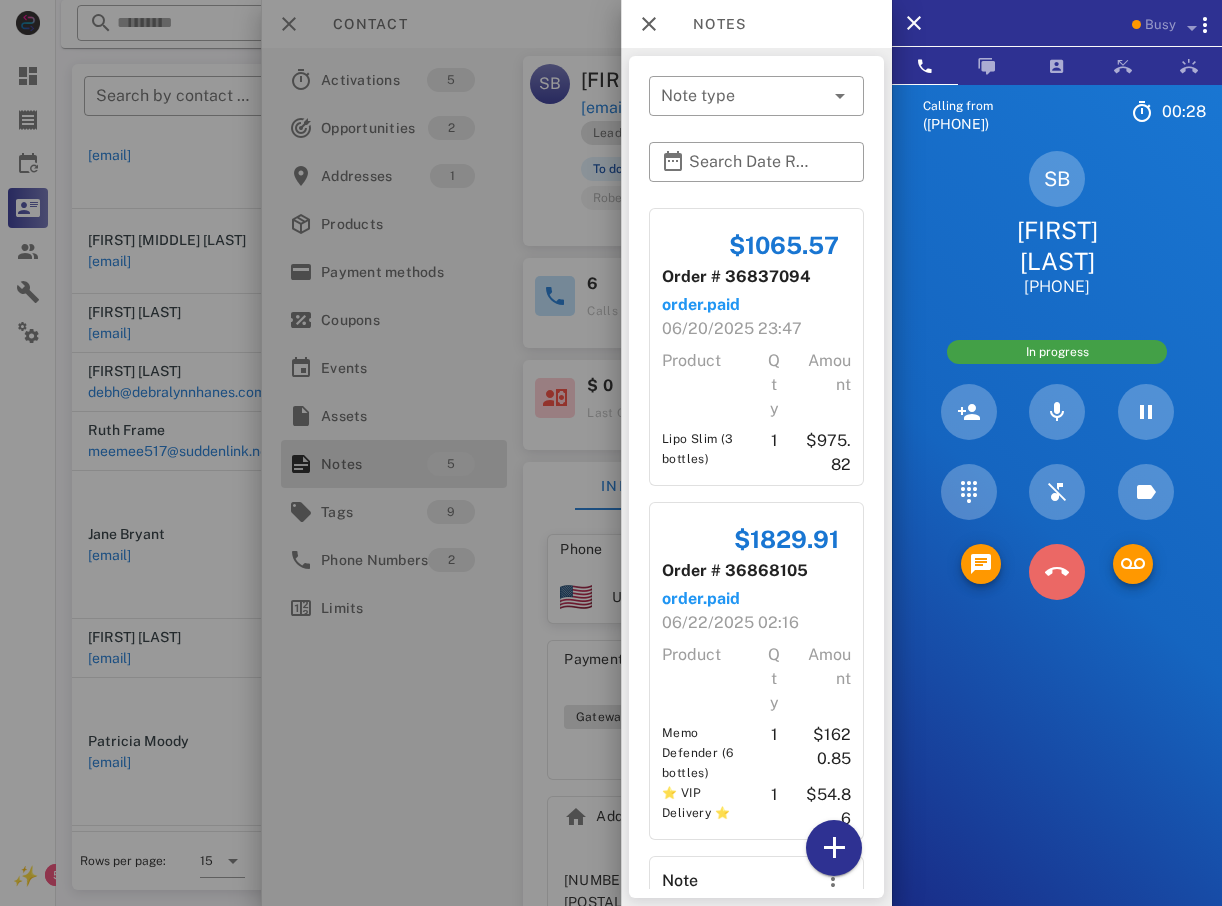 click at bounding box center [1057, 572] 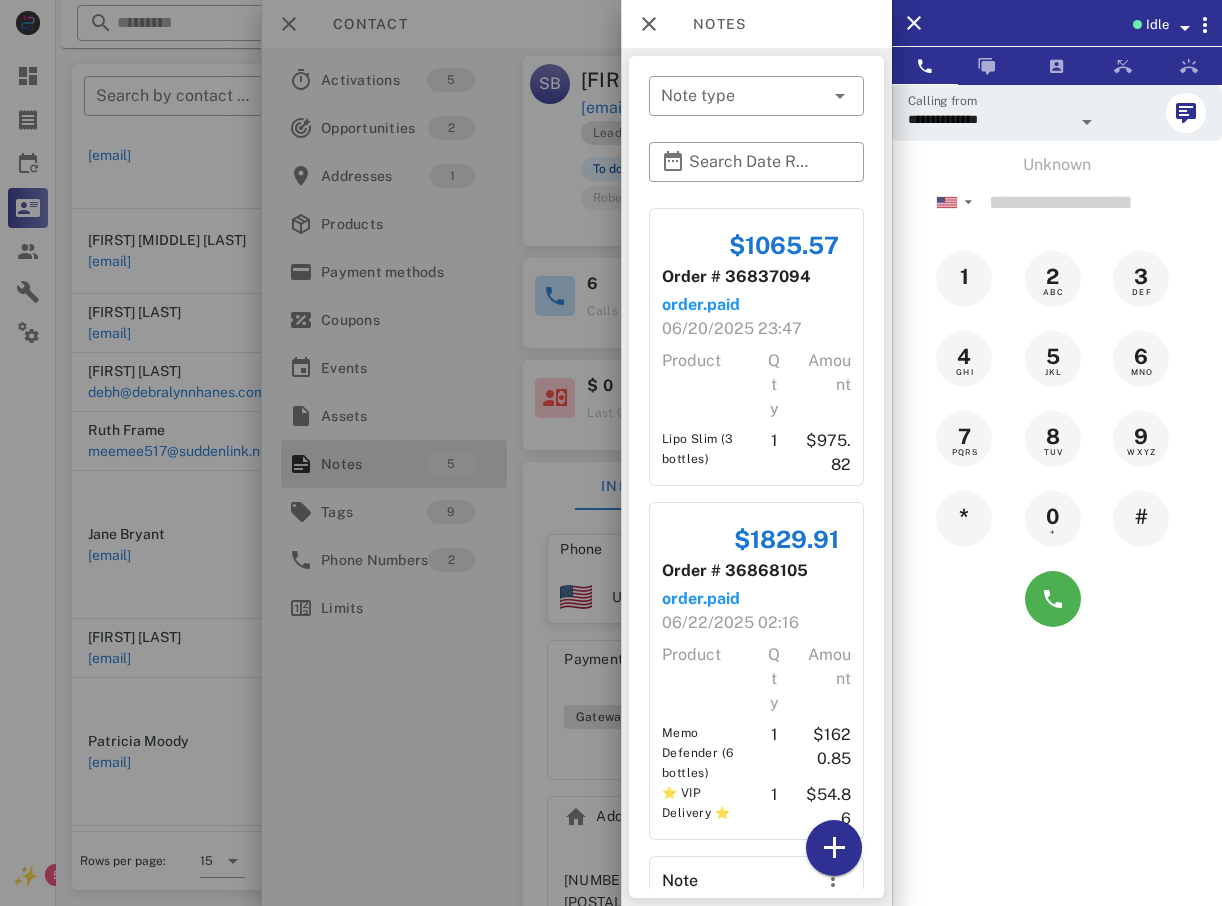 click at bounding box center [611, 453] 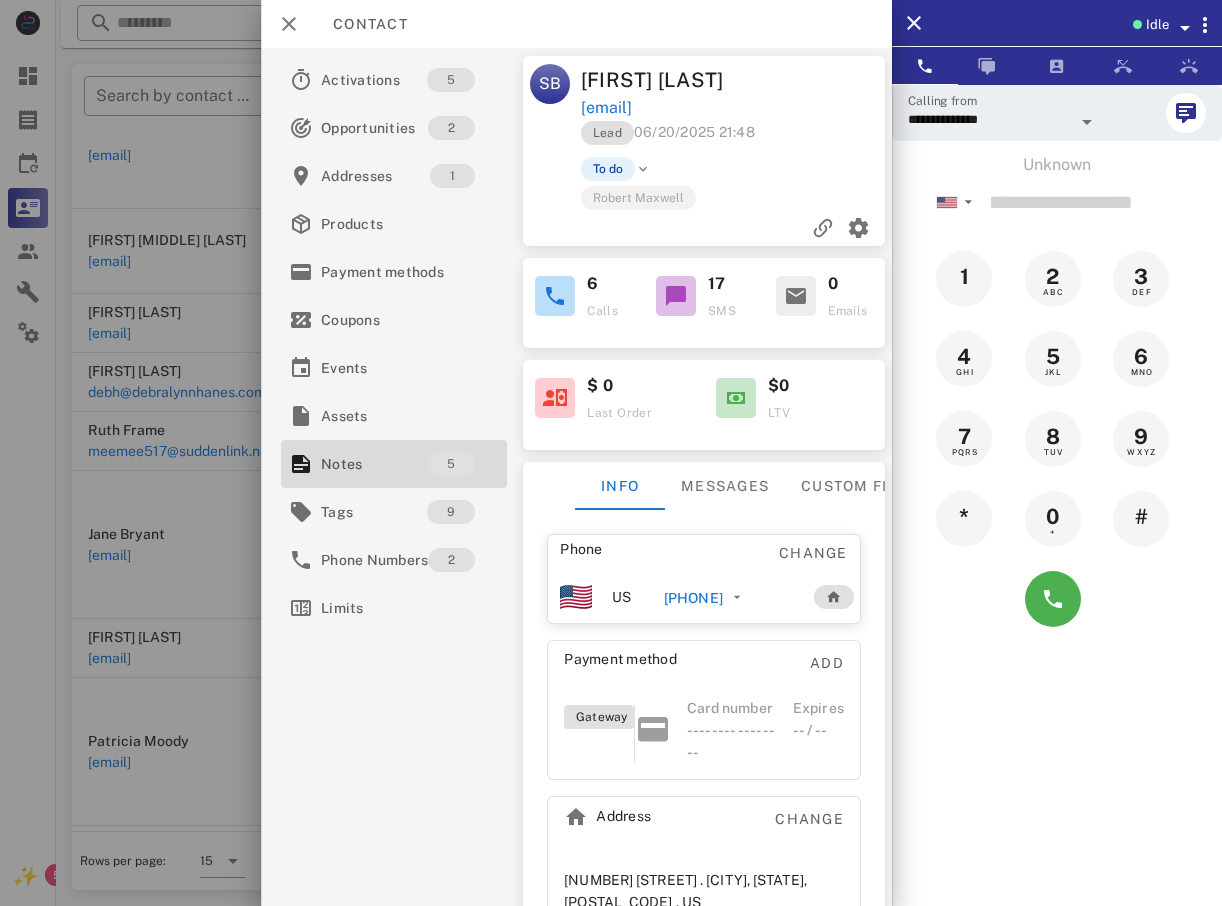 click at bounding box center [611, 453] 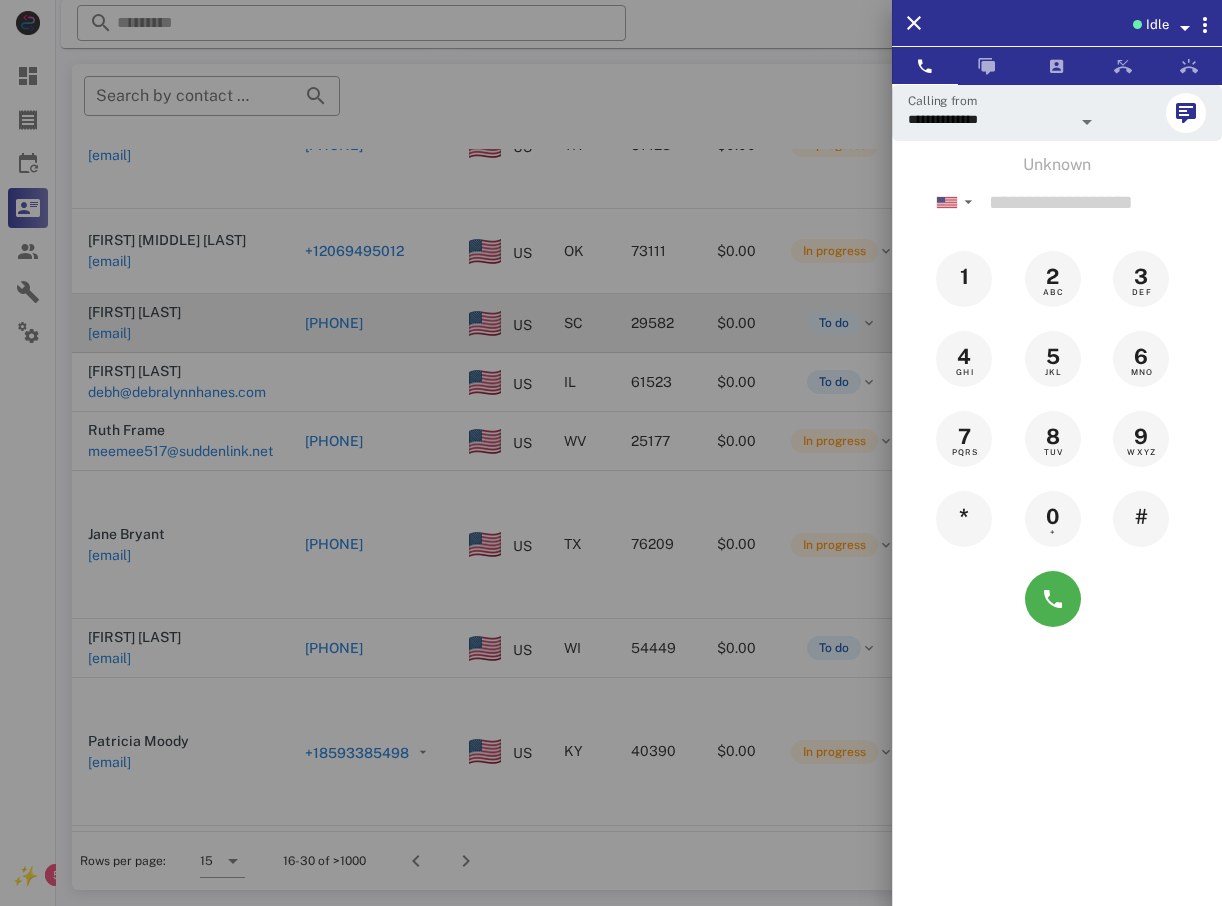 drag, startPoint x: 605, startPoint y: 279, endPoint x: 613, endPoint y: 296, distance: 18.788294 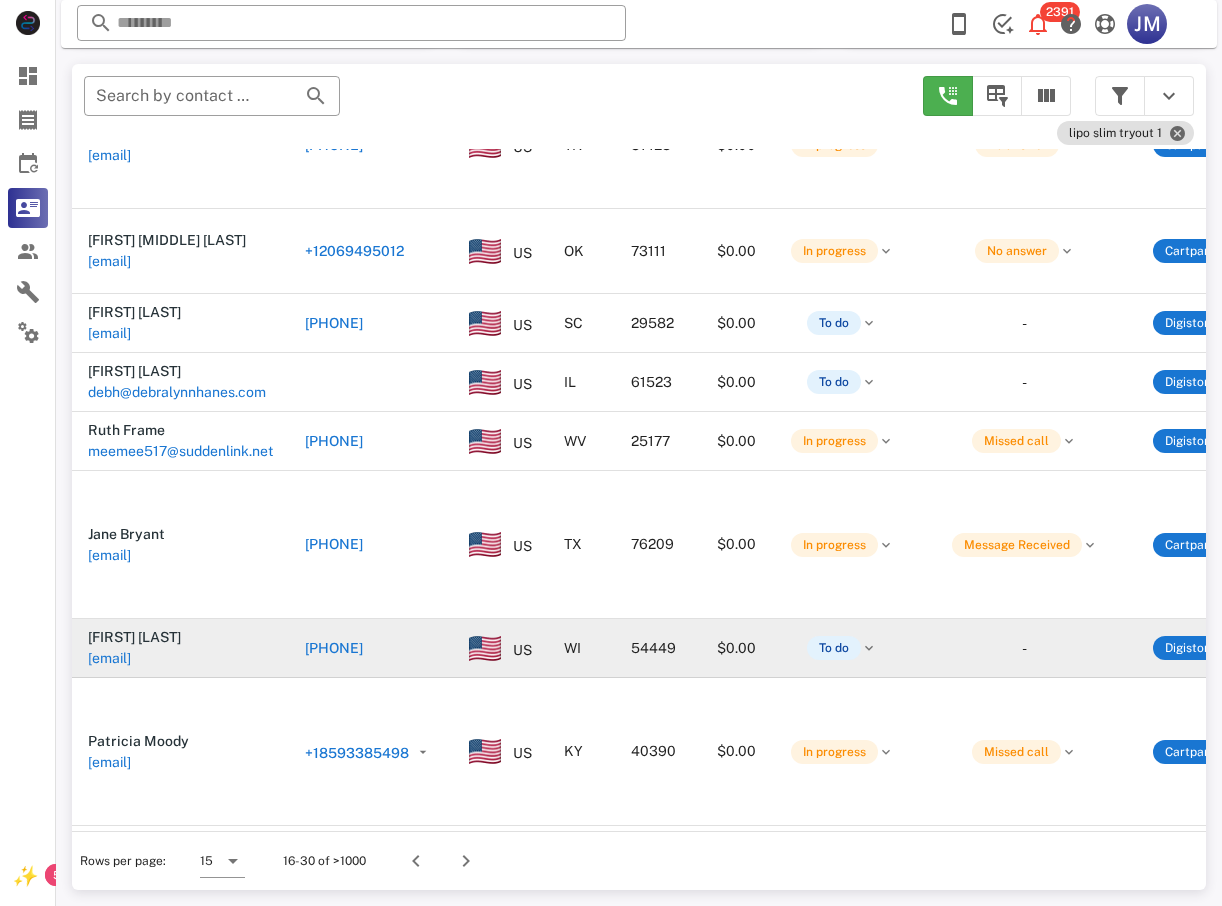 click on "[PHONE]" at bounding box center (334, 648) 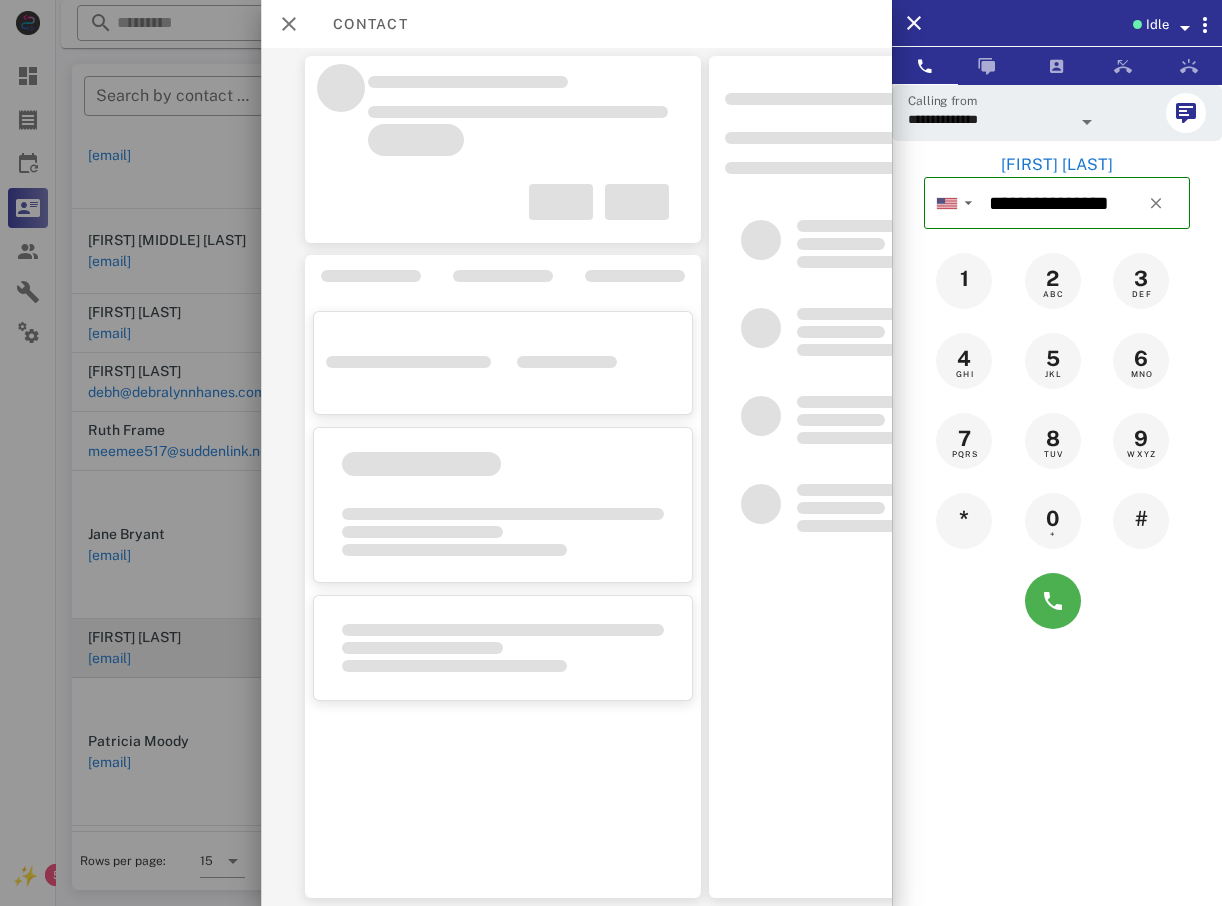 click at bounding box center [611, 453] 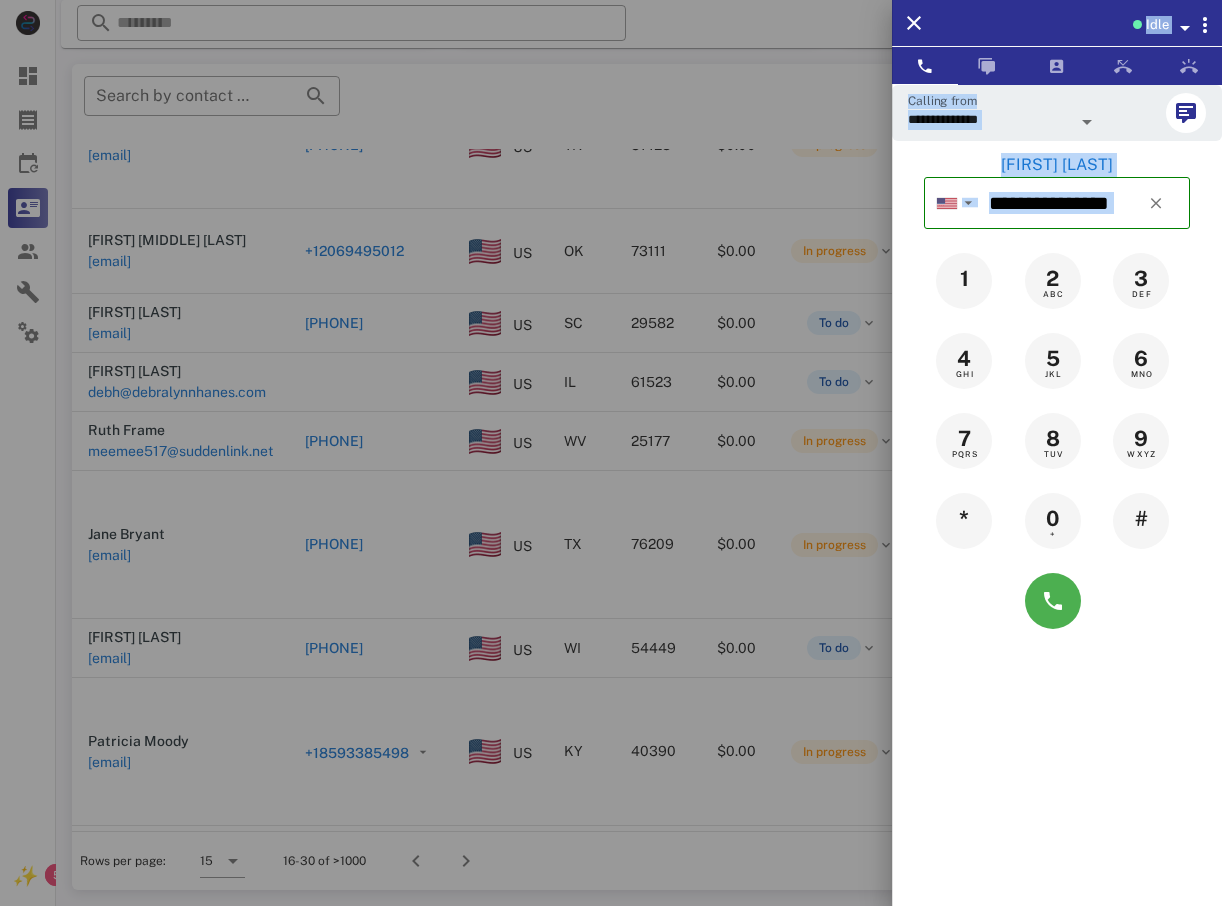 click at bounding box center [1057, 601] 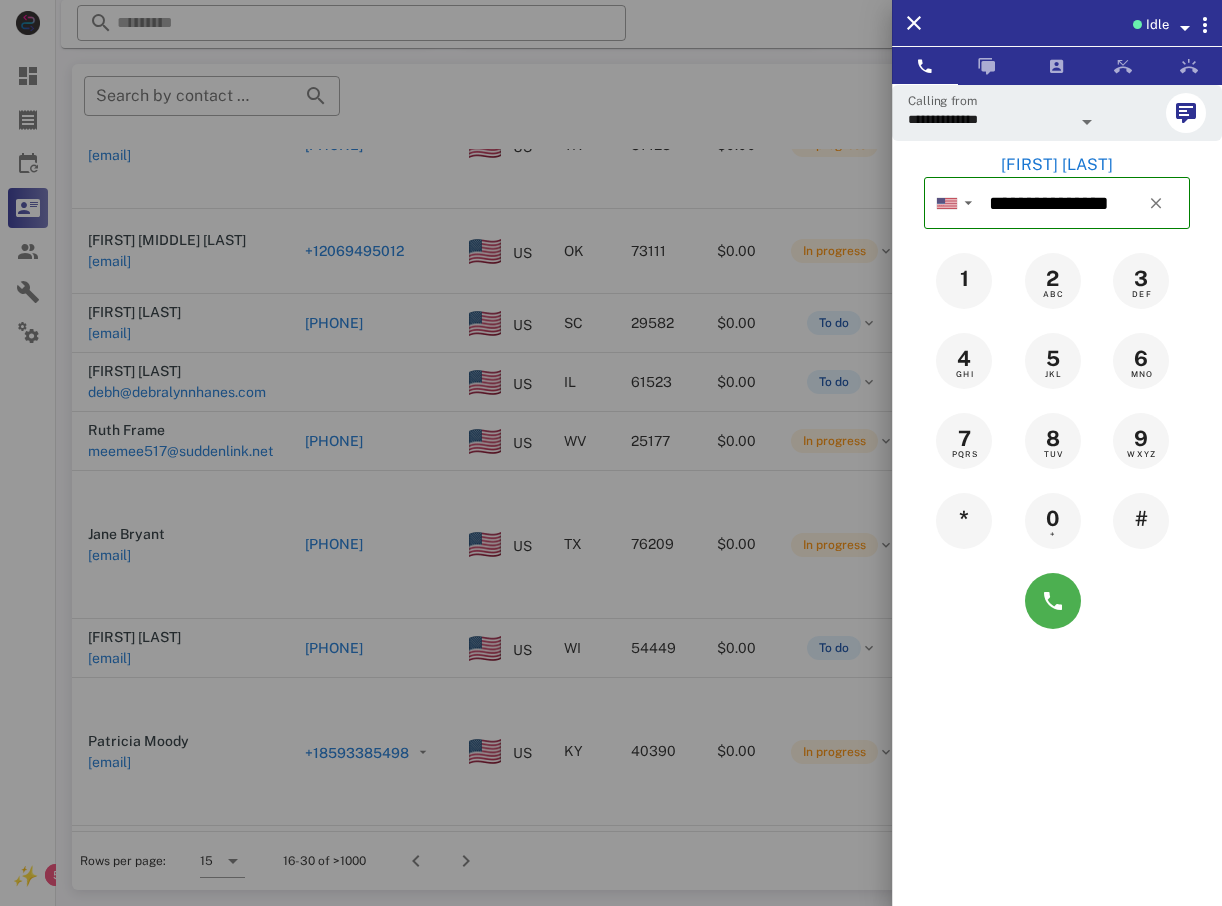 click at bounding box center (1057, 601) 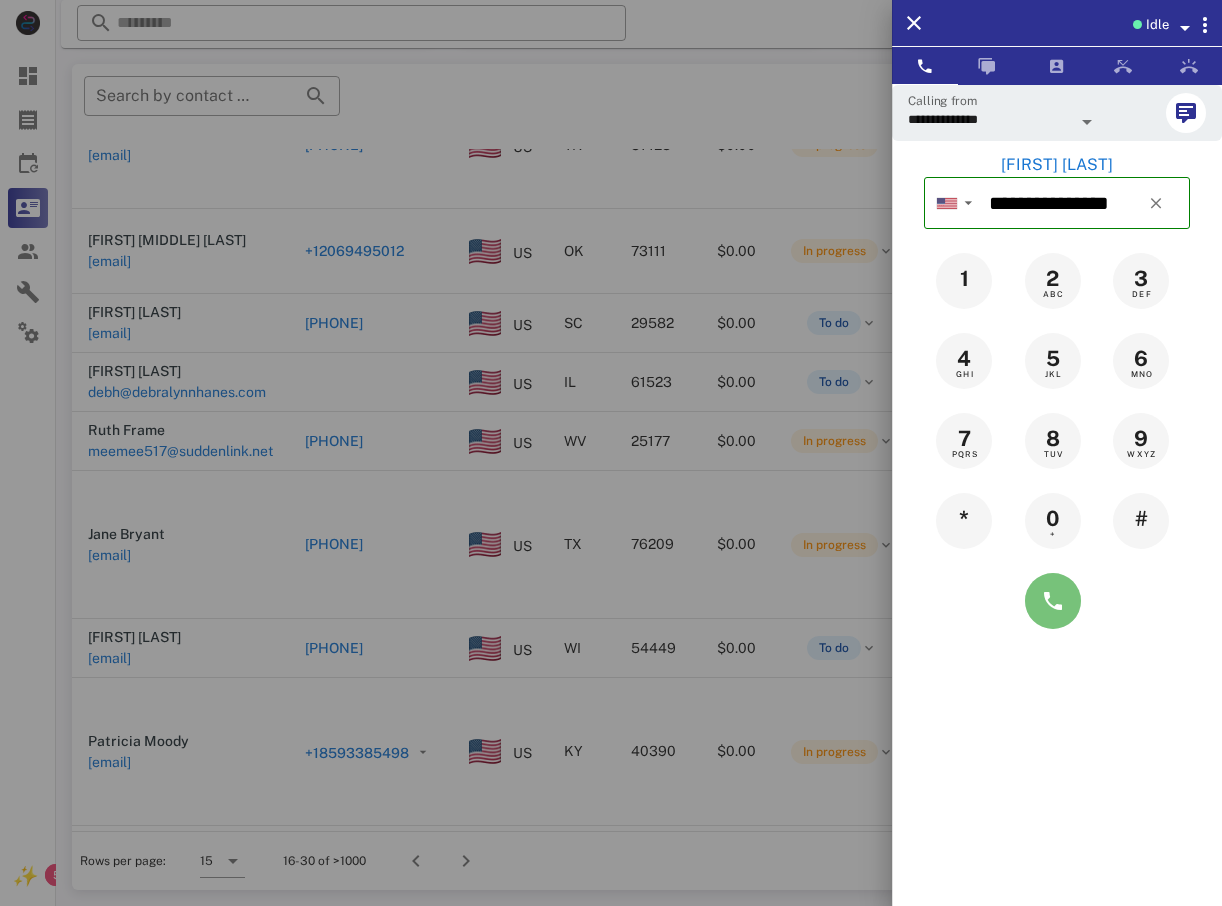 click at bounding box center (1053, 601) 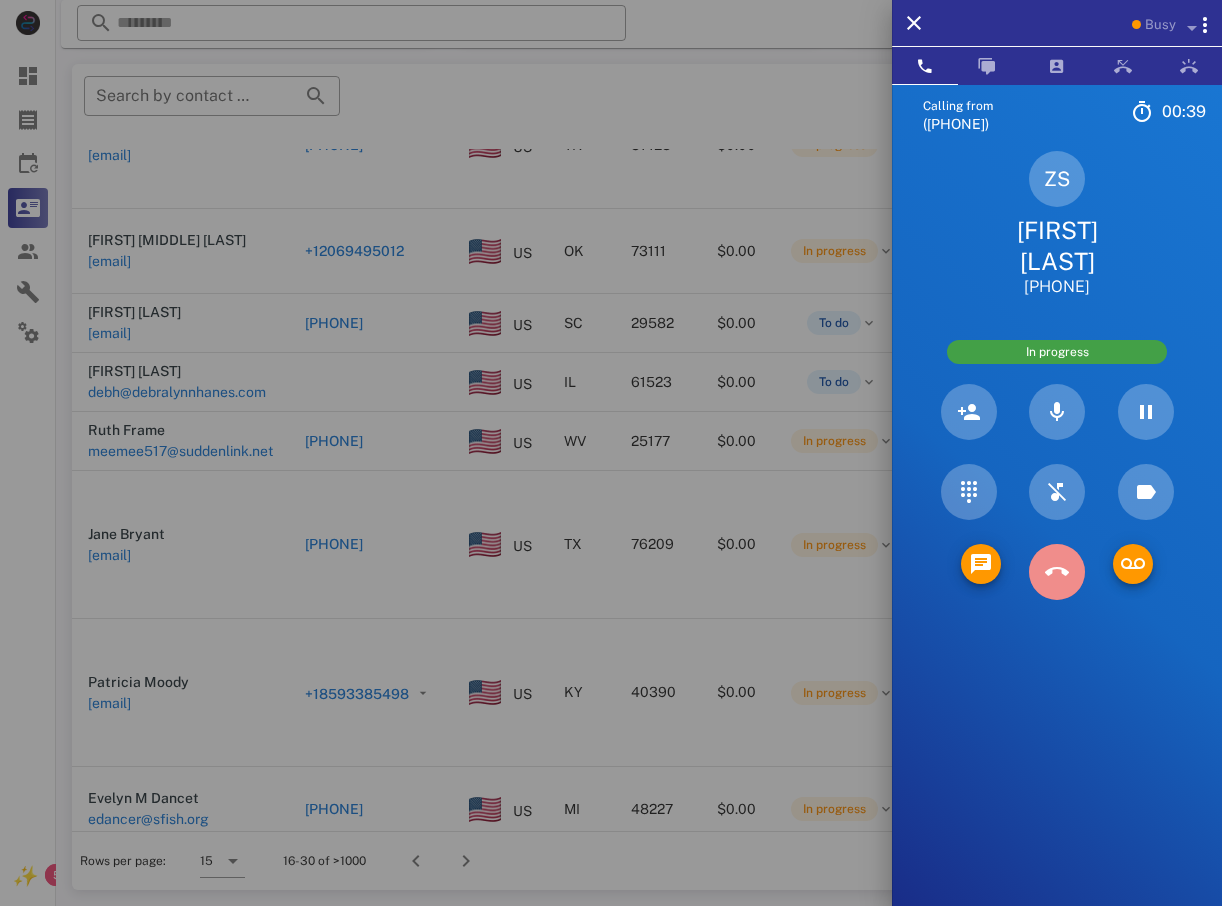 click at bounding box center [1057, 572] 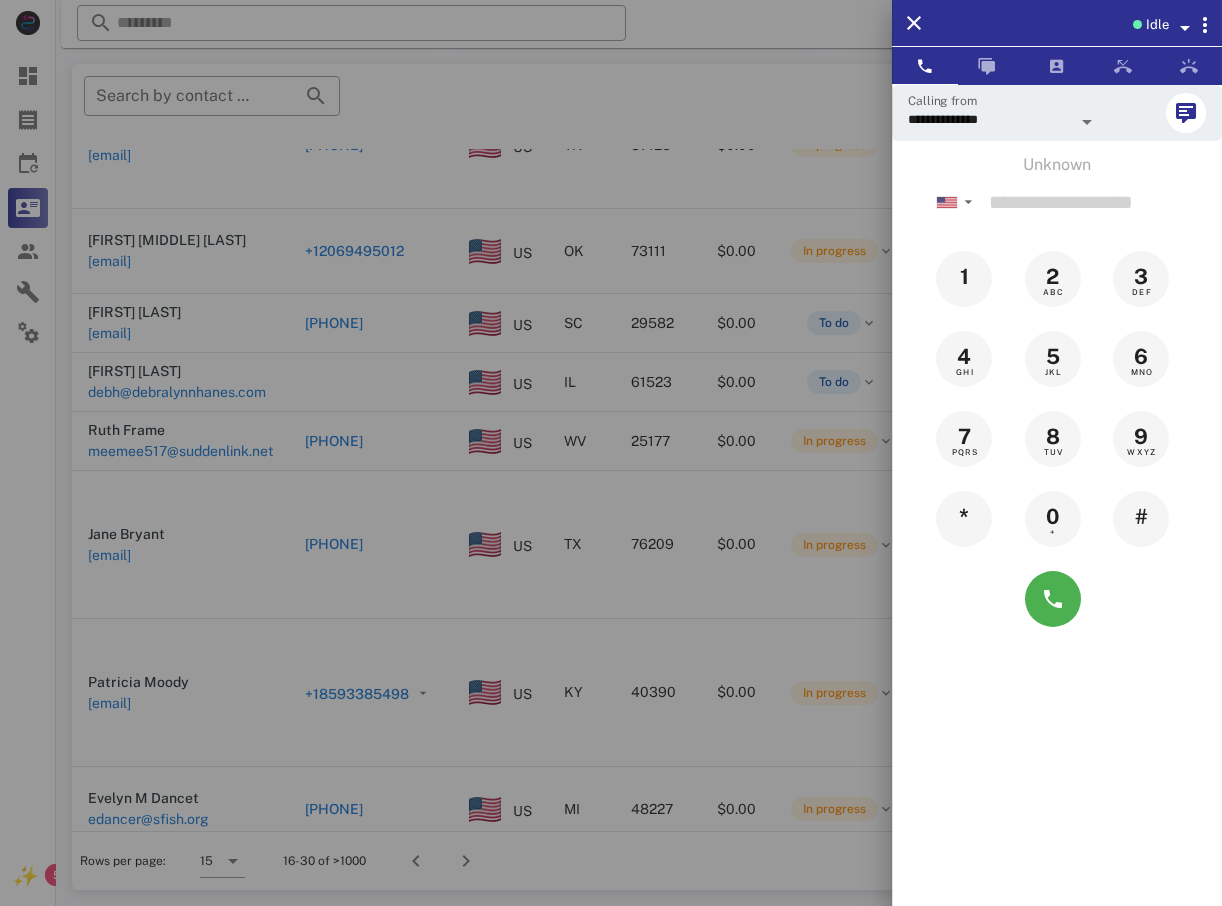 click at bounding box center (611, 453) 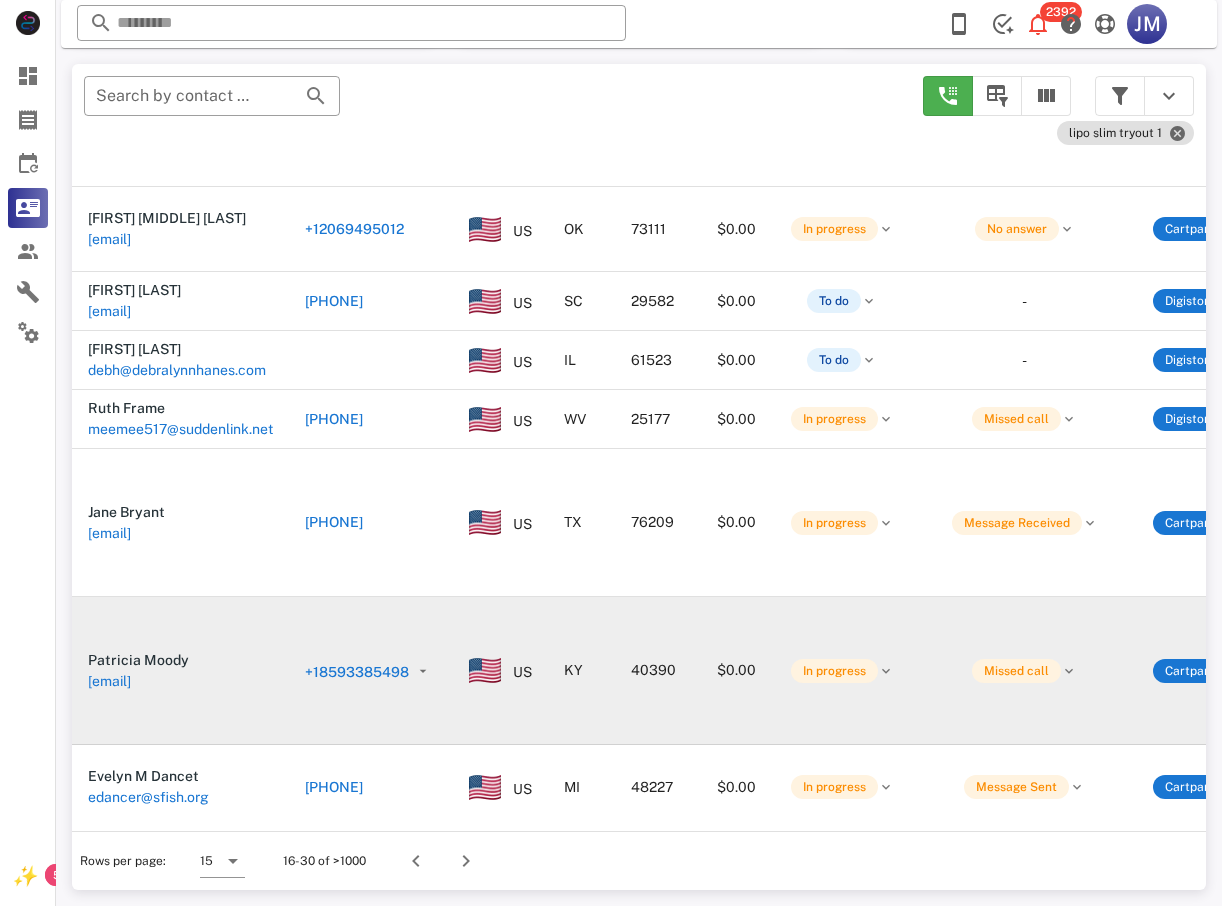 scroll, scrollTop: 232, scrollLeft: 0, axis: vertical 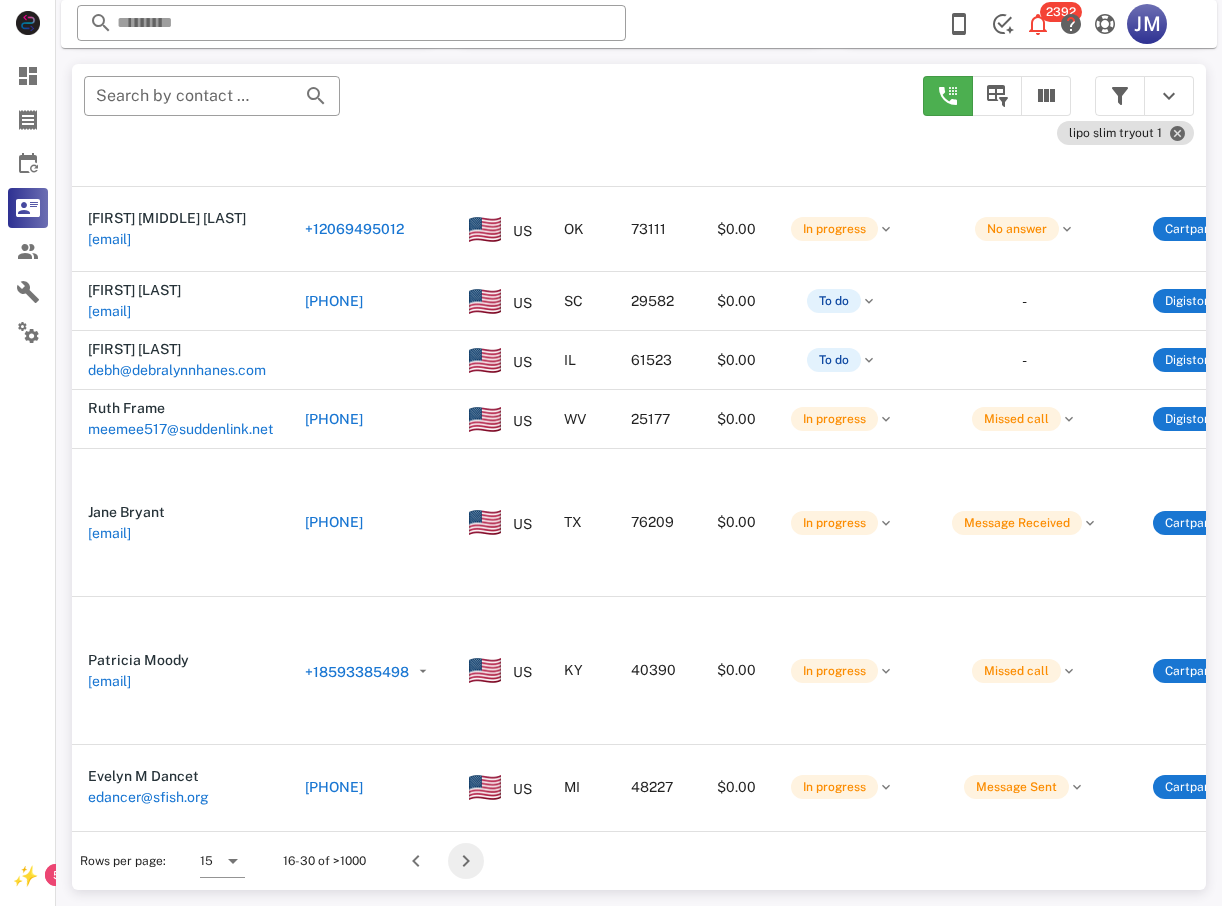 click at bounding box center [466, 861] 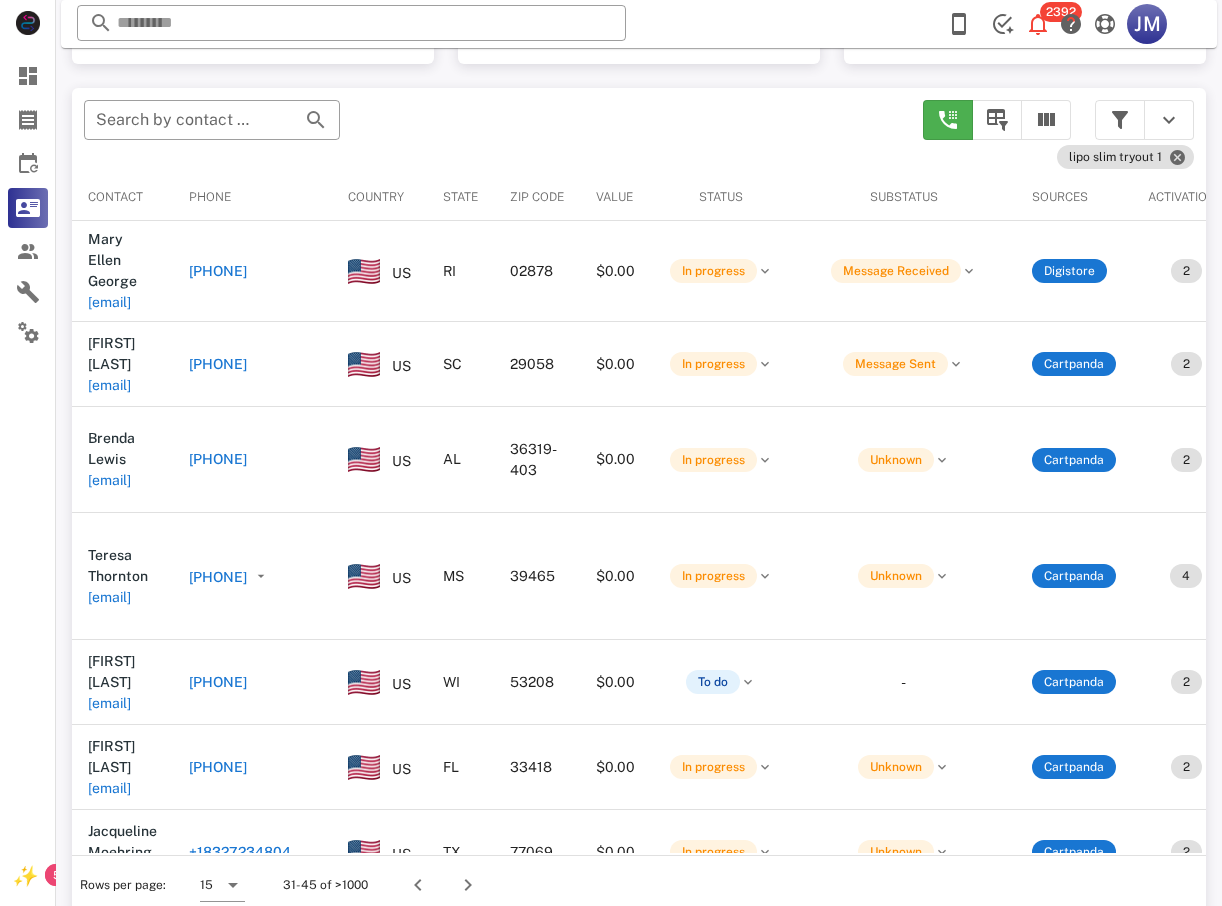 scroll, scrollTop: 380, scrollLeft: 0, axis: vertical 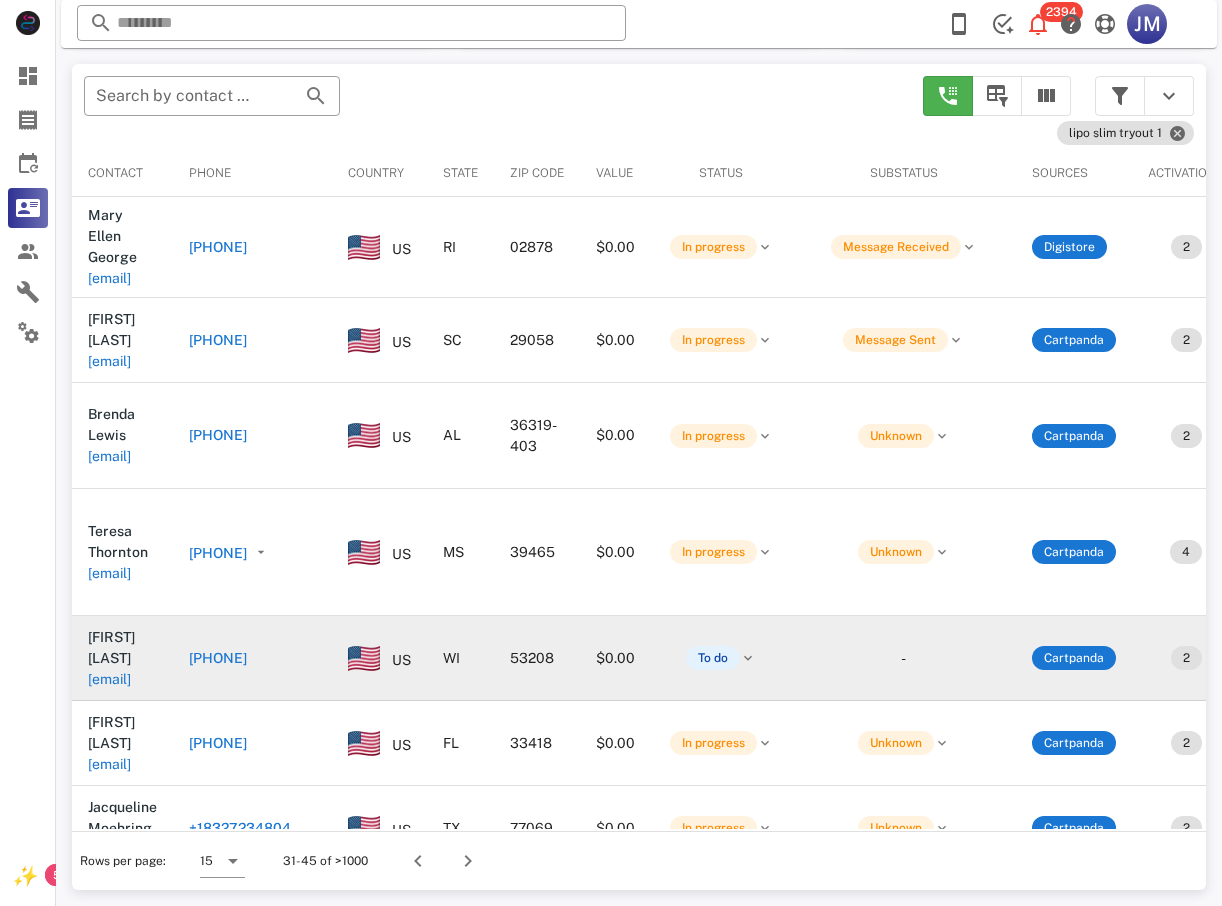 click on "[PHONE]" at bounding box center (218, 658) 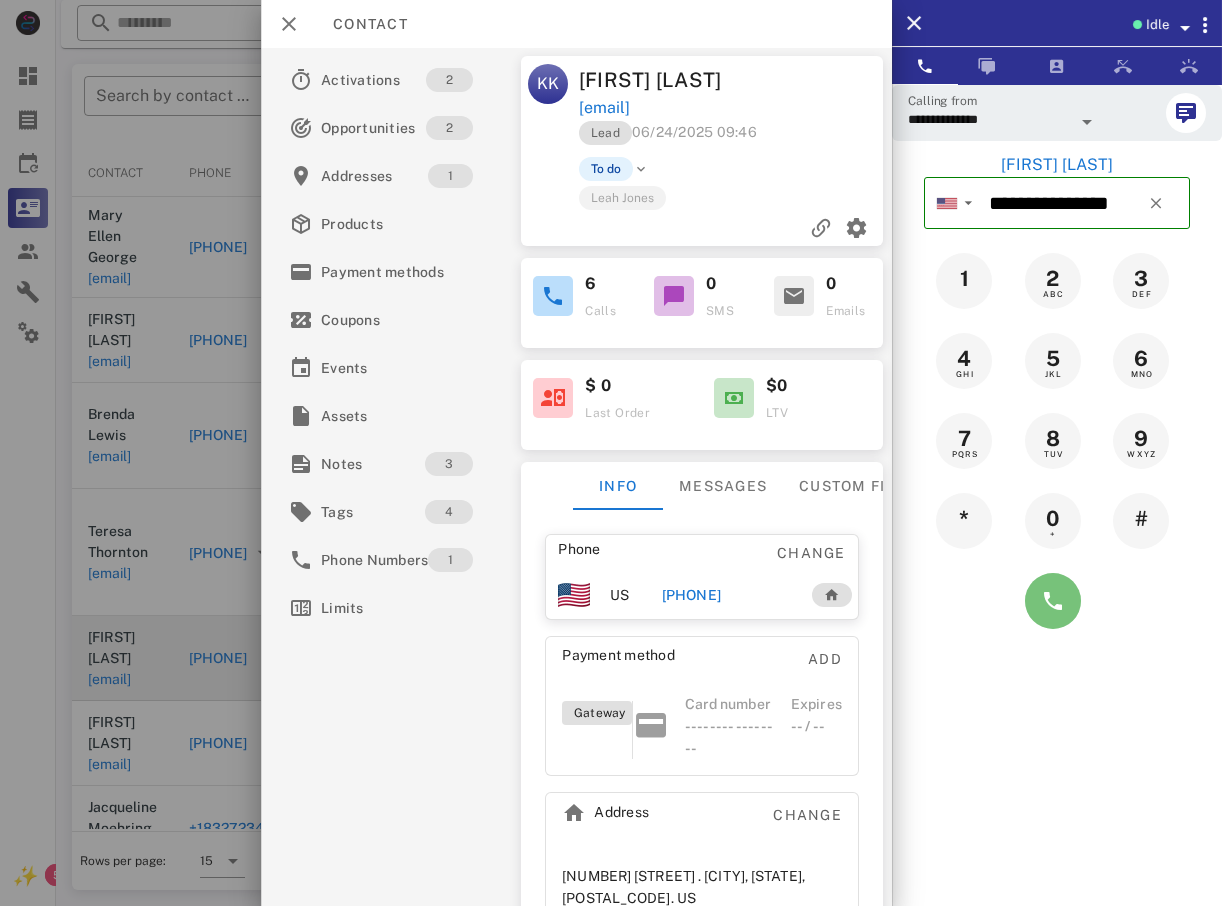 click at bounding box center [1053, 601] 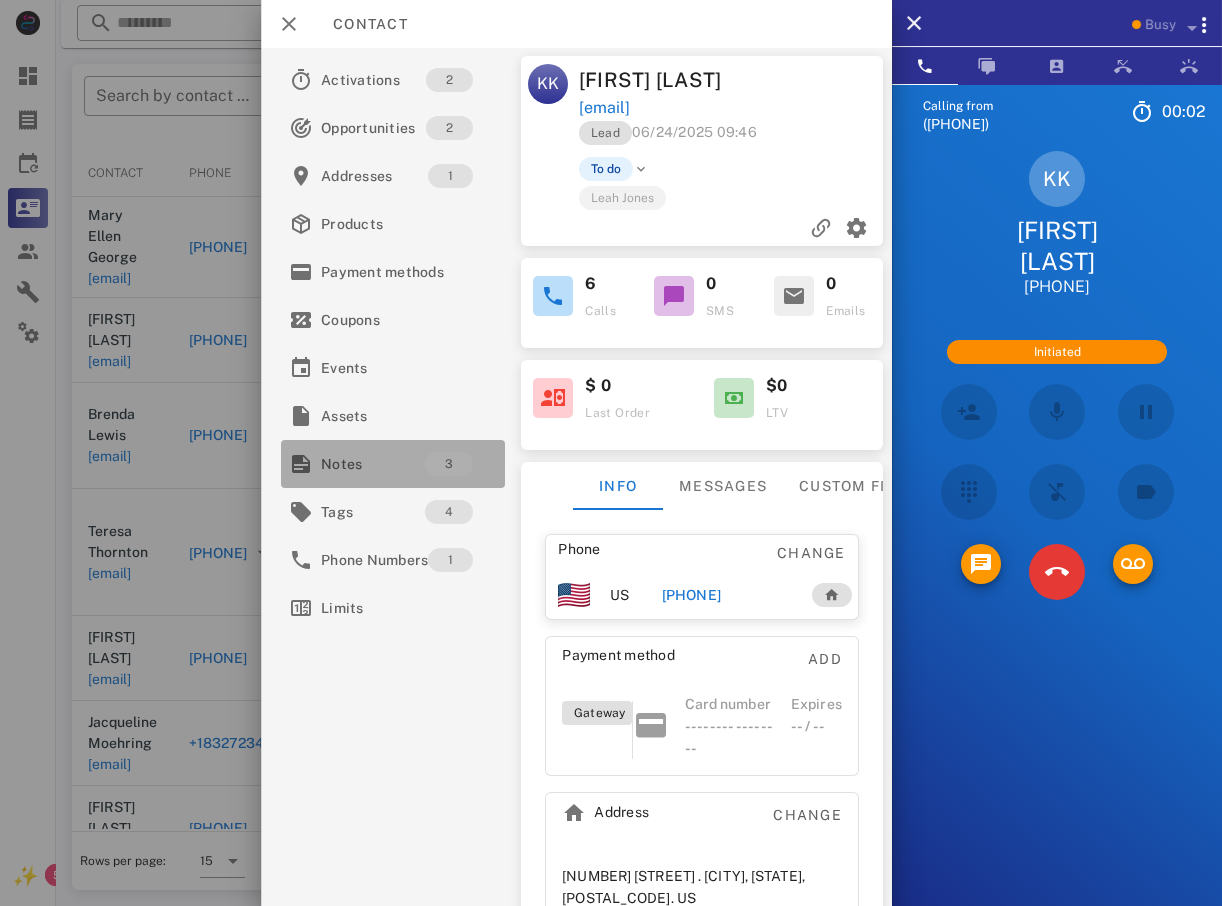 drag, startPoint x: 403, startPoint y: 461, endPoint x: 413, endPoint y: 468, distance: 12.206555 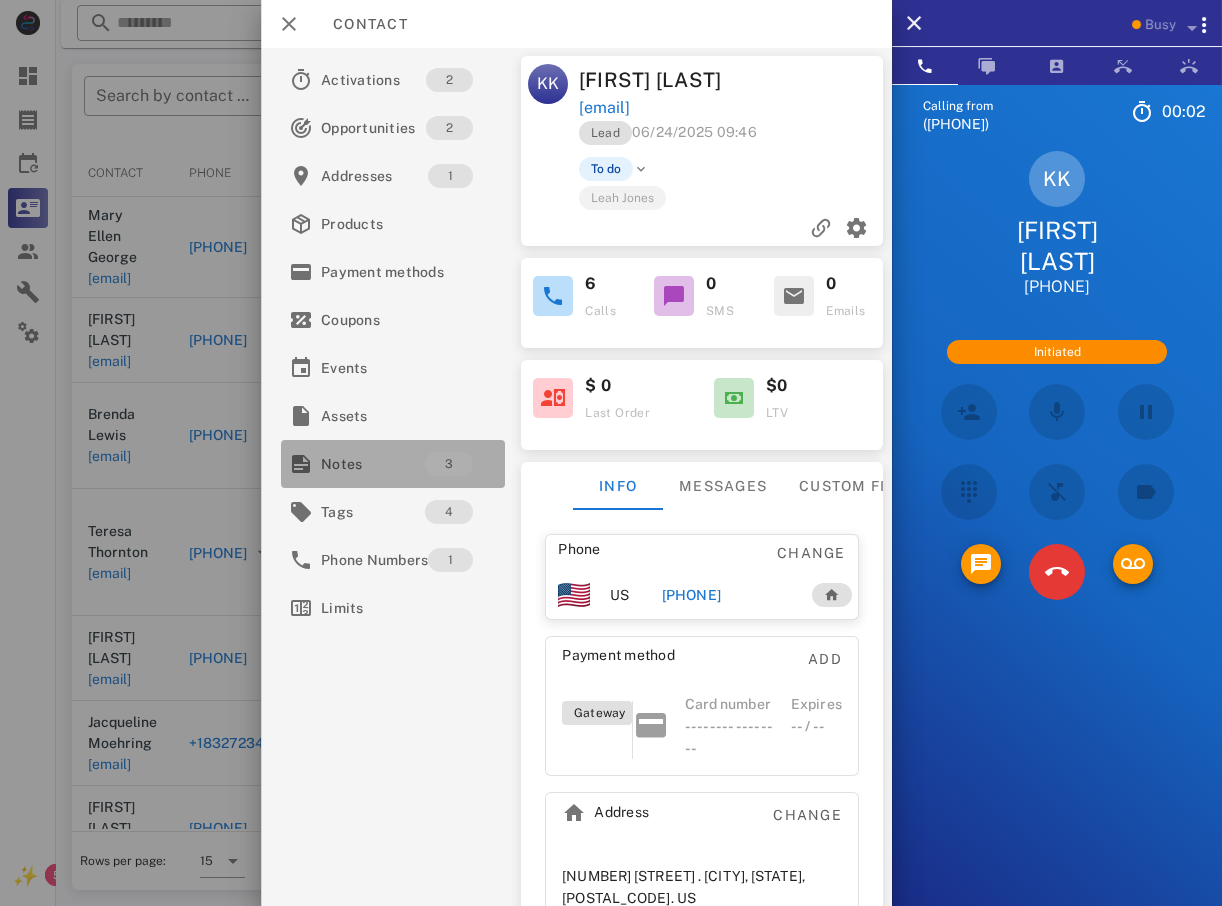 click on "Notes" at bounding box center [373, 464] 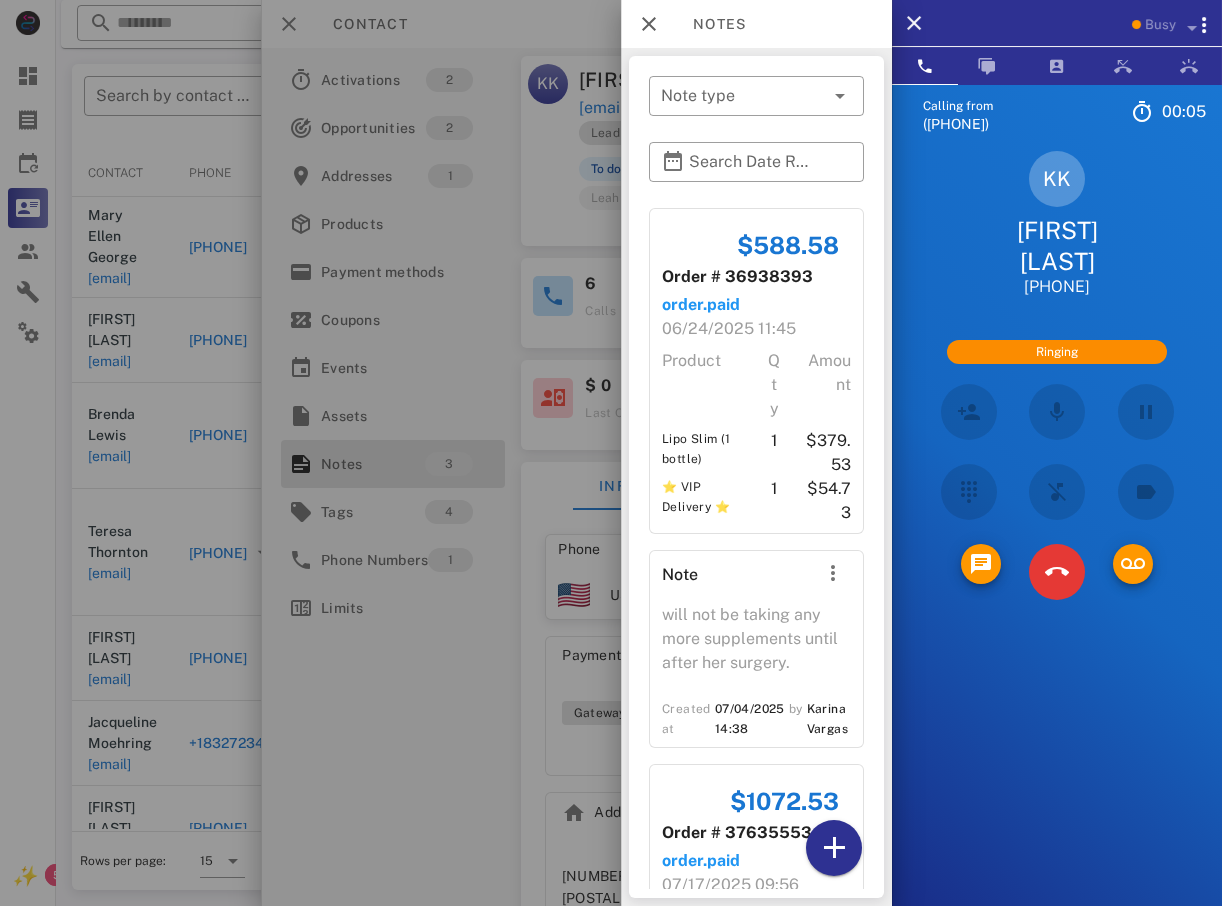 click on "Calling from ([PHONE]) [TIME]  Unknown      ▼     Australia
+61
Canada
+1
Guam
+1671
Mexico (México)
+52
New Zealand
+64
United Kingdom
+44
United States
+1
1 2 ABC 3 DEF 4 GHI 5 JKL 6 MNO 7 PQRS 8 TUV 9 WXYZ * 0 + #  KK   [FIRST] [LAST]  [PHONE]  Ringing  Directory ​  LM  [FIRST] [LAST]  Idle   ML  [FIRST] [LAST]  Idle   KM  [FIRST] [LAST]  Idle   A1  Agent 120  Idle   A1  Agent 122  Idle   A1  Agent 130  Idle   JR  [FIRST] [LAST]  Idle   SJ  [FIRST] [LAST]  Busy   MA  [FIRST] [LAST]  Busy   MB  [FIRST] [LAST]  Busy   BC  [FIRST] [LAST]  Busy   CM  [FIRST] [LAST]  Busy   JH  [FIRST] [LAST]  Busy   JS  [FIRST] [LAST]  Busy   RM  [FIRST] [LAST]  Offline   LW  [FIRST] [LAST]  Offline   NS  [FIRST] [LAST]  Offline   AD  Accounting Dept  Offline   A1  Agent 112  Offline   A1  agent 114  Offline   A1  Agent 119  Offline   A1  Agent 123  Offline   A1  Agent 125  Offline" at bounding box center [1057, 537] 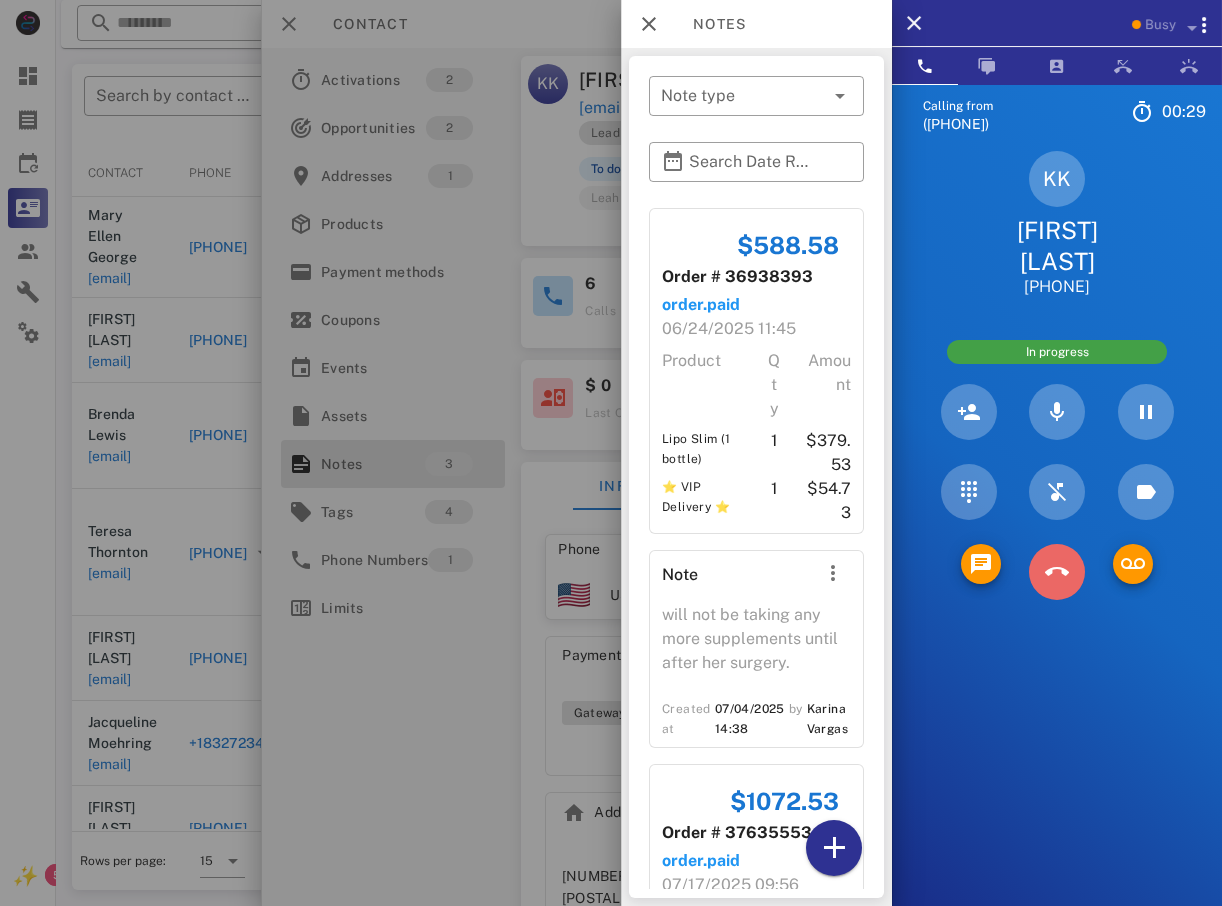 drag, startPoint x: 1064, startPoint y: 576, endPoint x: 1047, endPoint y: 581, distance: 17.720045 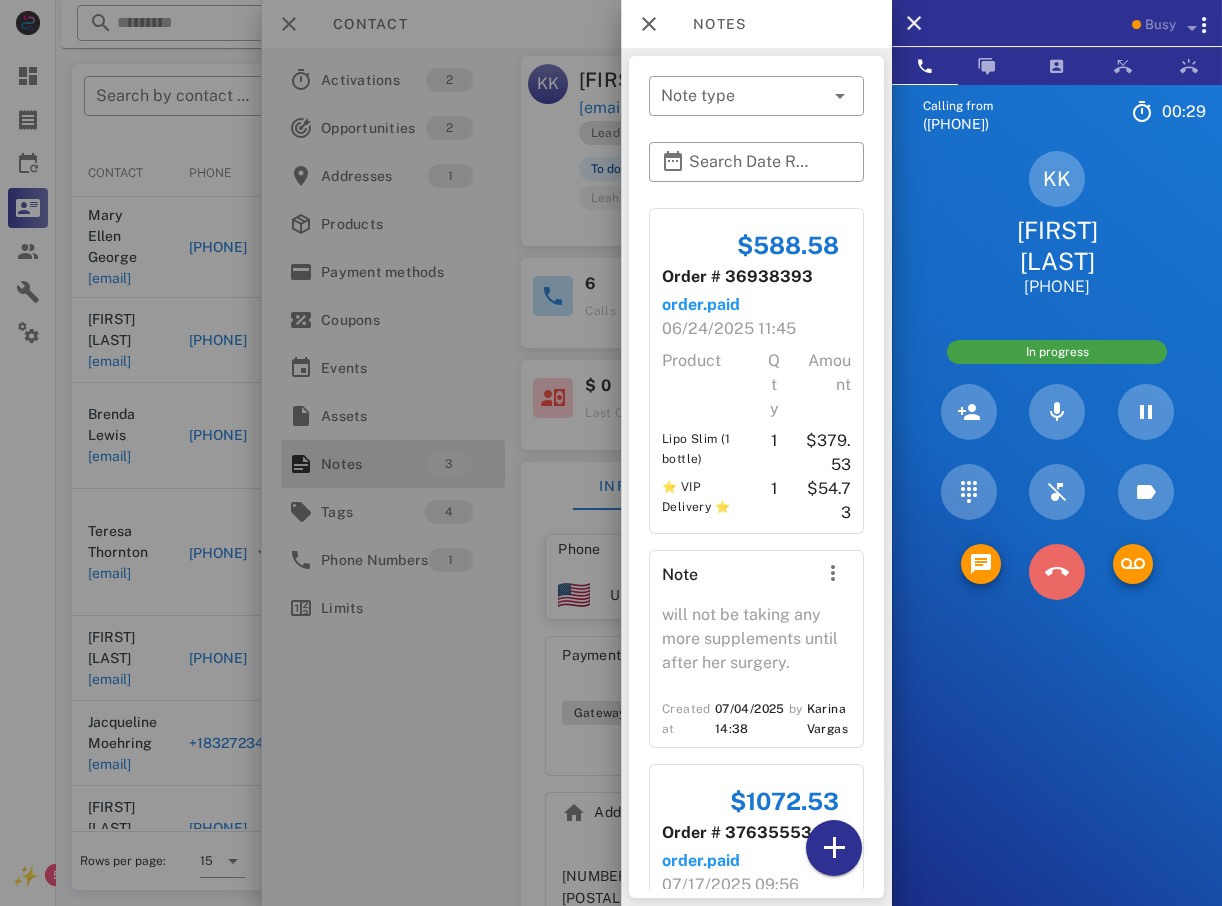 click at bounding box center [1057, 572] 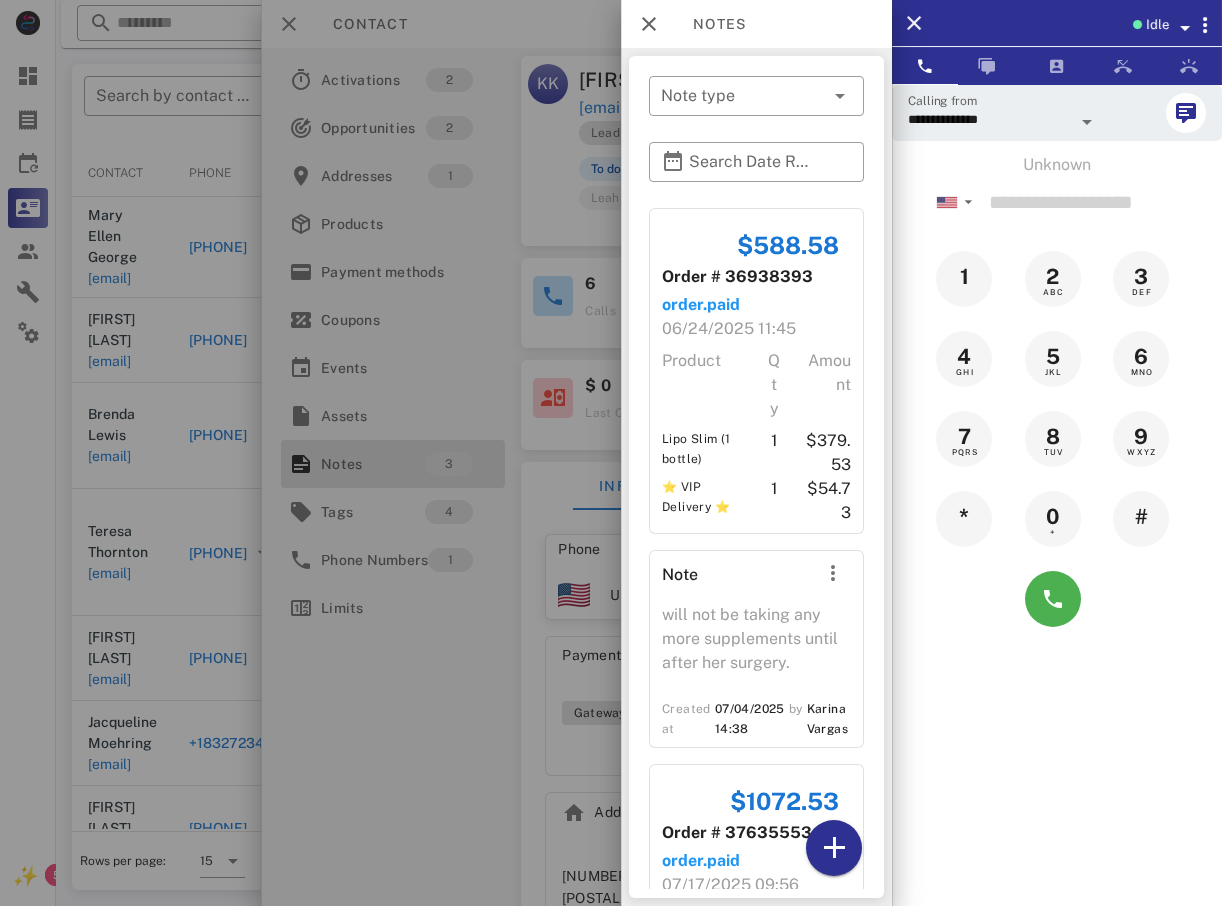 drag, startPoint x: 110, startPoint y: 471, endPoint x: 124, endPoint y: 475, distance: 14.56022 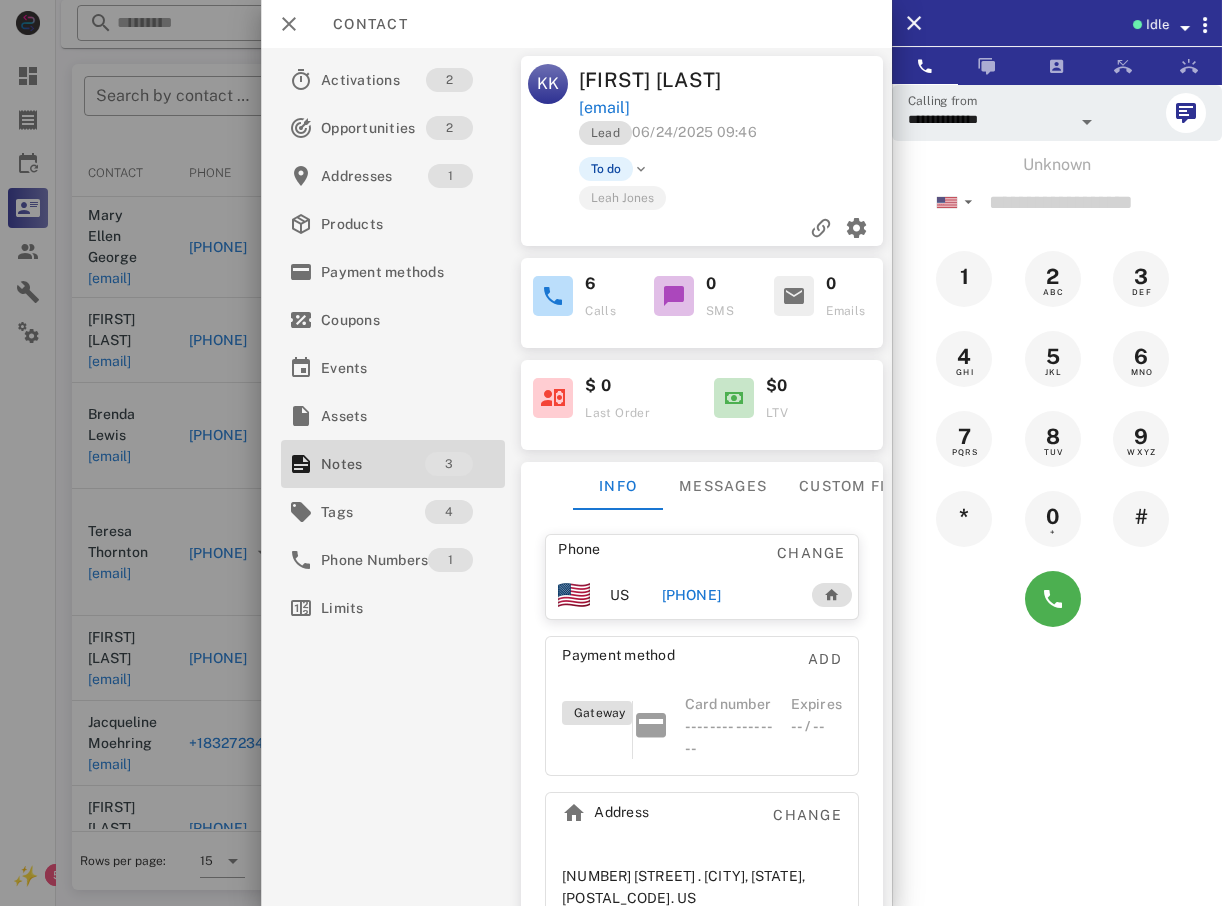 click at bounding box center (611, 453) 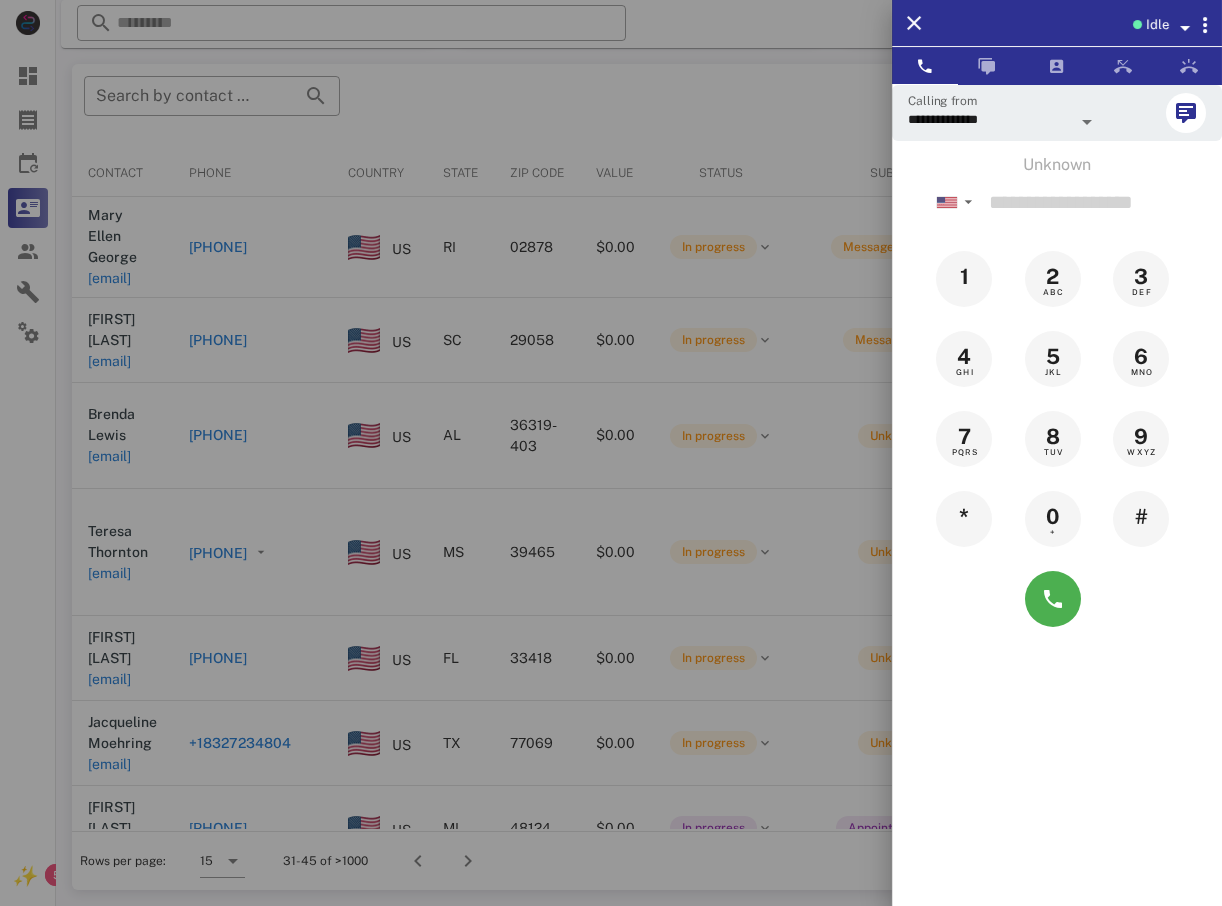 click at bounding box center [611, 453] 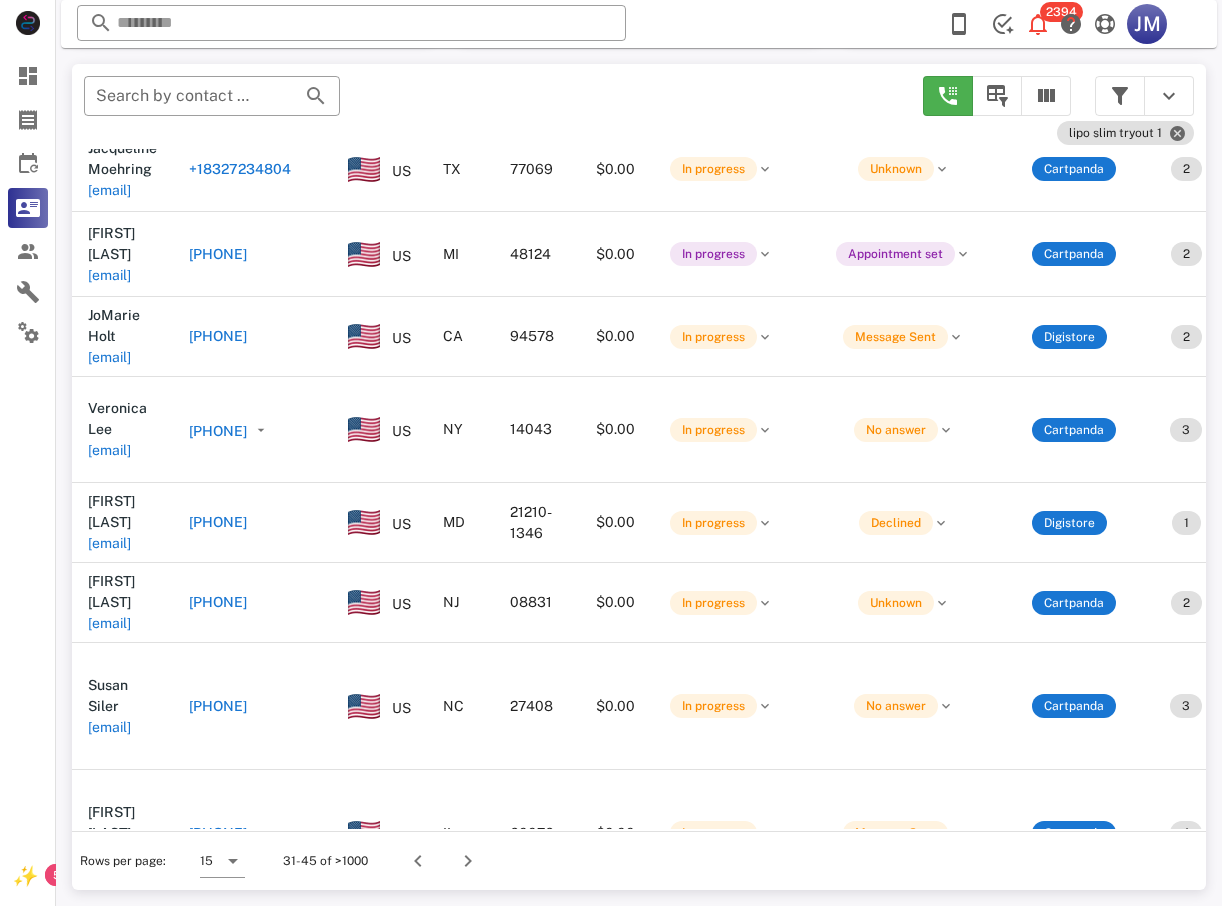 scroll, scrollTop: 662, scrollLeft: 0, axis: vertical 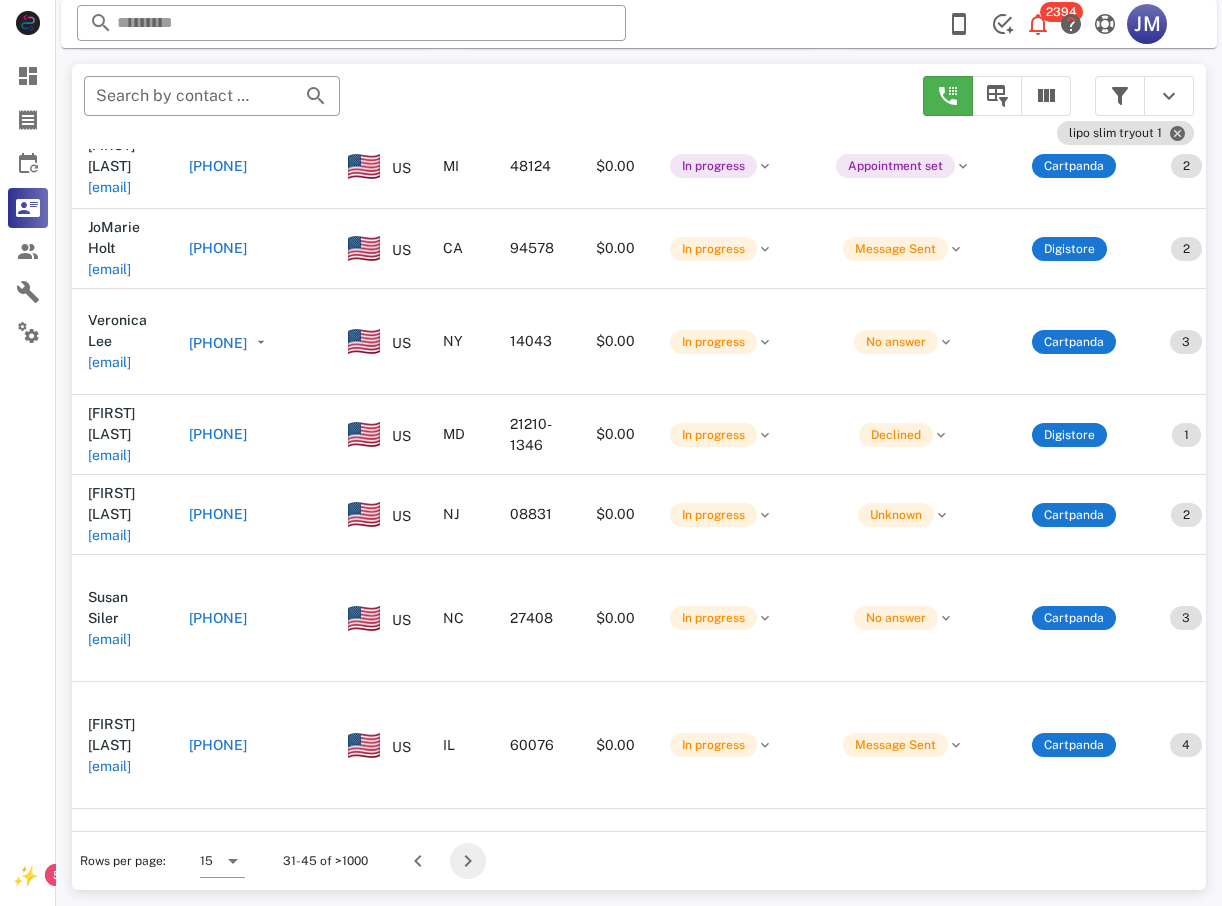 click at bounding box center (468, 861) 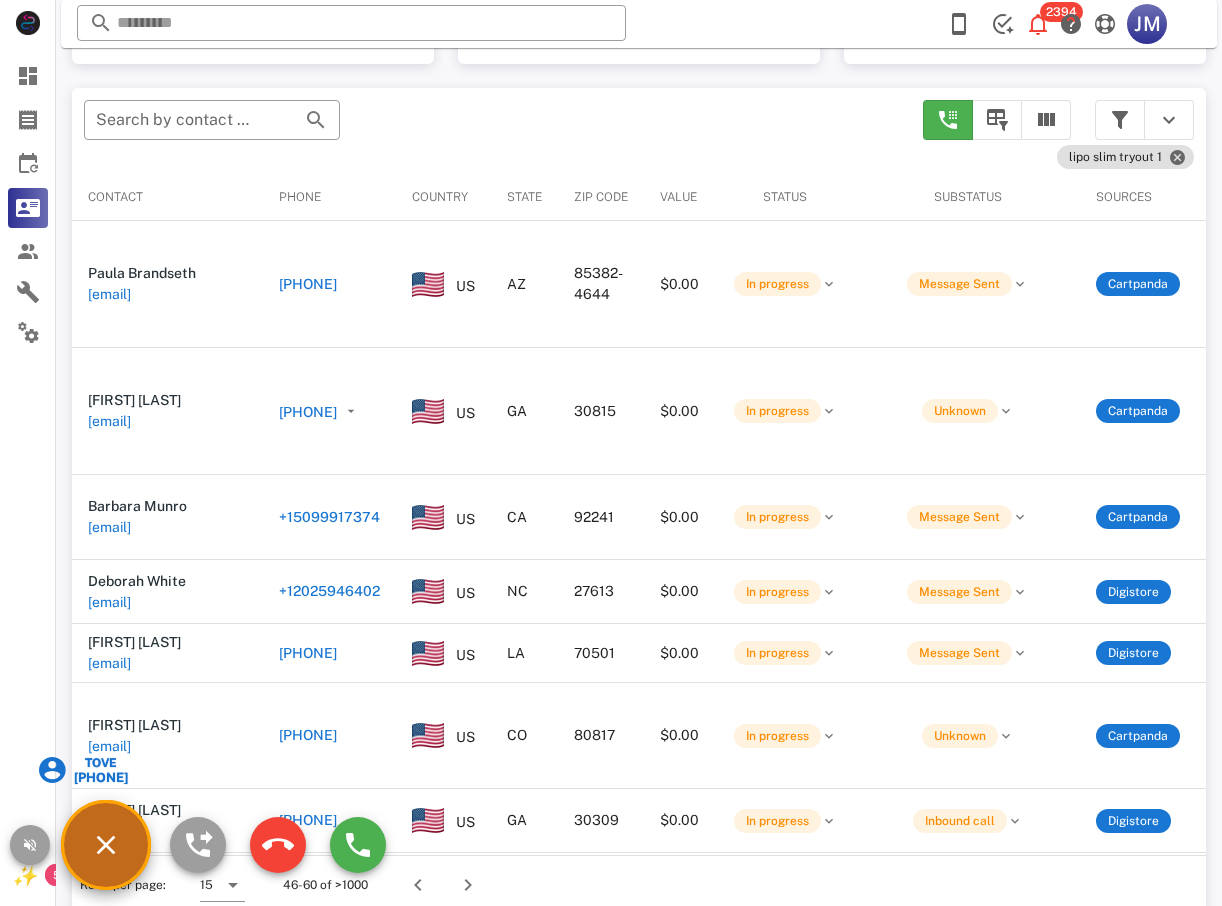 scroll, scrollTop: 380, scrollLeft: 0, axis: vertical 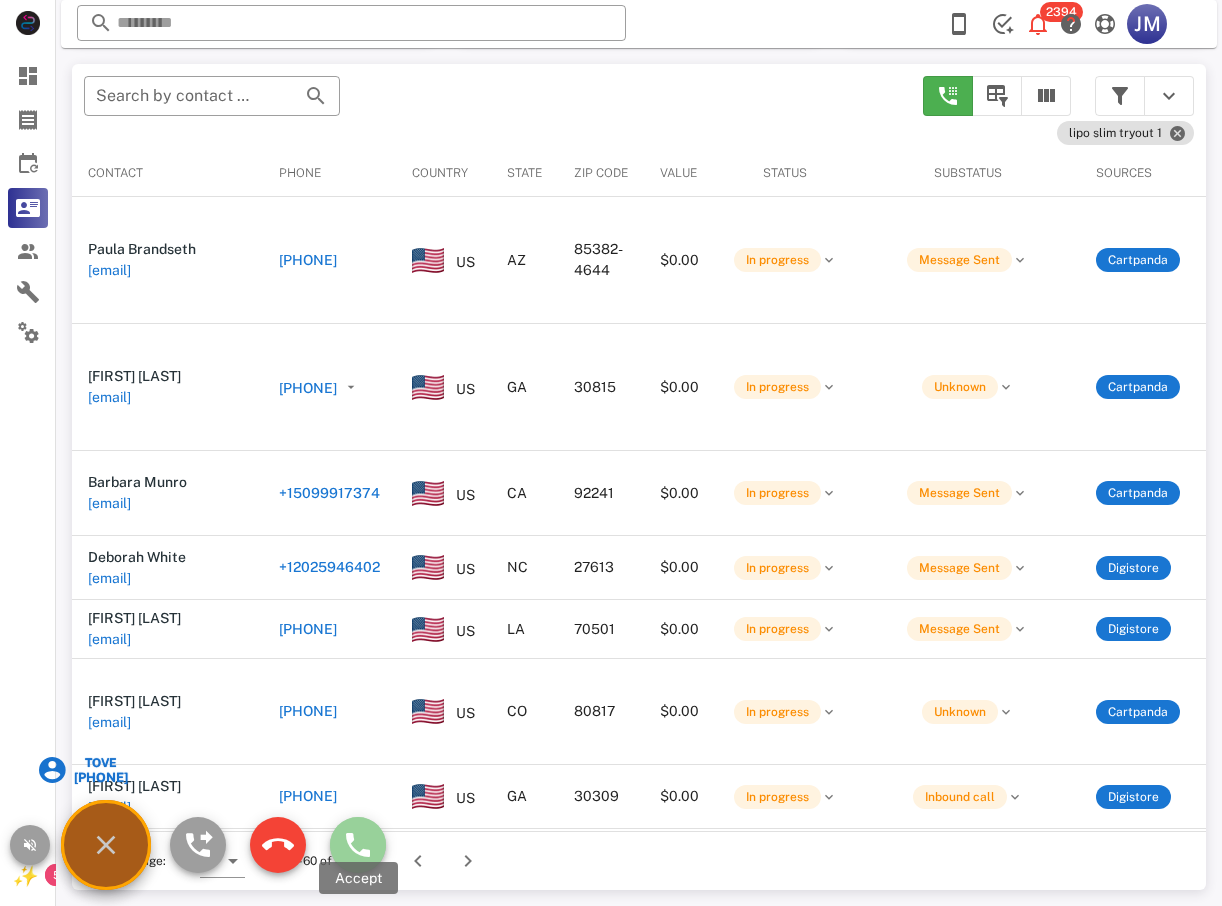 click at bounding box center [358, 845] 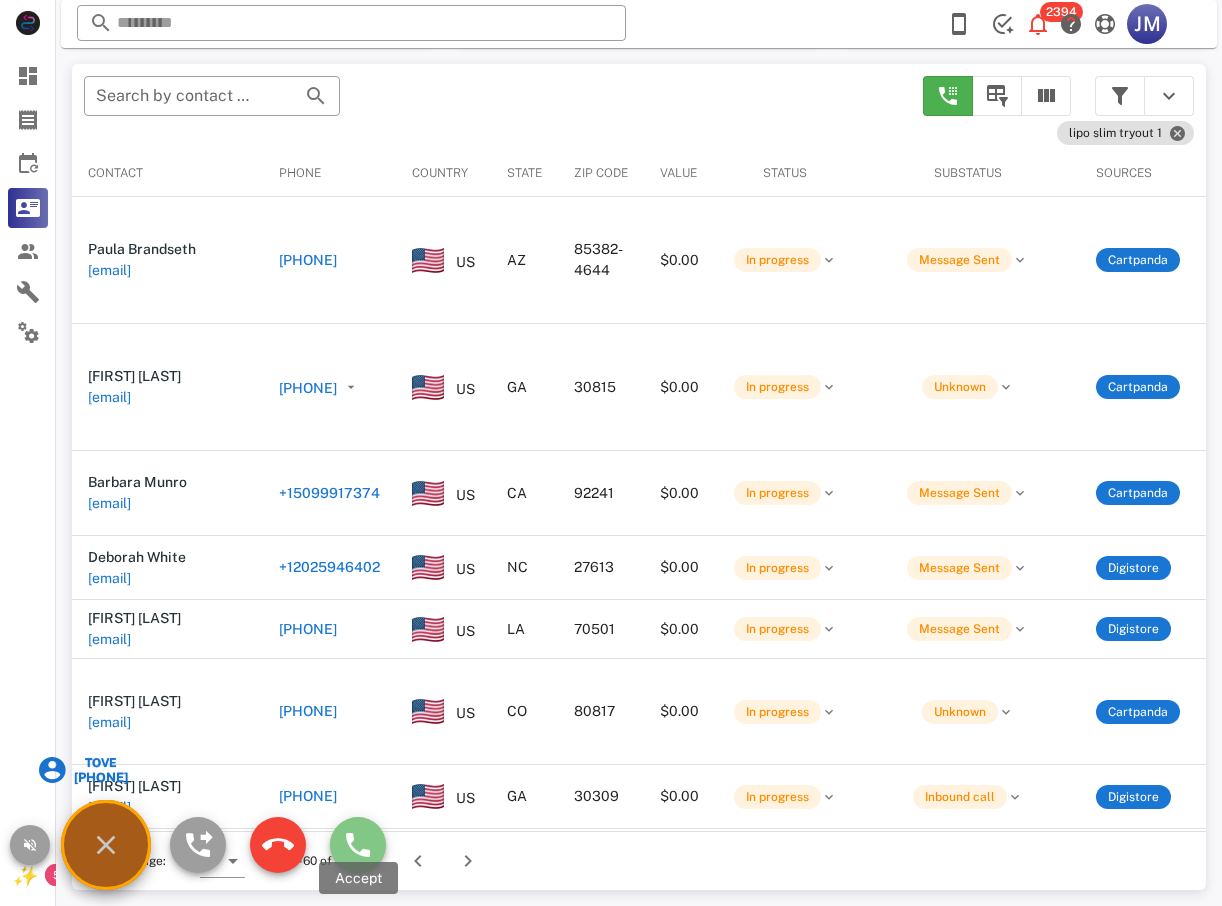 type on "**********" 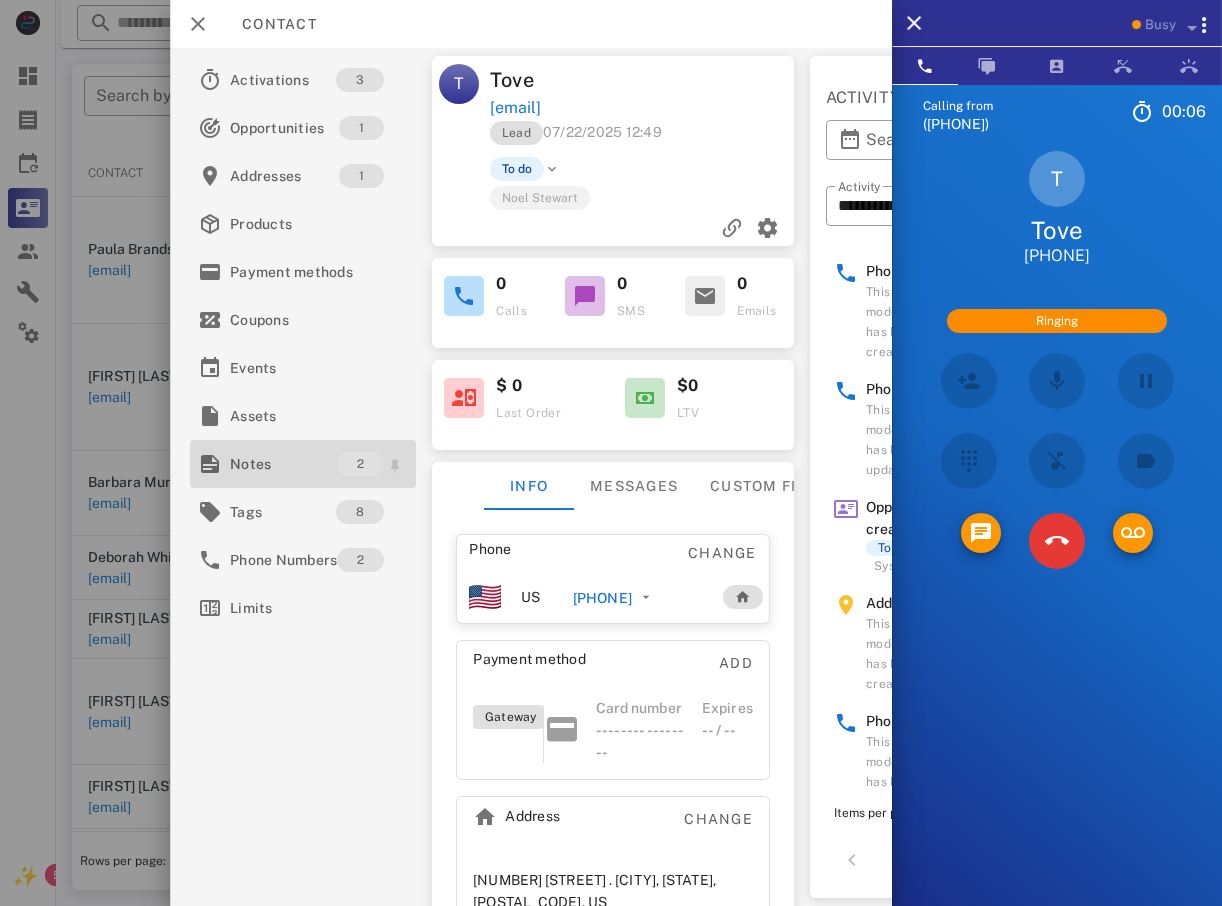 click on "Notes" at bounding box center (283, 464) 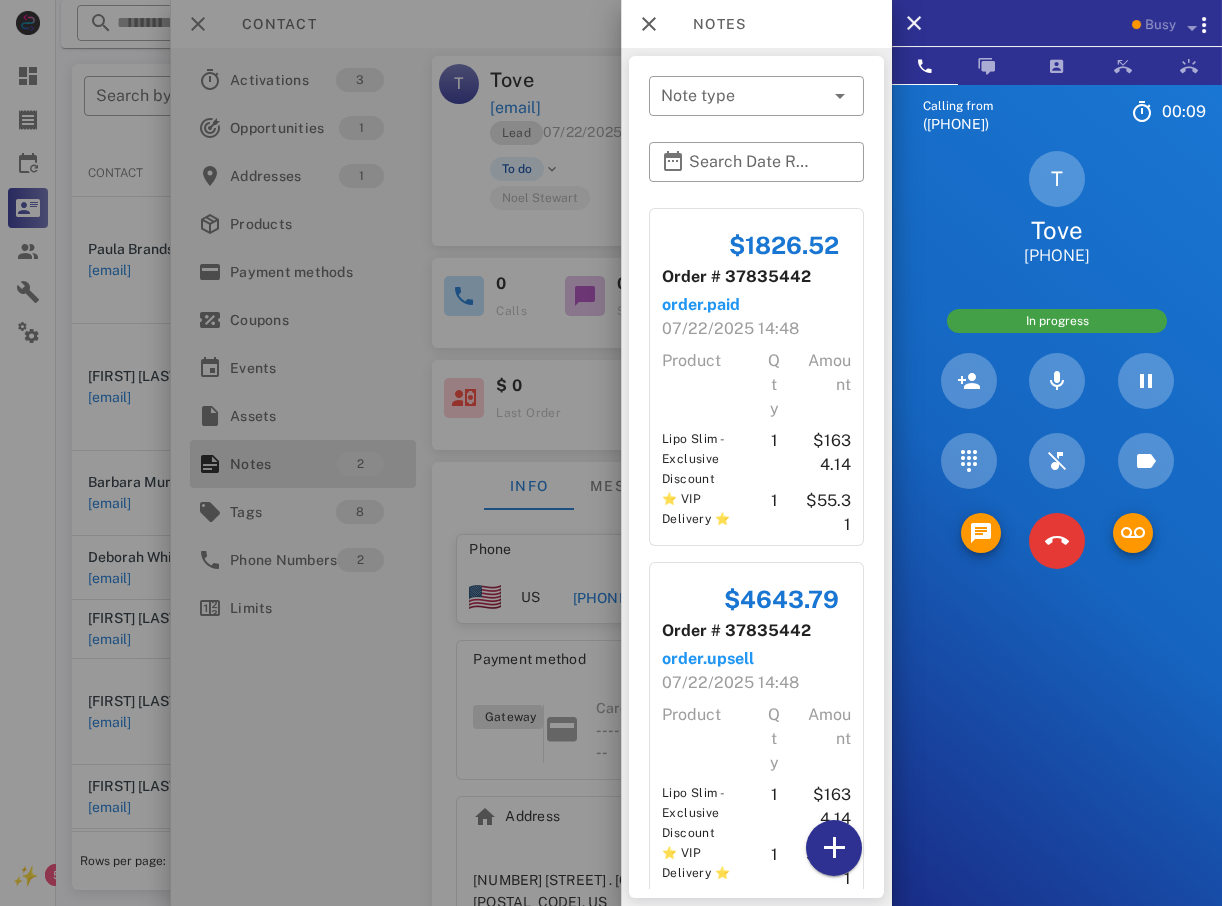 click at bounding box center [611, 453] 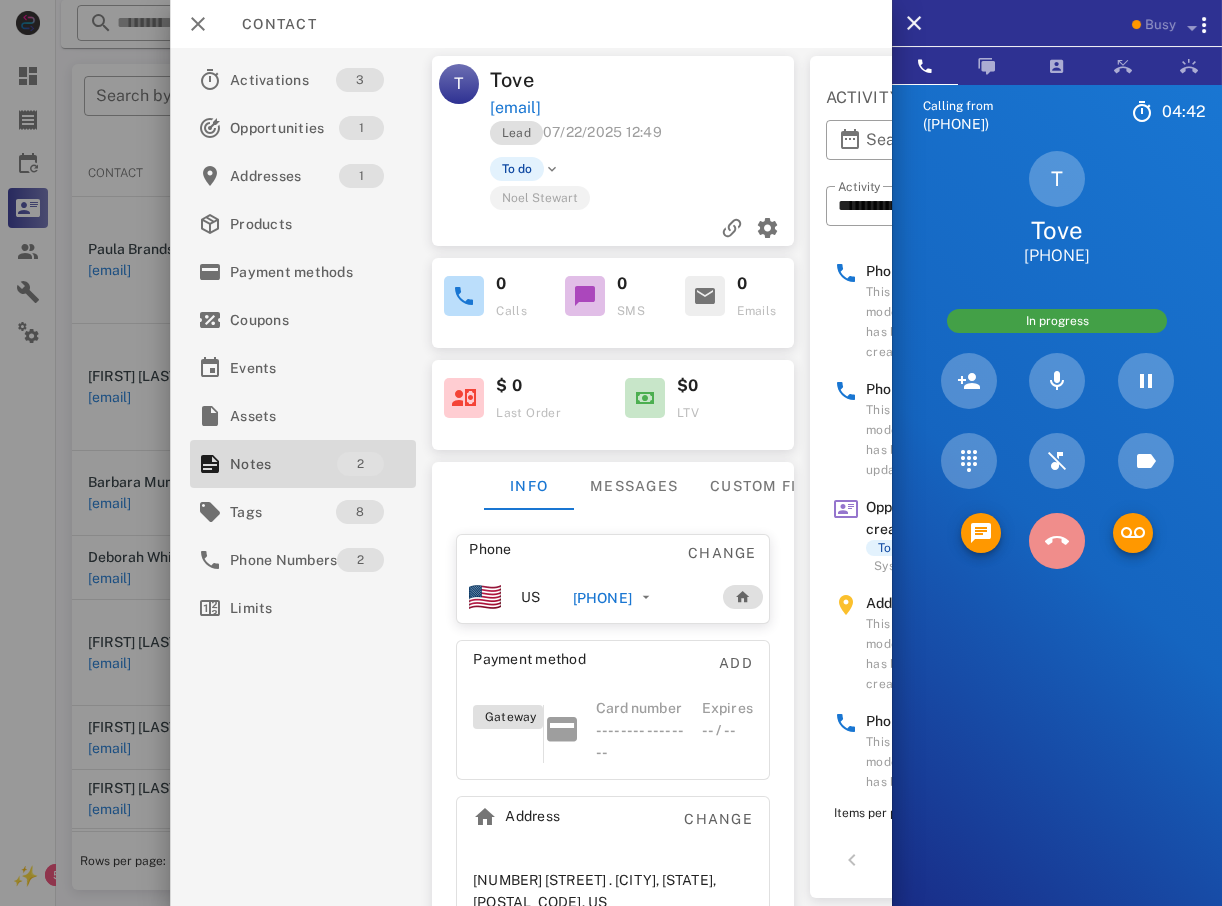 click at bounding box center [1057, 541] 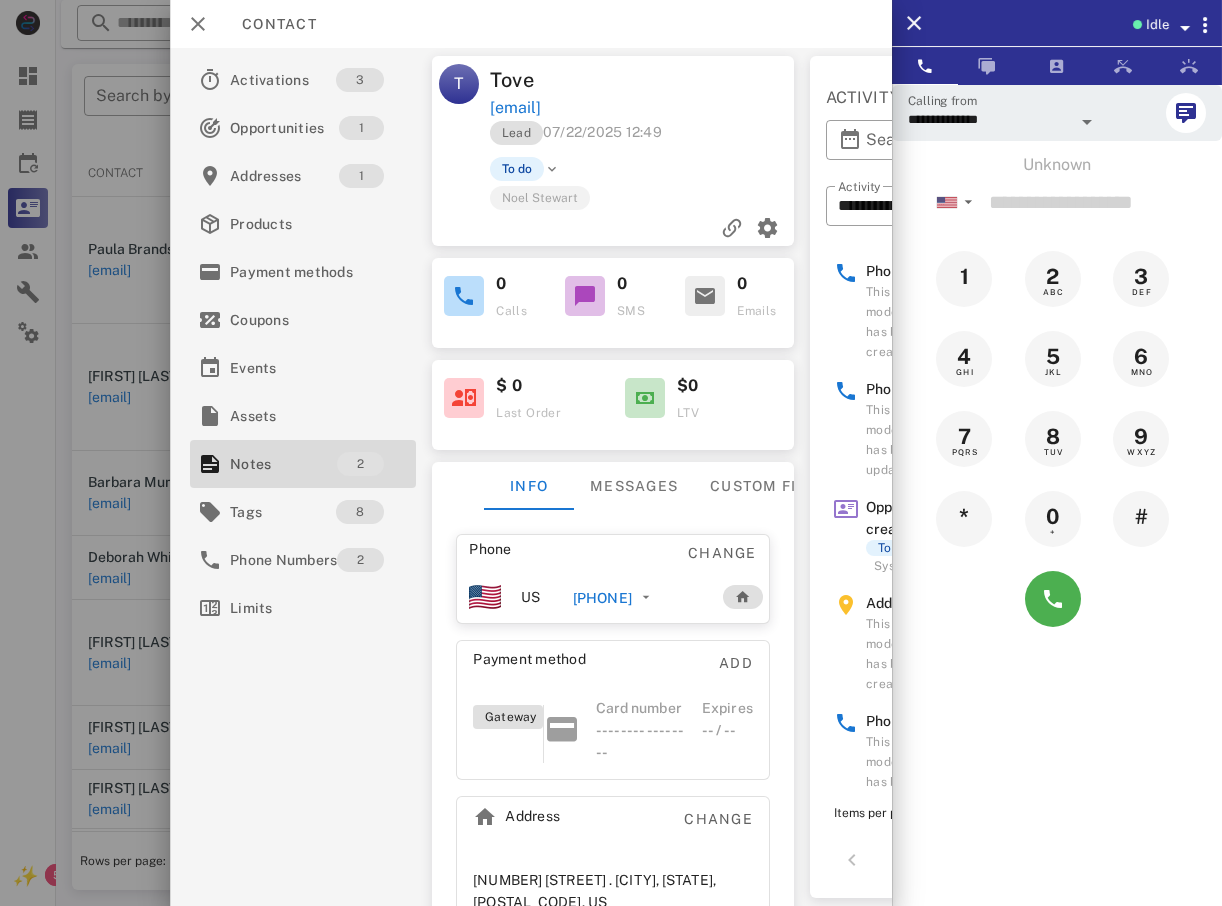 click at bounding box center (611, 453) 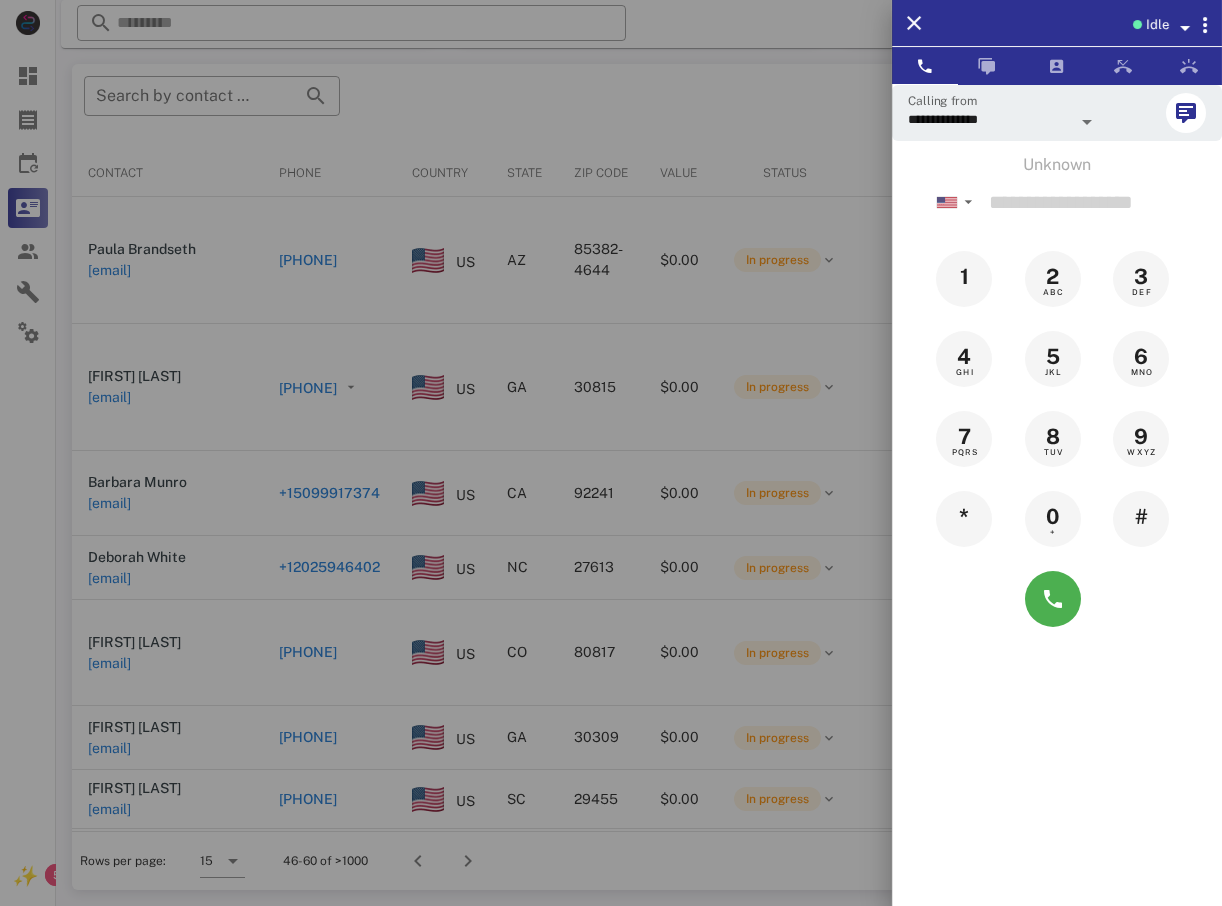 click at bounding box center (611, 453) 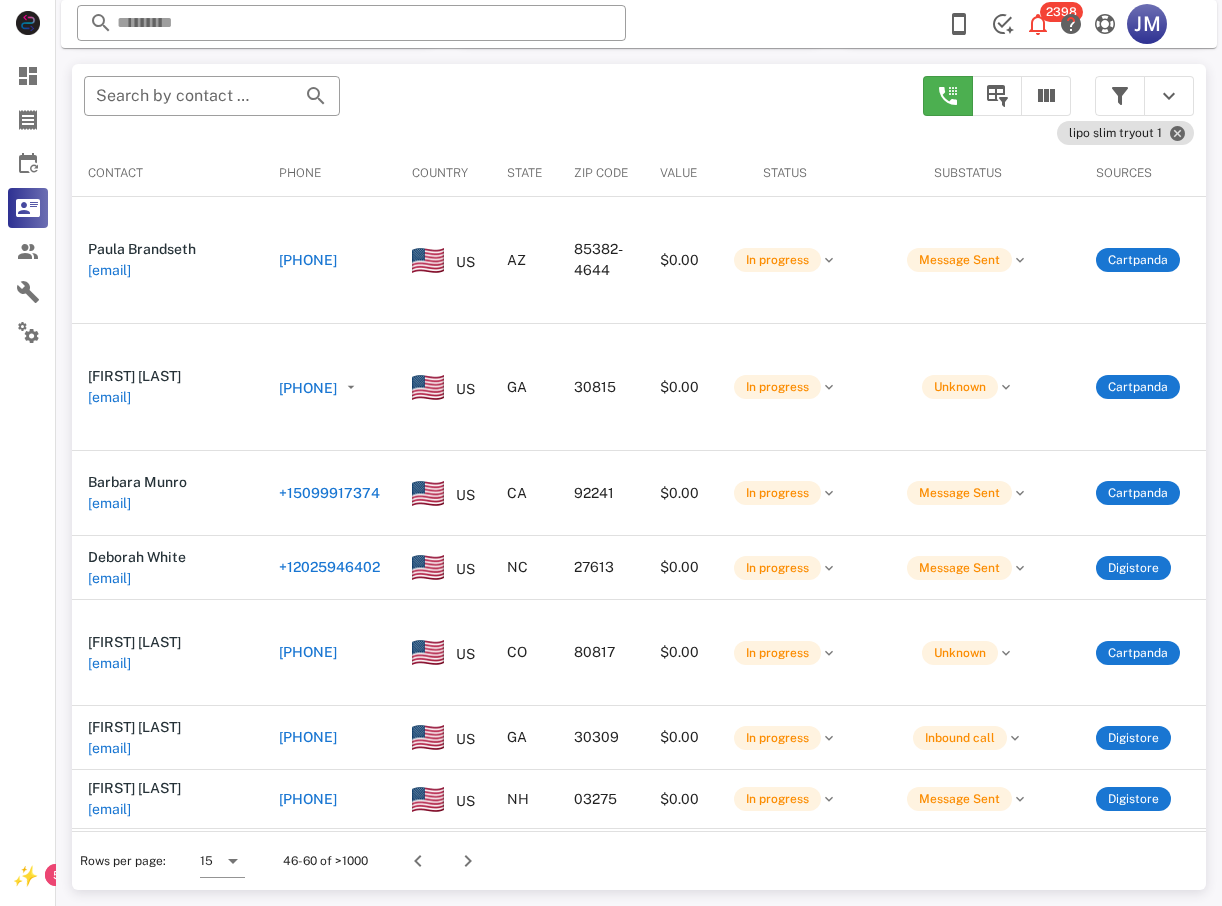 click on "**********" at bounding box center [639, 287] 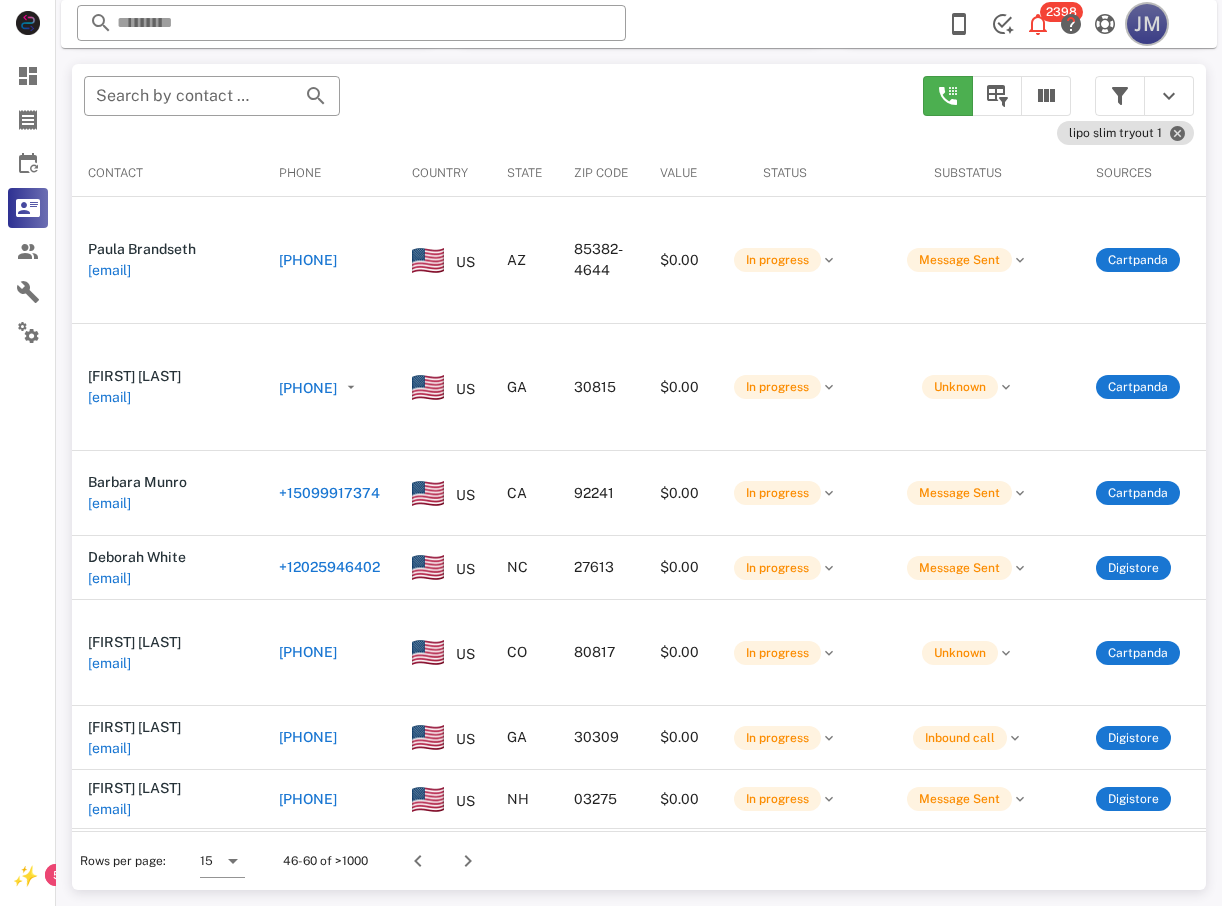 drag, startPoint x: 1132, startPoint y: 52, endPoint x: 1140, endPoint y: 39, distance: 15.264338 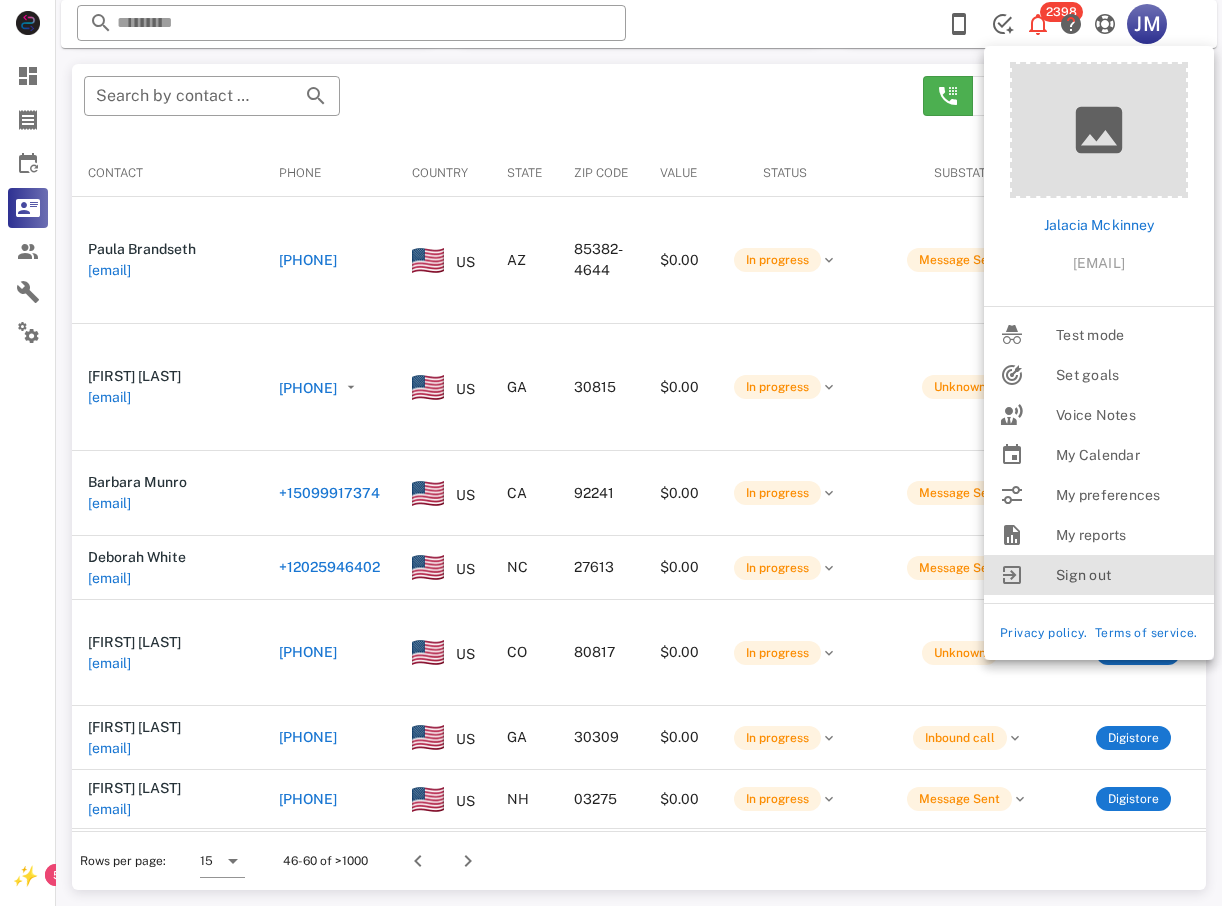 click on "Sign out" at bounding box center (1127, 575) 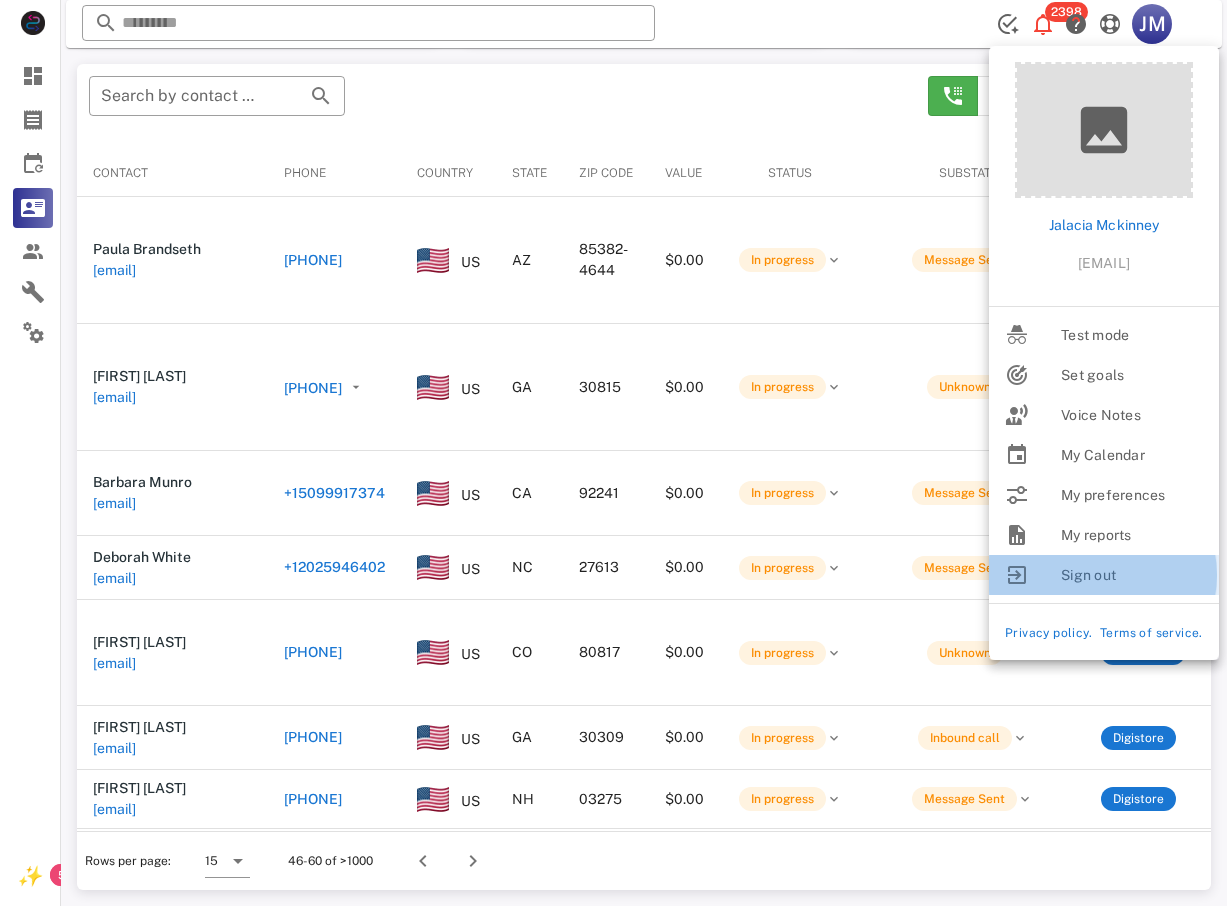 scroll, scrollTop: 0, scrollLeft: 0, axis: both 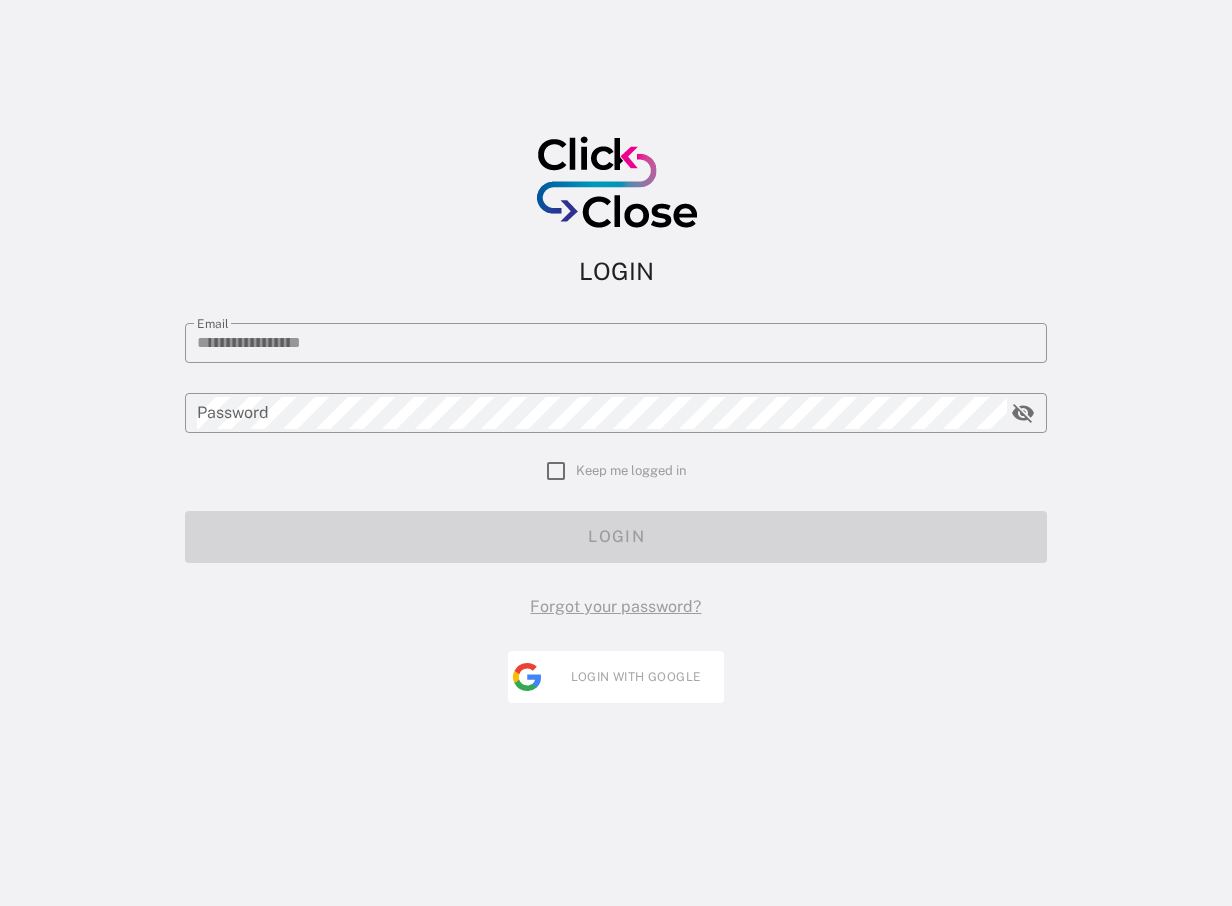 type on "**********" 